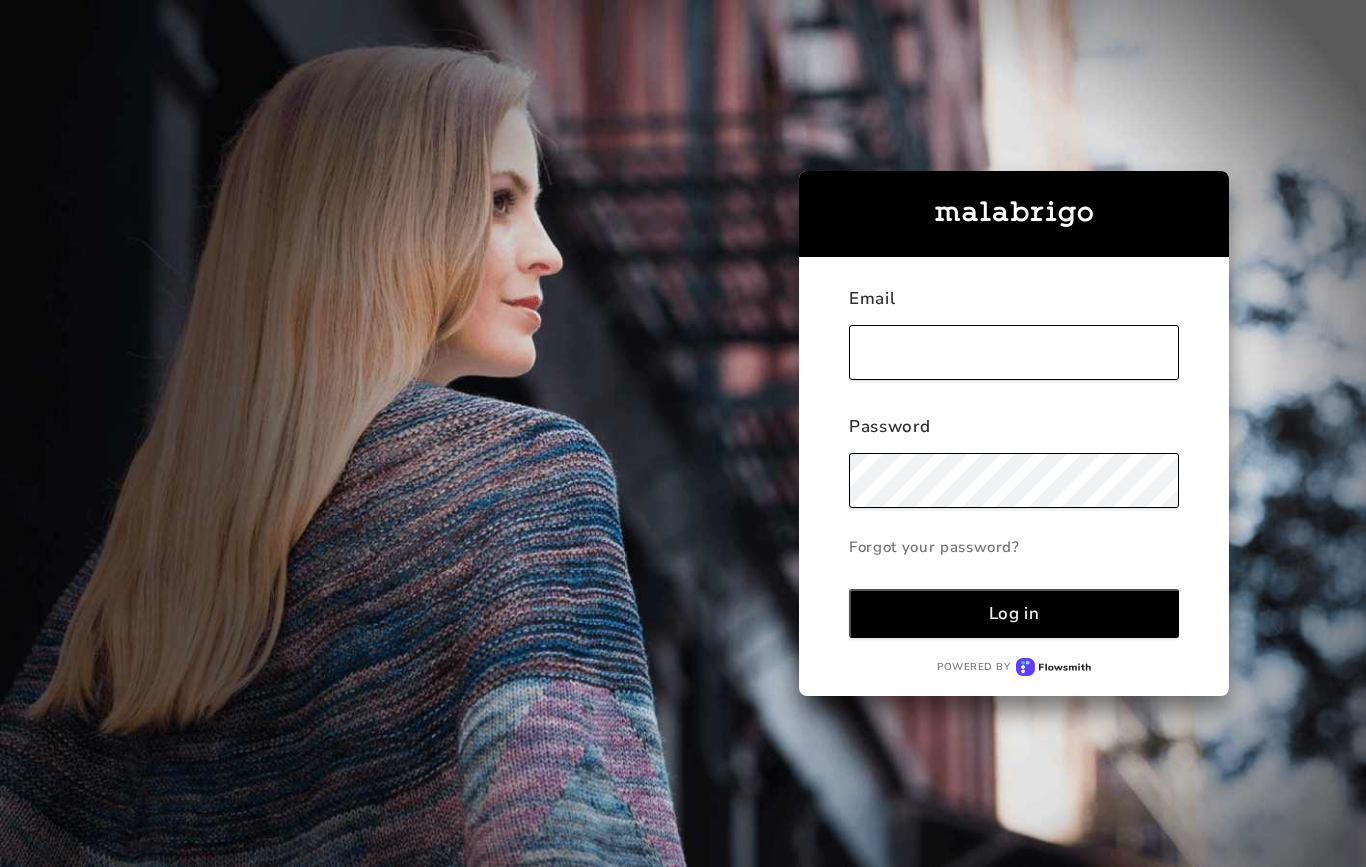 scroll, scrollTop: 0, scrollLeft: 0, axis: both 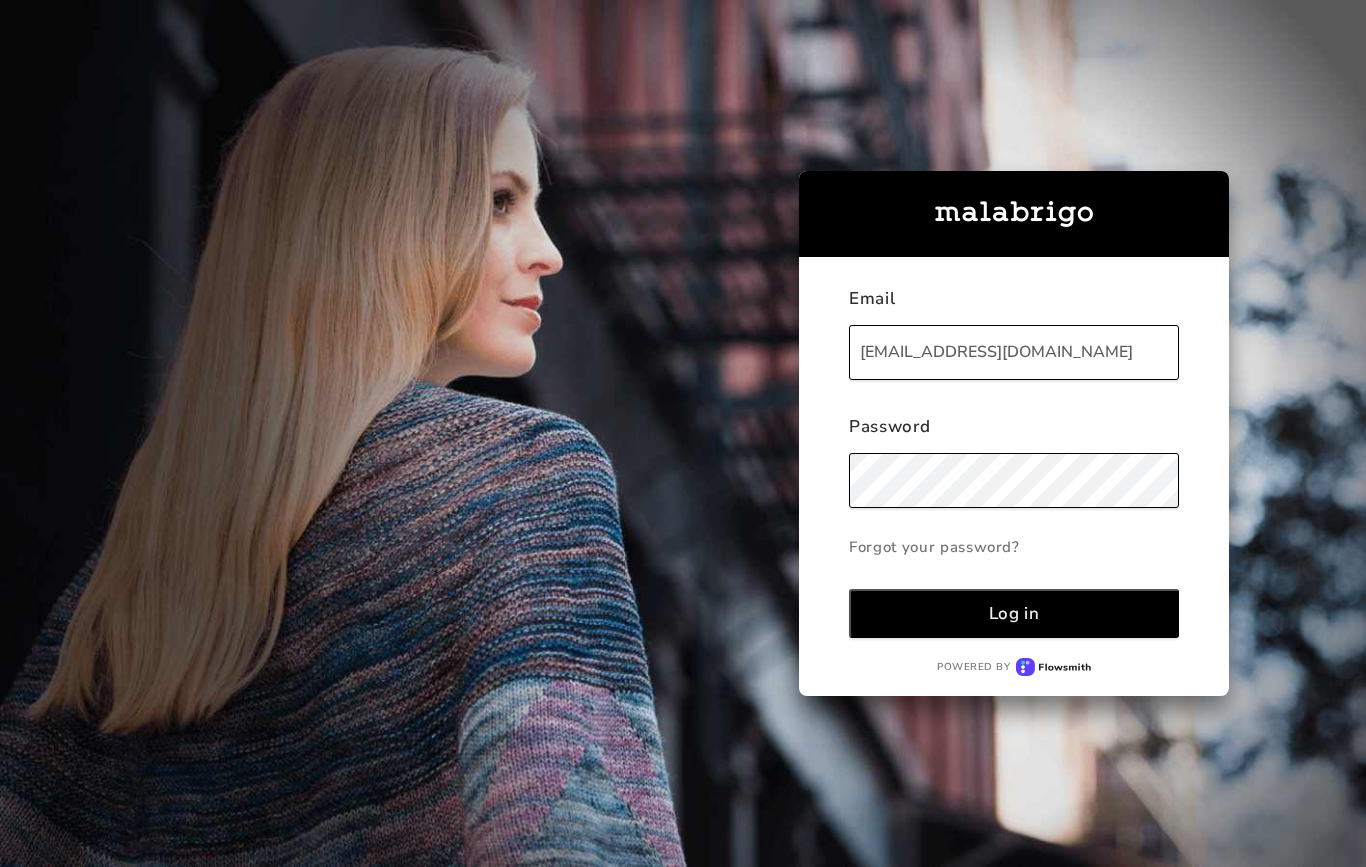 click on "Log in" at bounding box center [1014, 613] 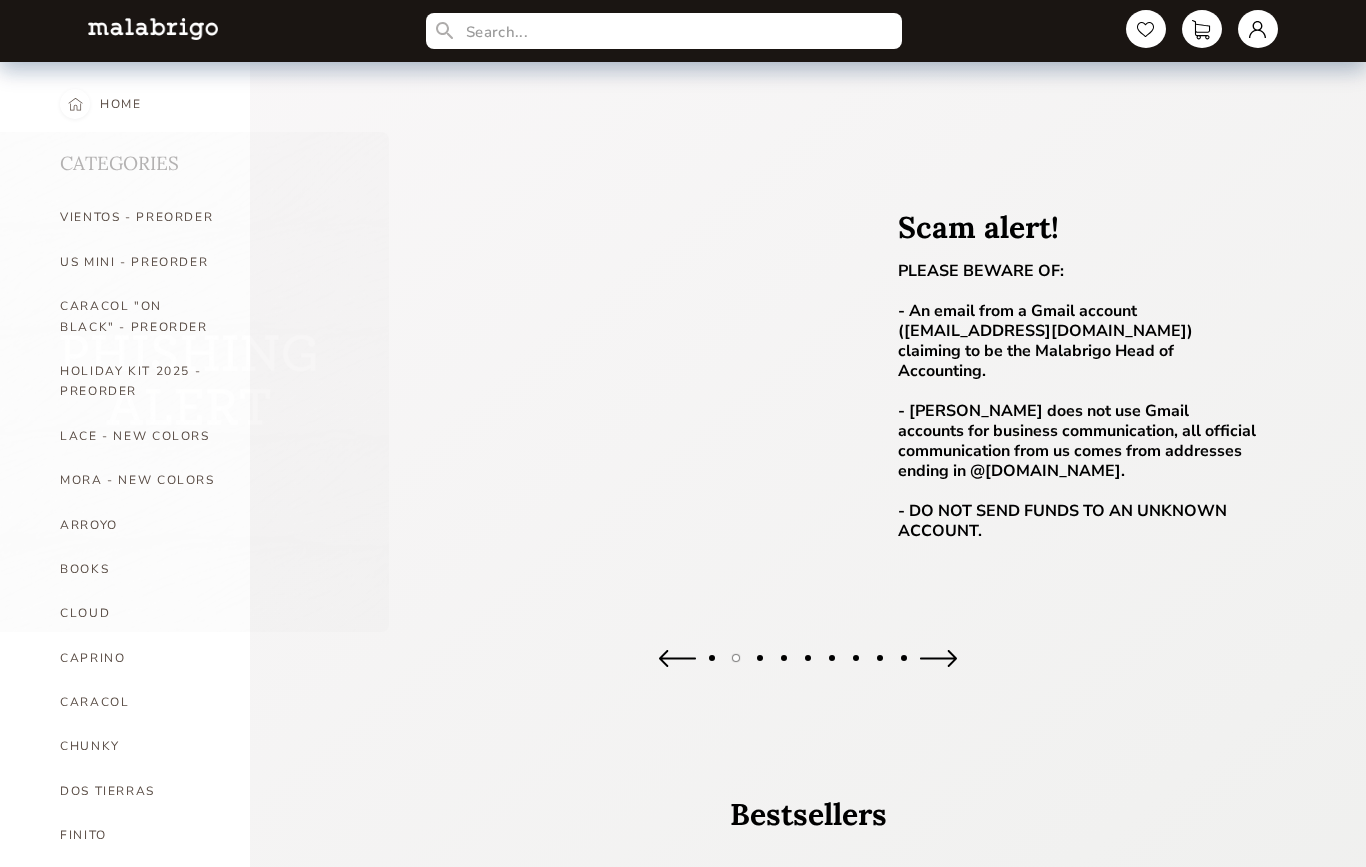 click at bounding box center [1258, 29] 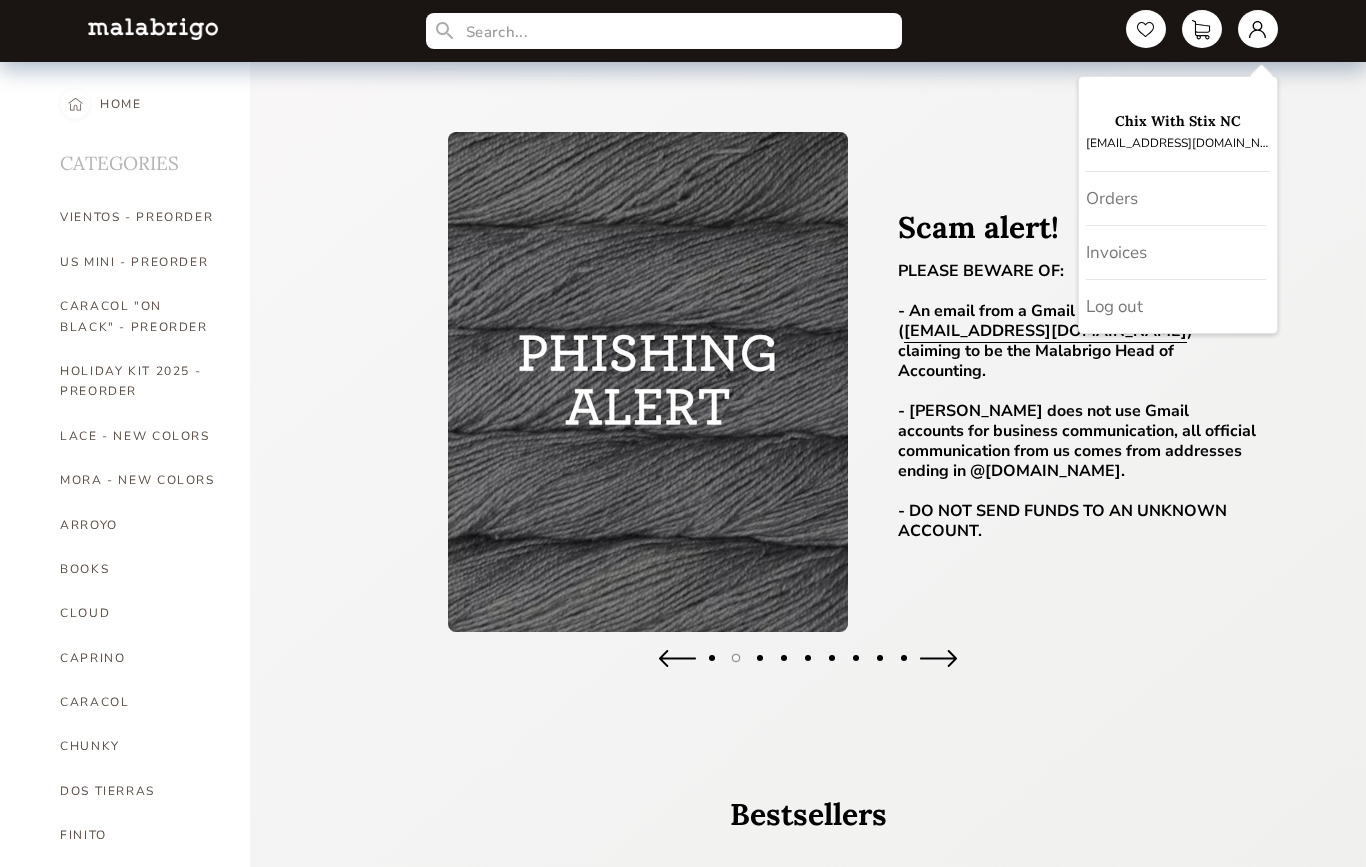 click on "Orders" at bounding box center [1176, 199] 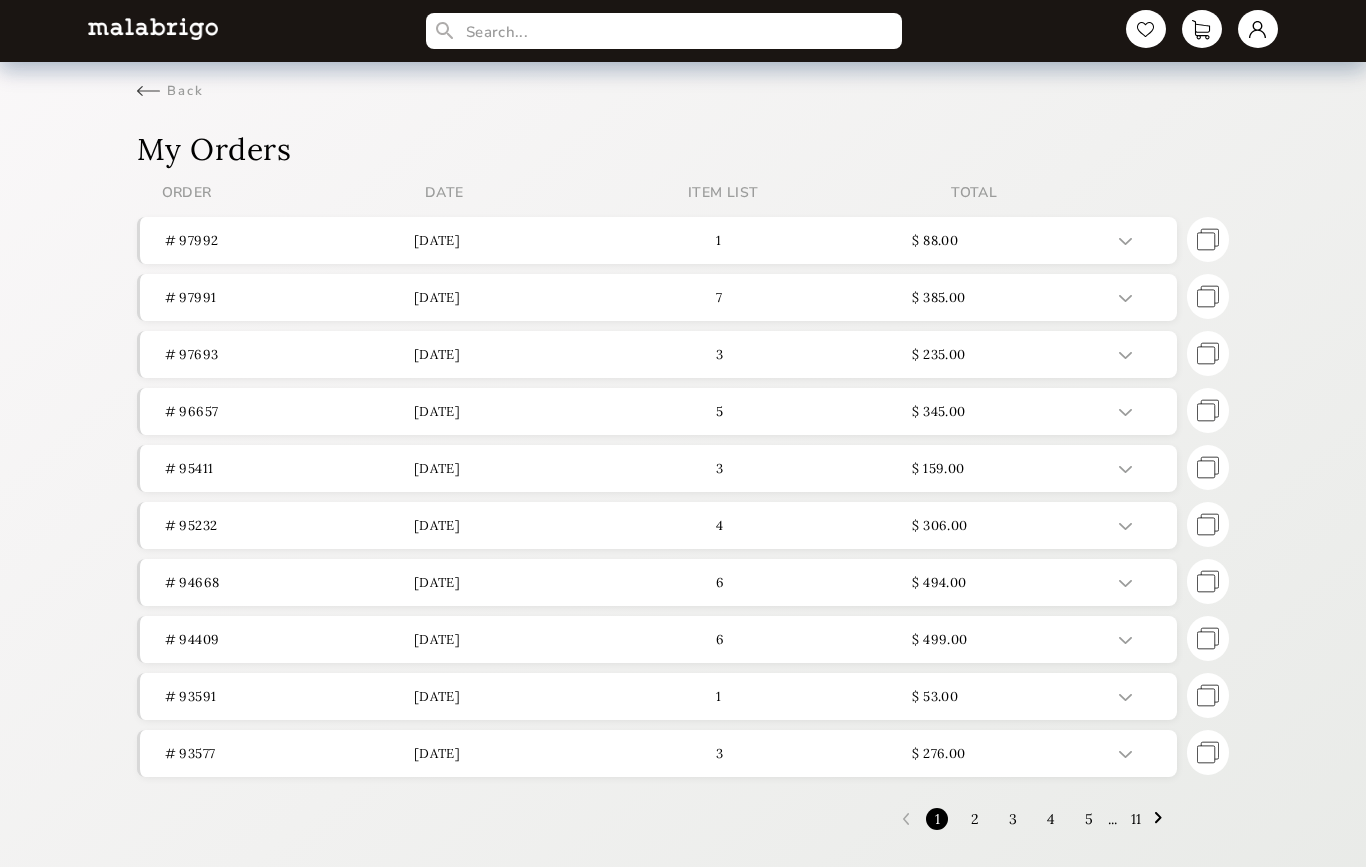 click on "Back" at bounding box center (170, 91) 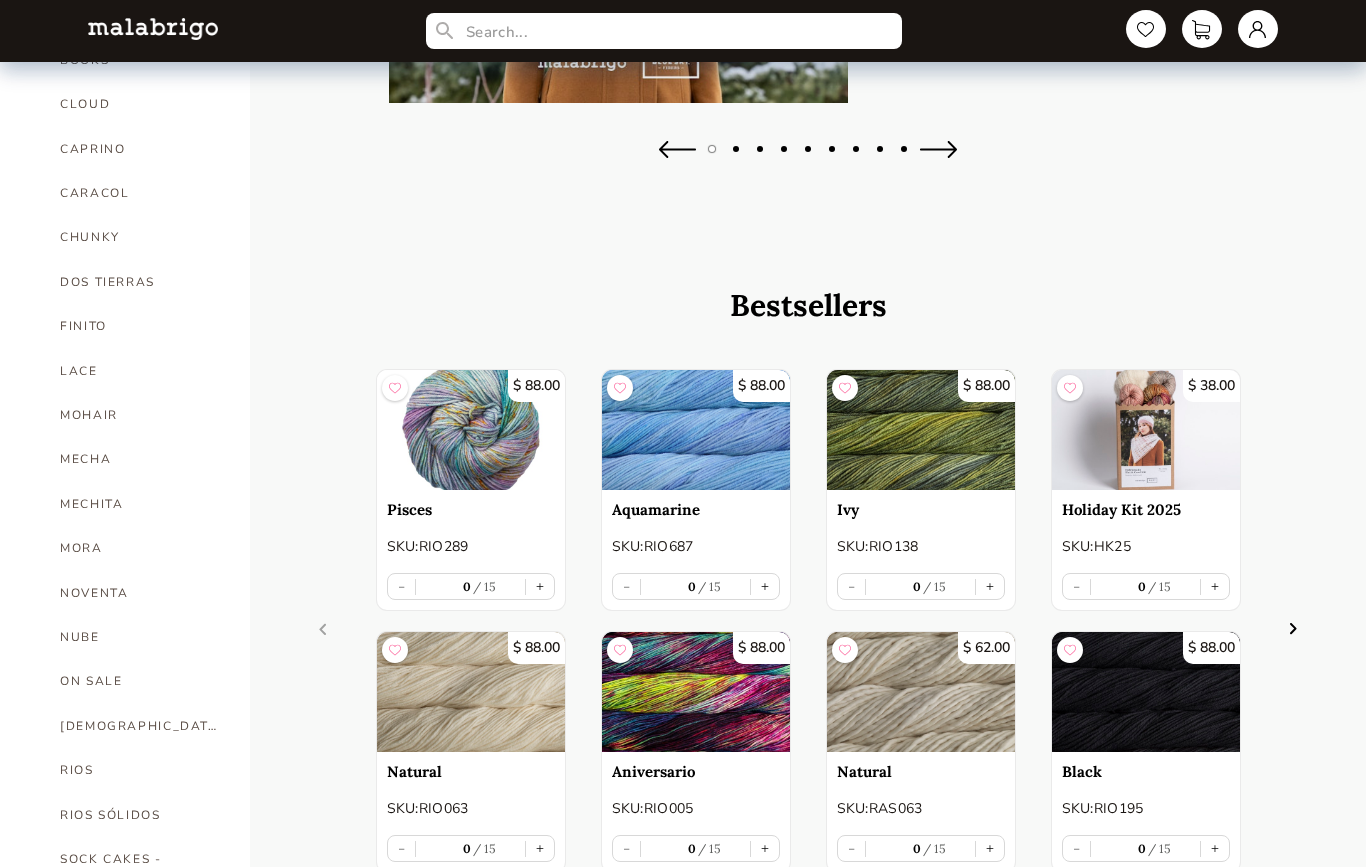 scroll, scrollTop: 510, scrollLeft: 0, axis: vertical 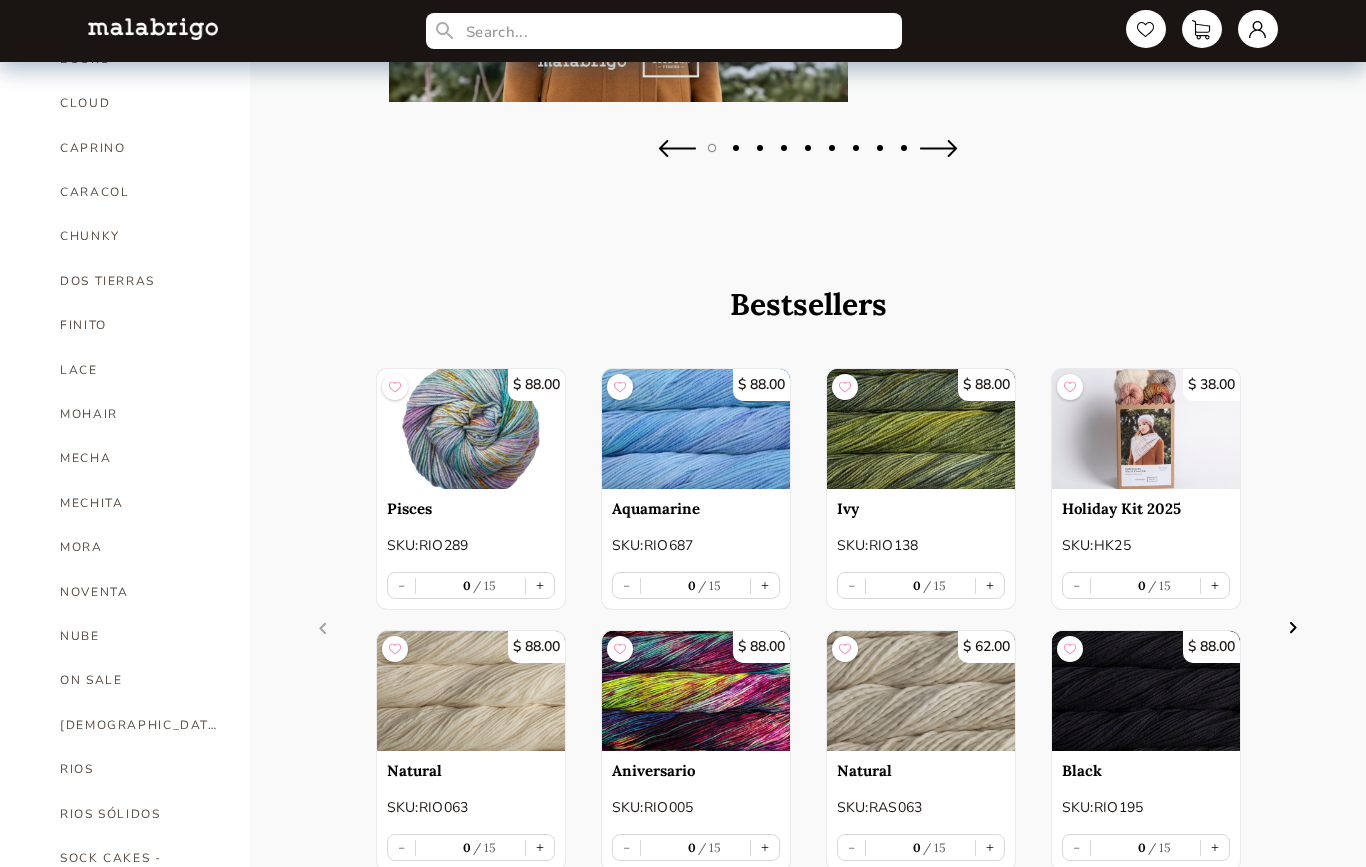 click on "MECHA" at bounding box center (140, 458) 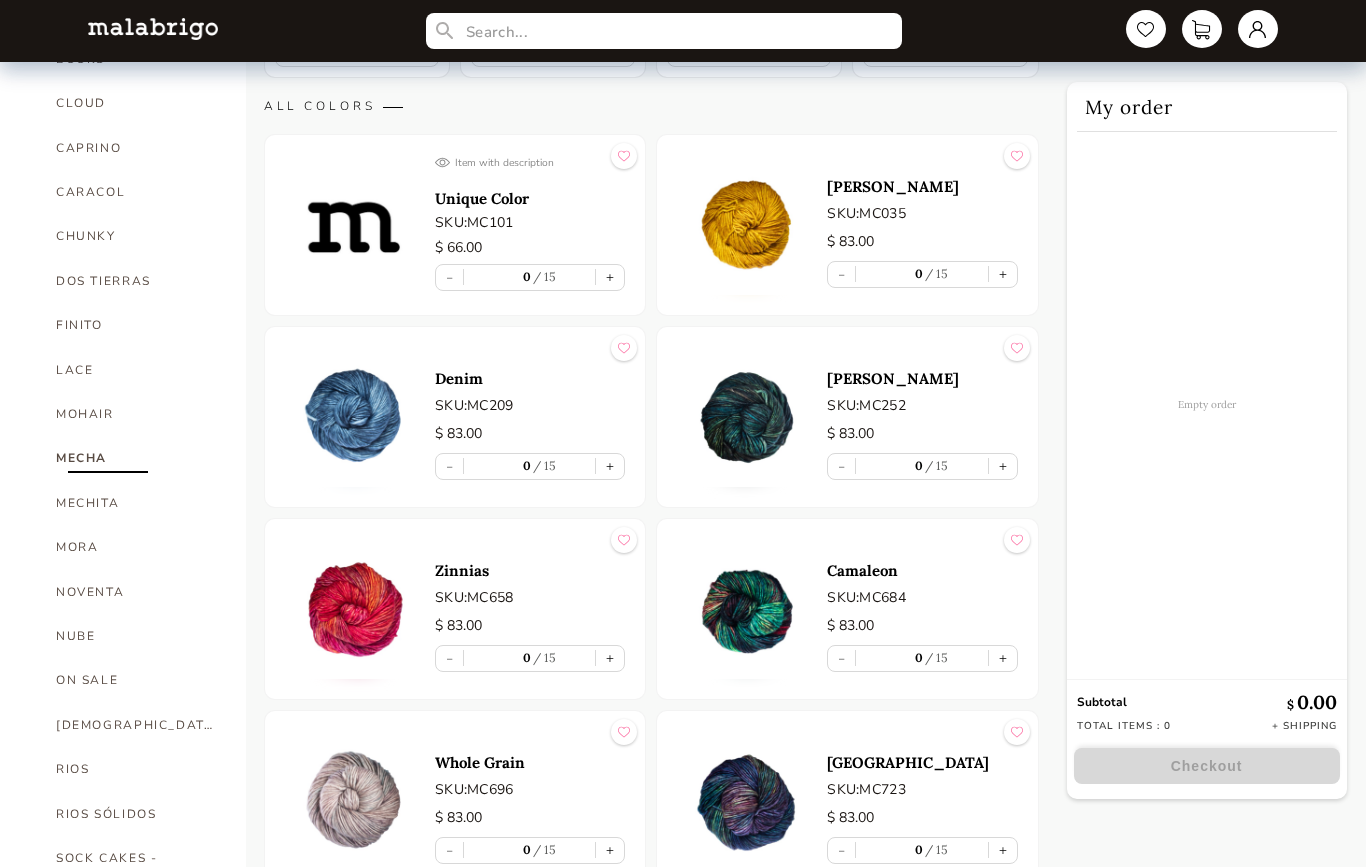 scroll, scrollTop: 608, scrollLeft: 0, axis: vertical 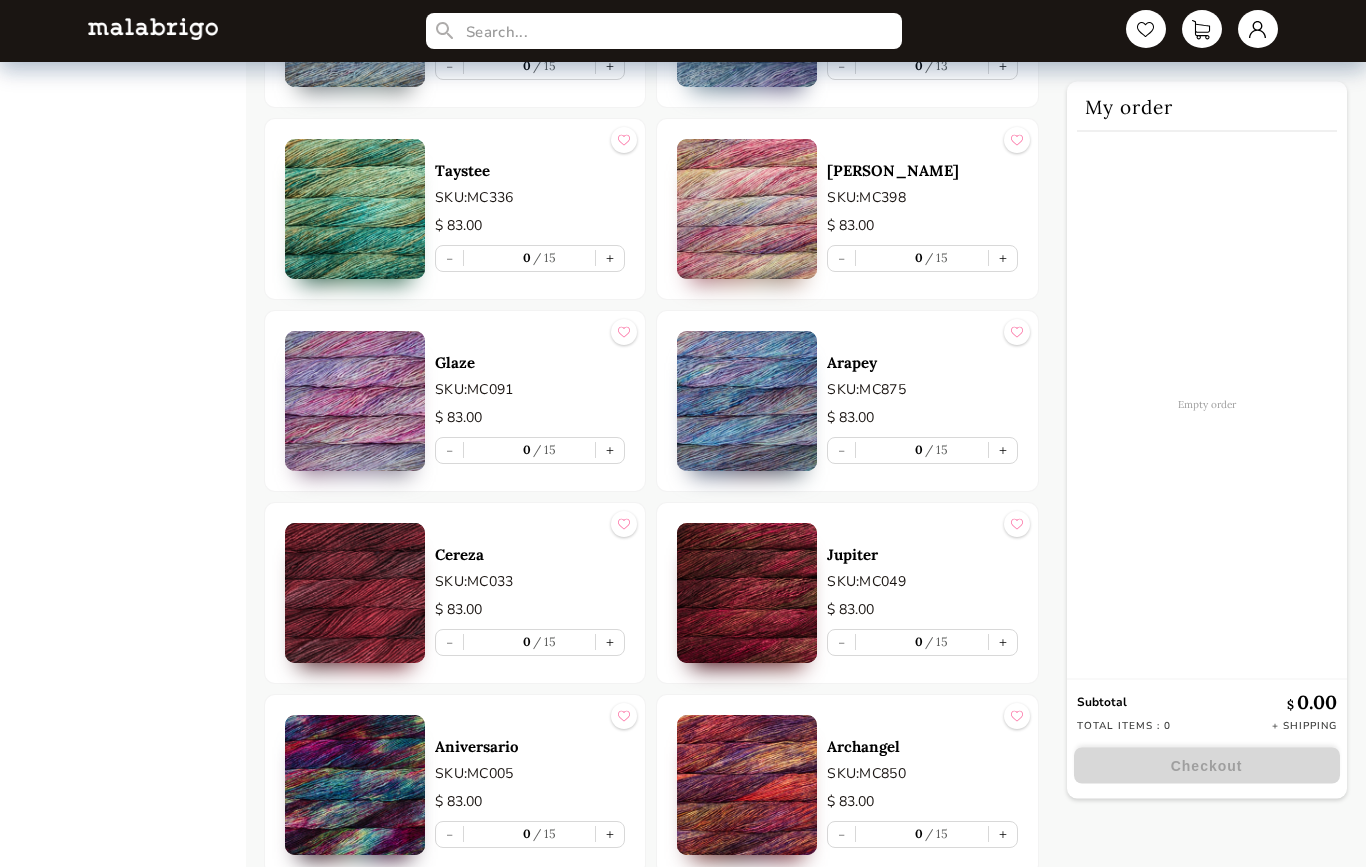 click on "+" at bounding box center (610, 643) 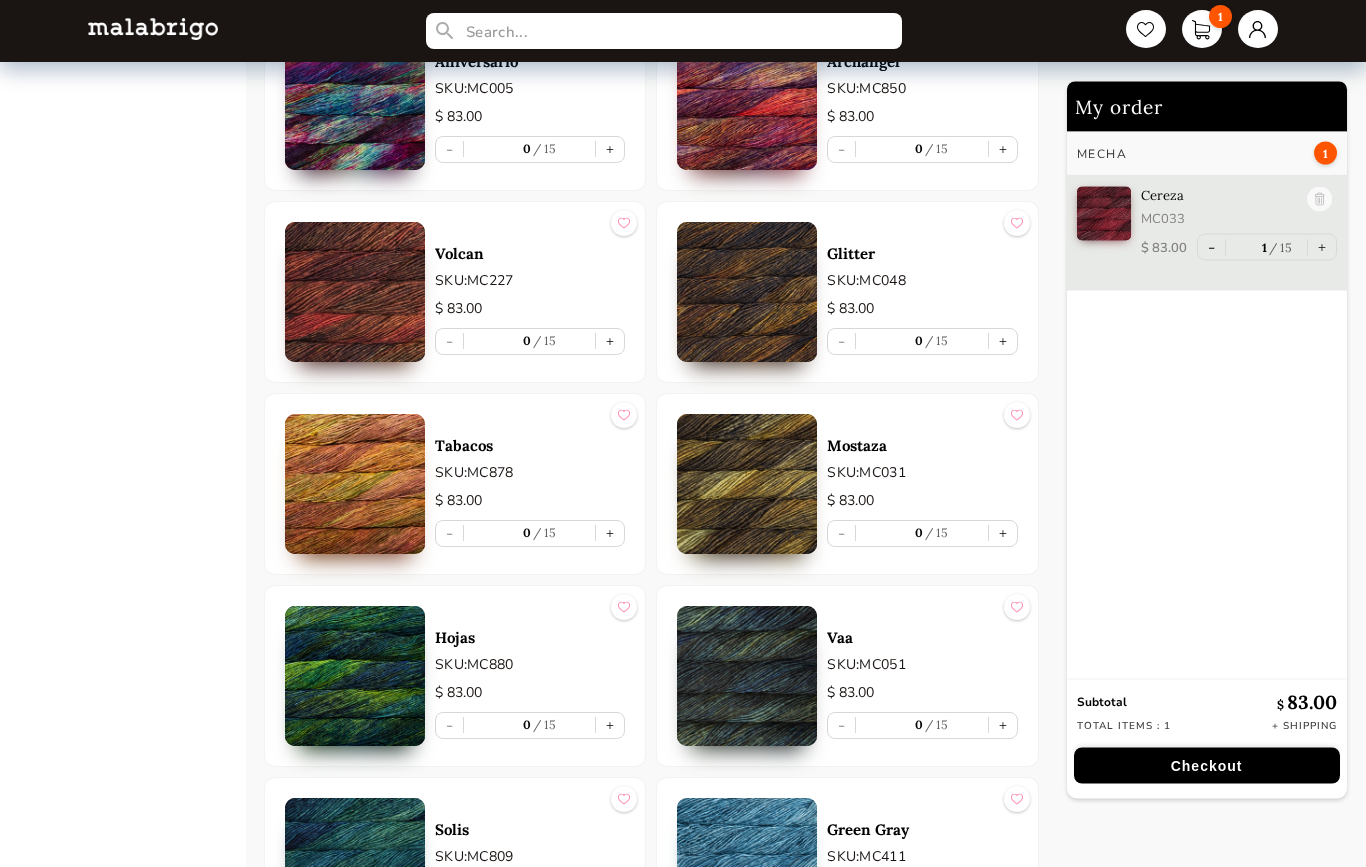 scroll, scrollTop: 2939, scrollLeft: 0, axis: vertical 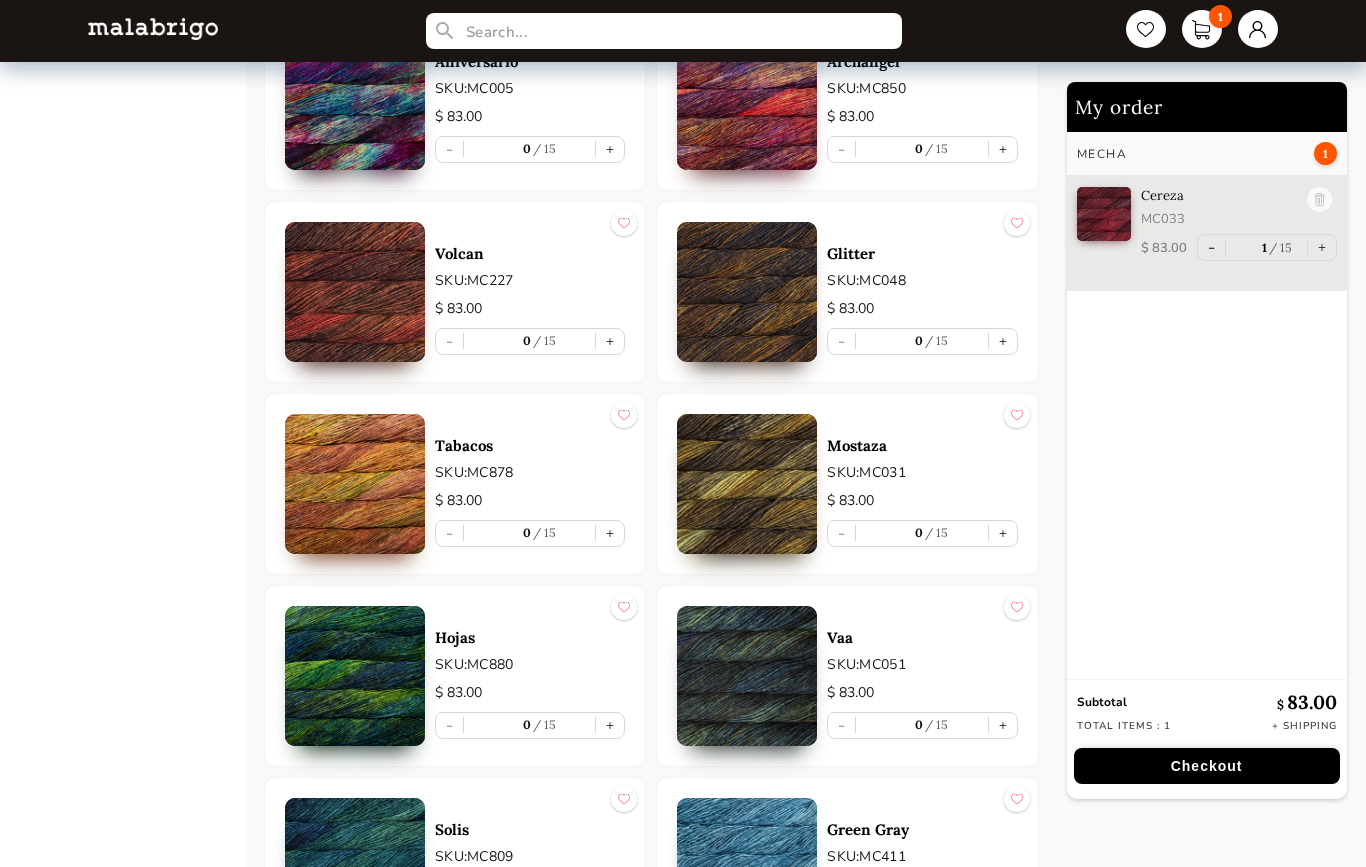 click on "+" at bounding box center [610, 725] 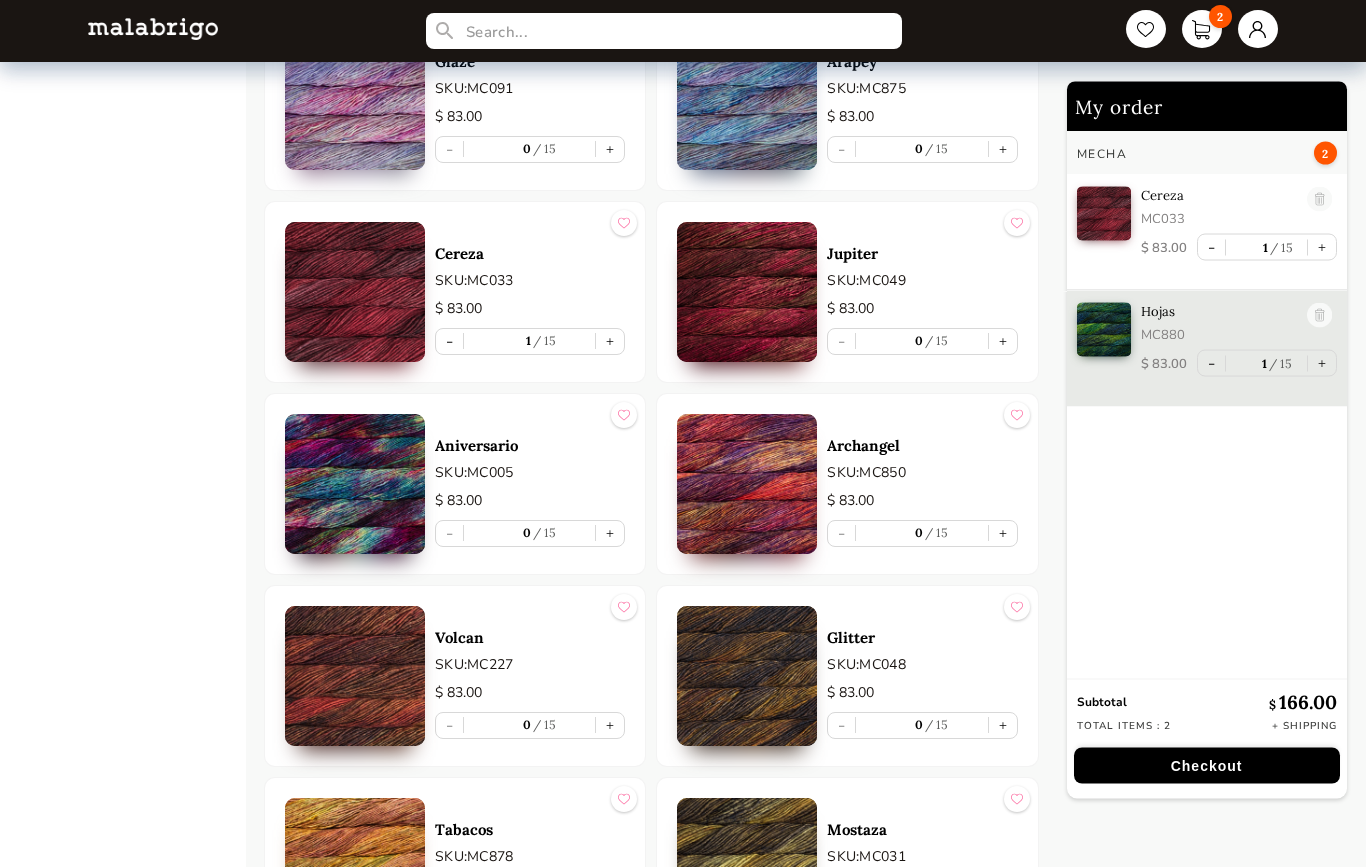 click on "+" at bounding box center (610, 342) 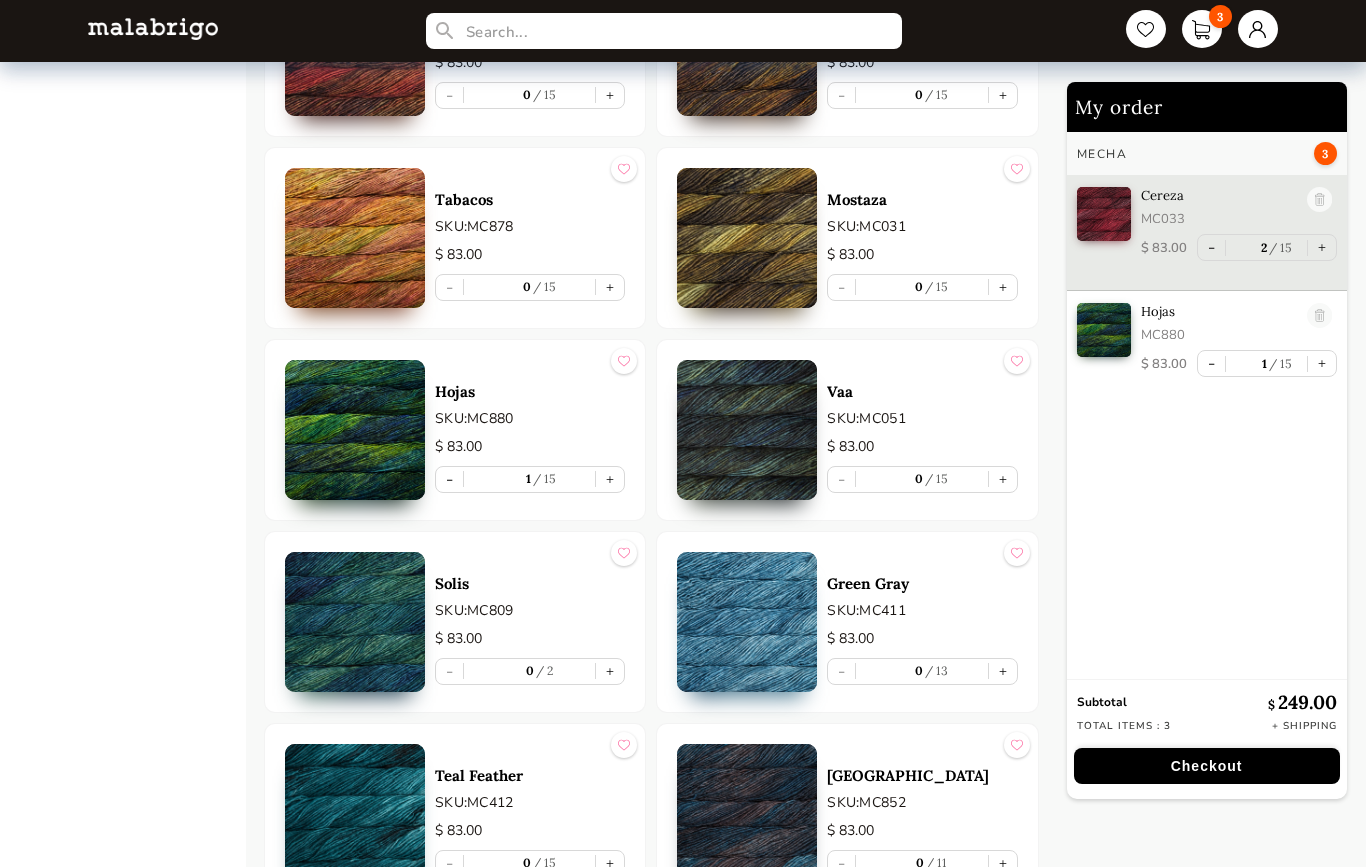 scroll, scrollTop: 3157, scrollLeft: 0, axis: vertical 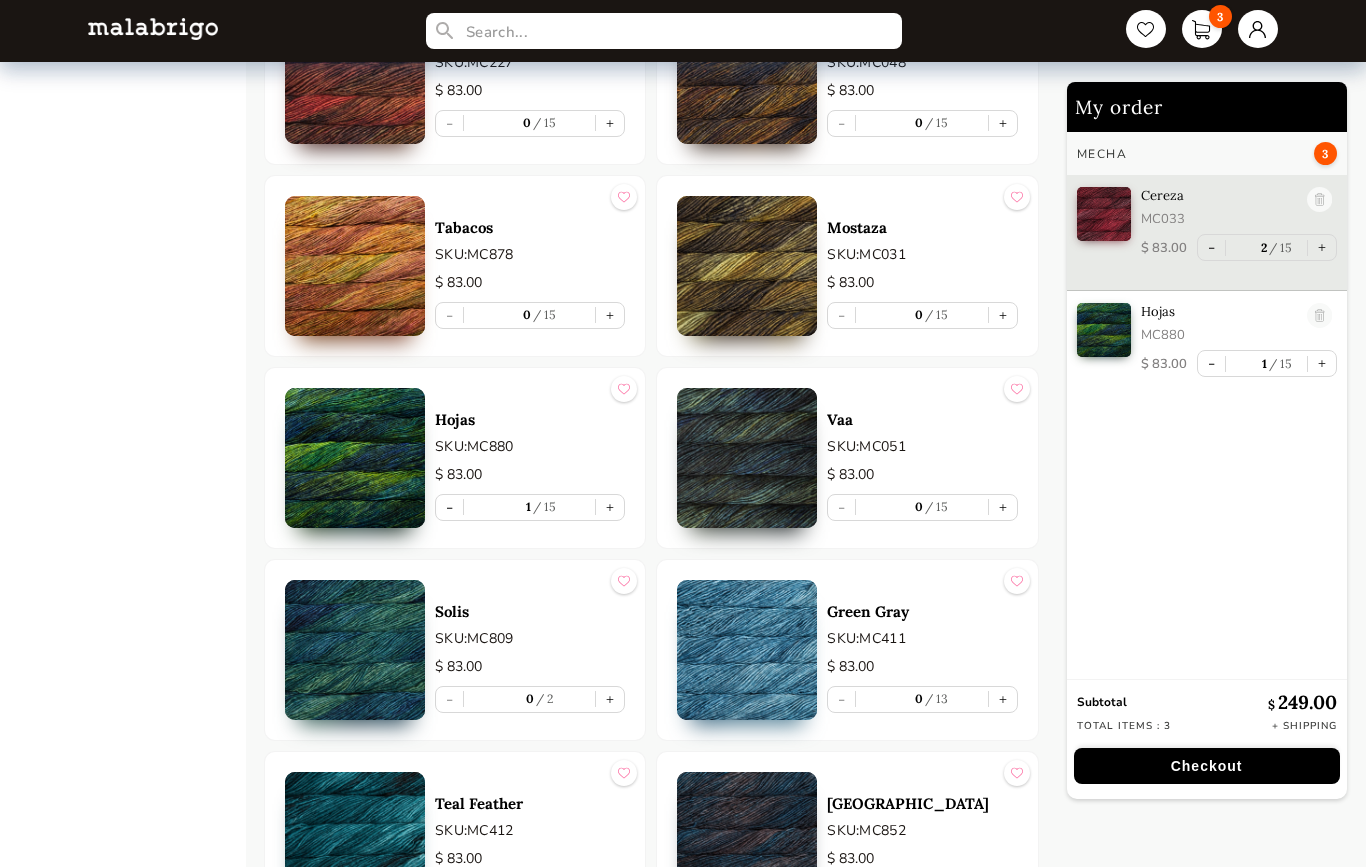 click on "+" at bounding box center (610, 315) 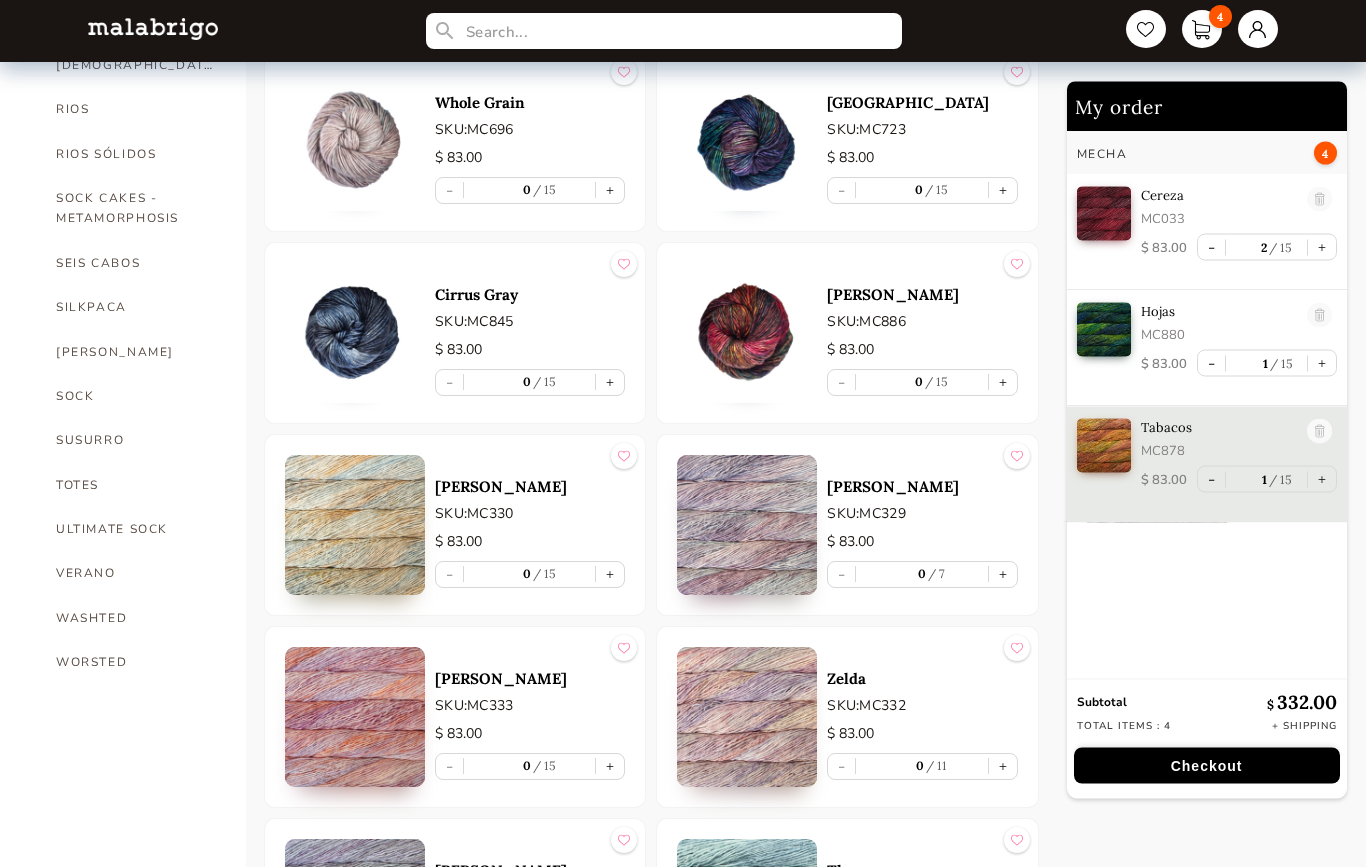 scroll, scrollTop: 1170, scrollLeft: 0, axis: vertical 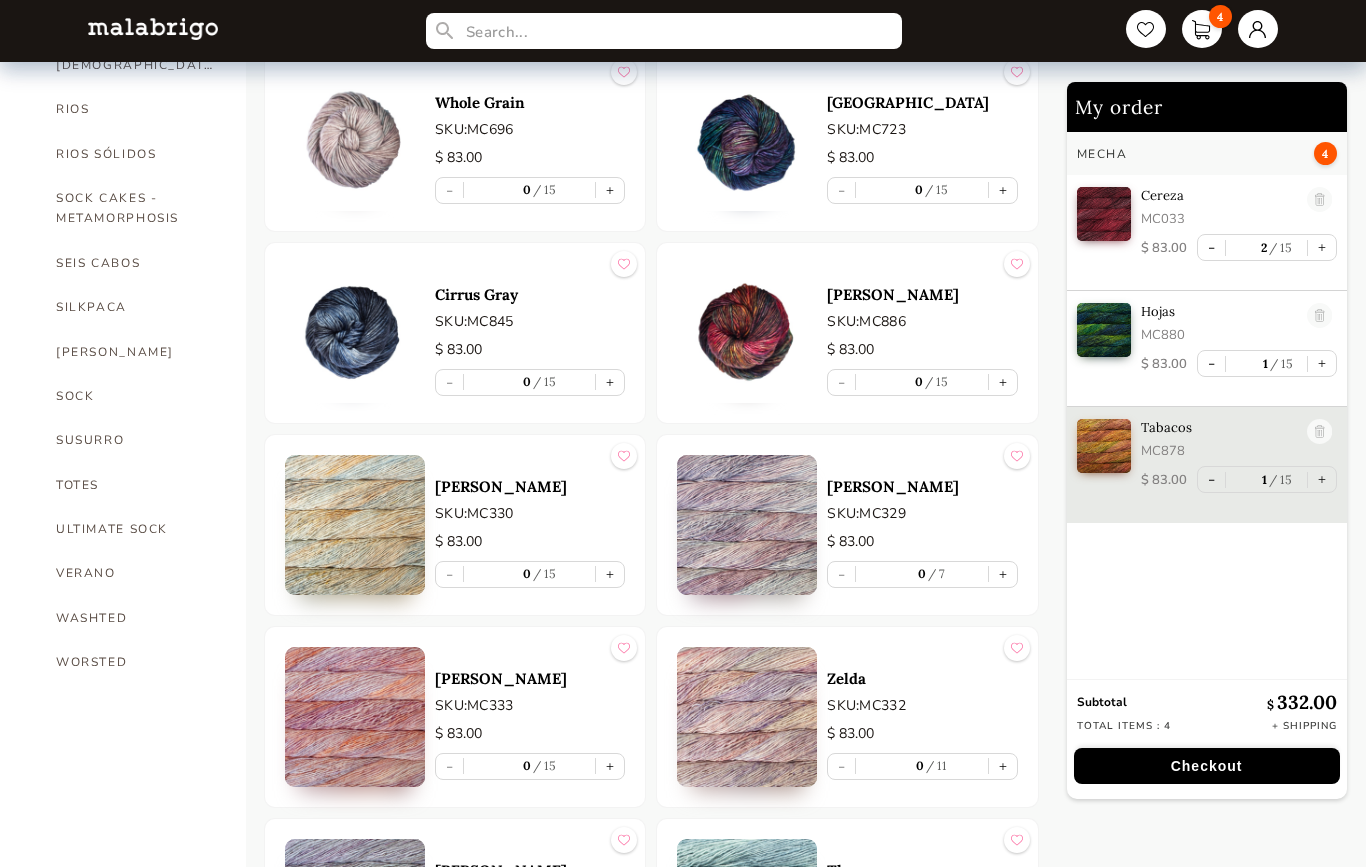 click on "ULTIMATE SOCK" at bounding box center [136, 529] 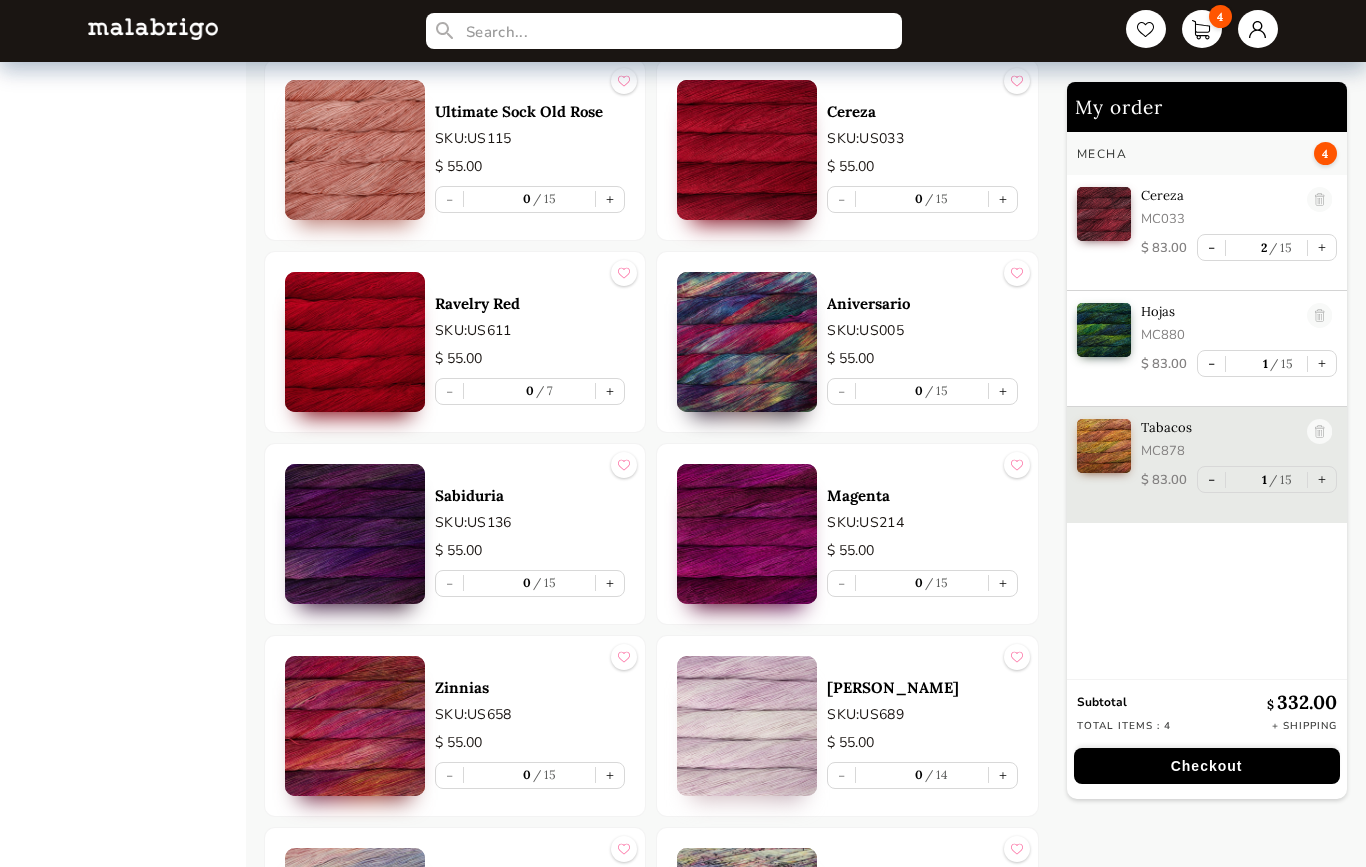 scroll, scrollTop: 1778, scrollLeft: 0, axis: vertical 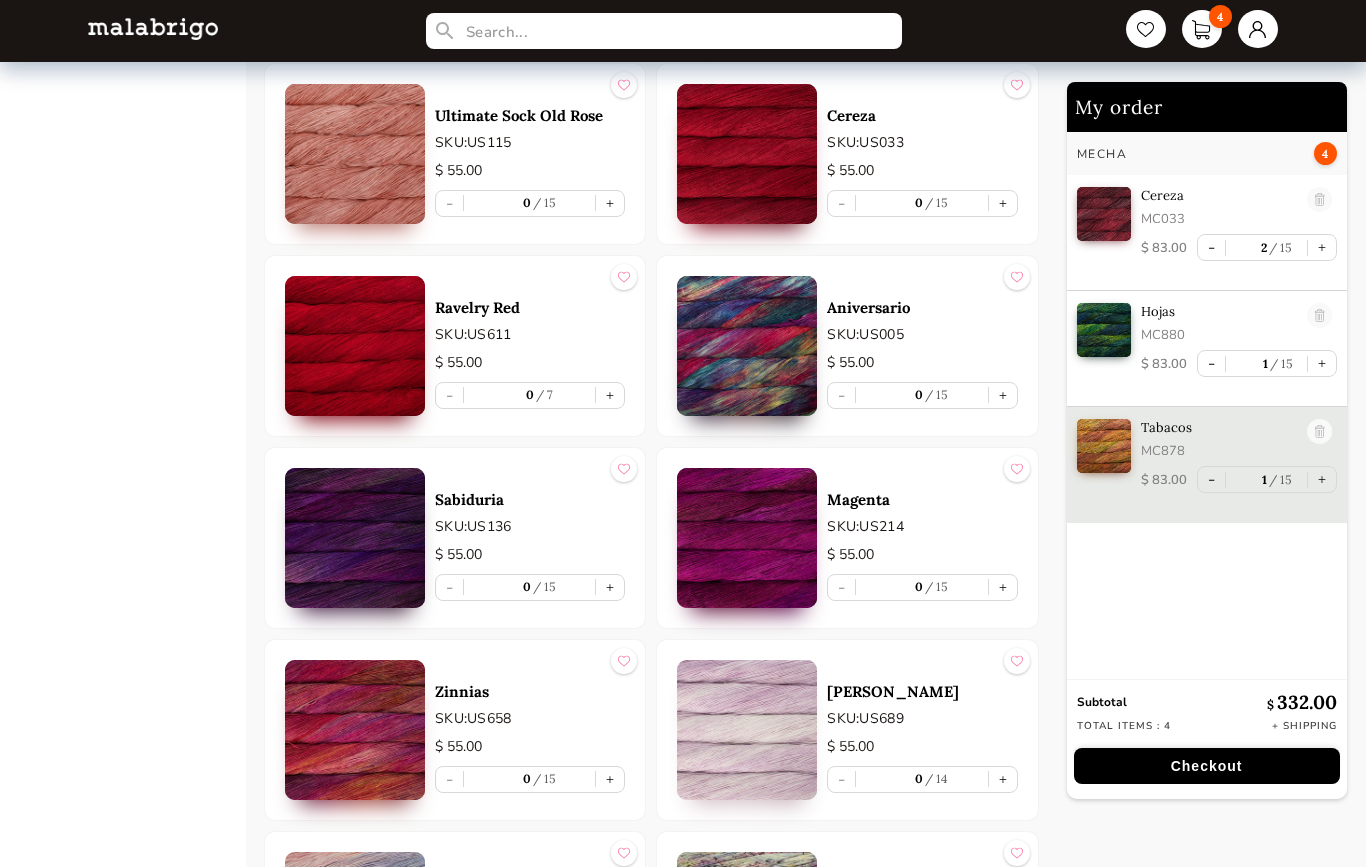 click at bounding box center [355, 538] 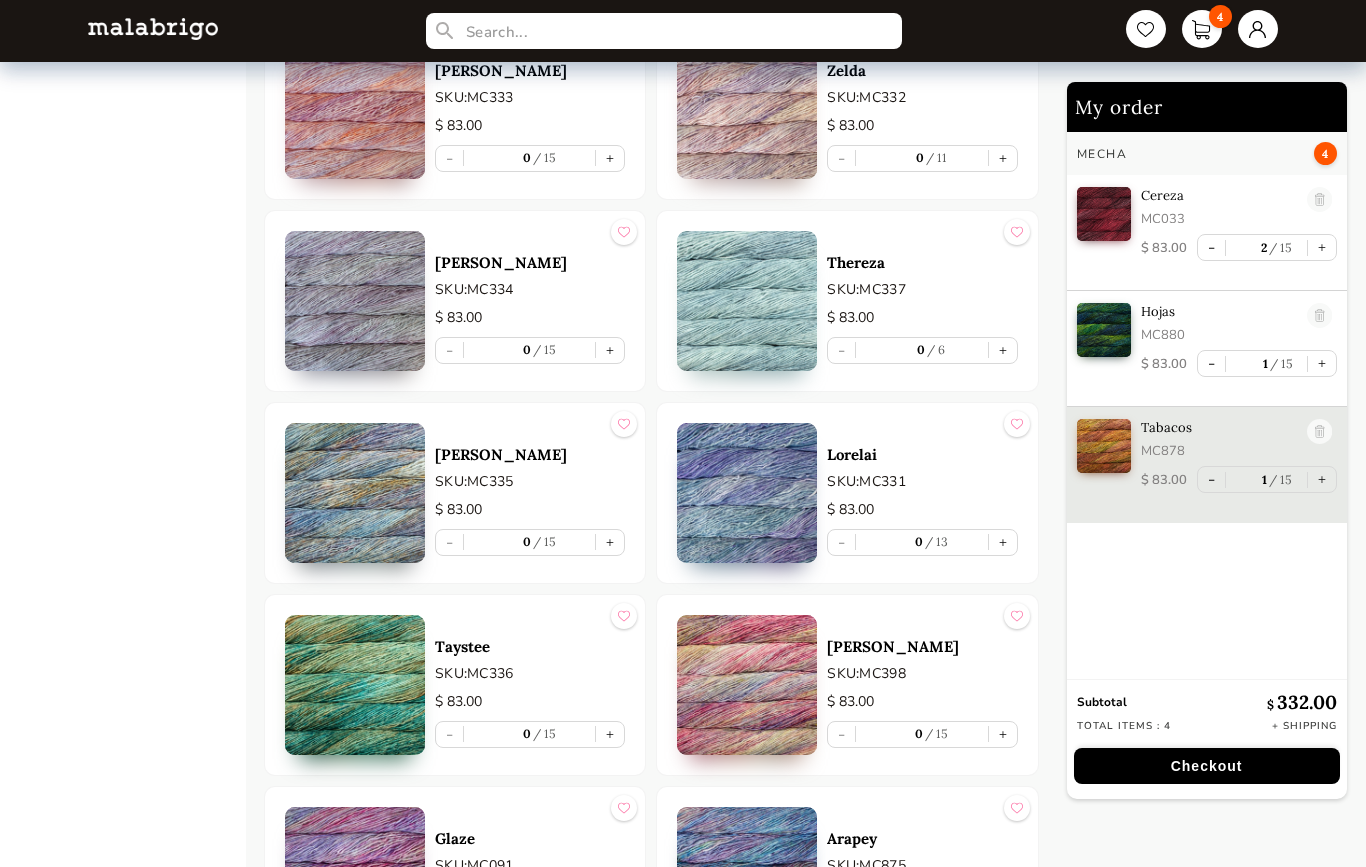 scroll, scrollTop: 1170, scrollLeft: 0, axis: vertical 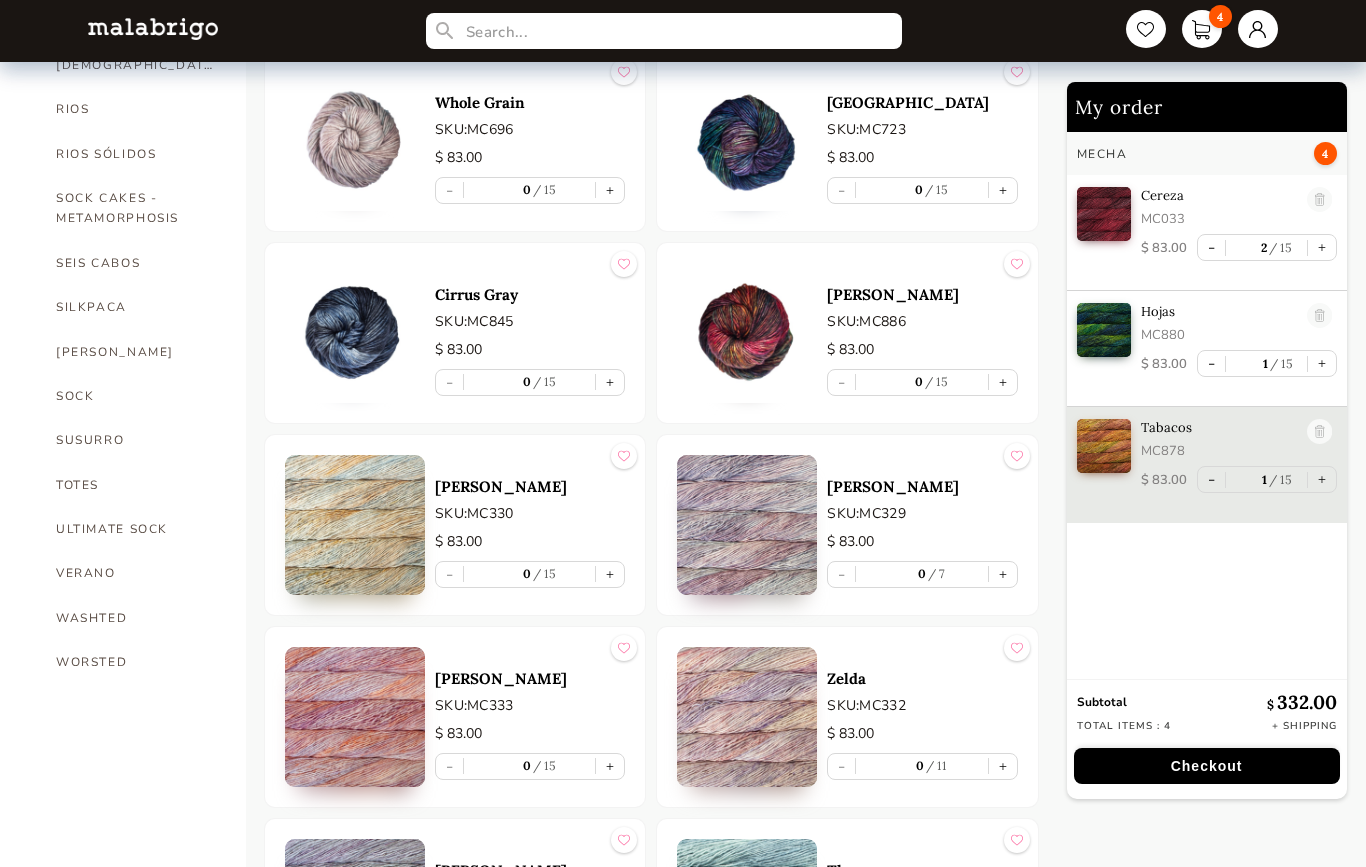 click on "SKU:  MC329" at bounding box center [922, 513] 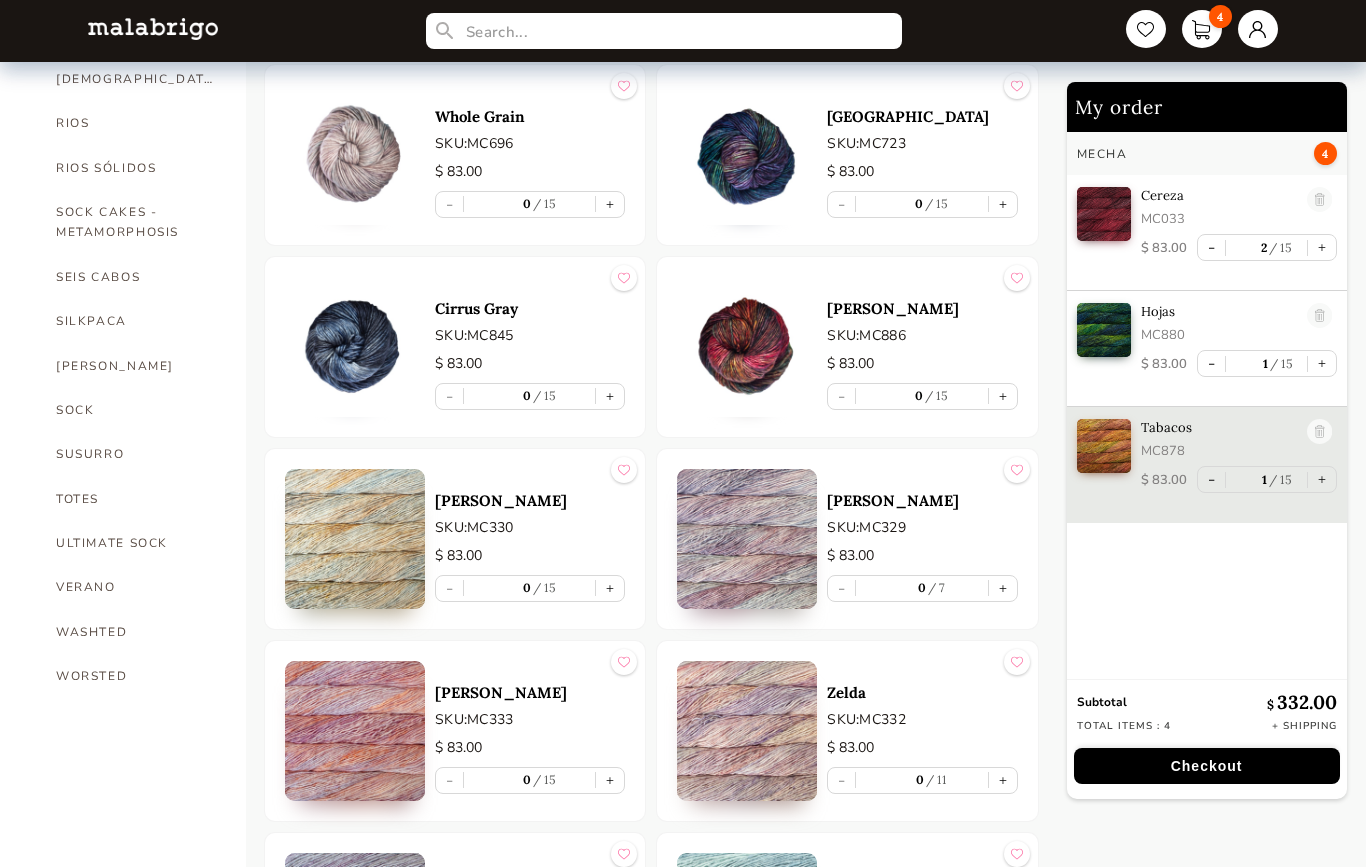 click on "SOCK" at bounding box center [136, 410] 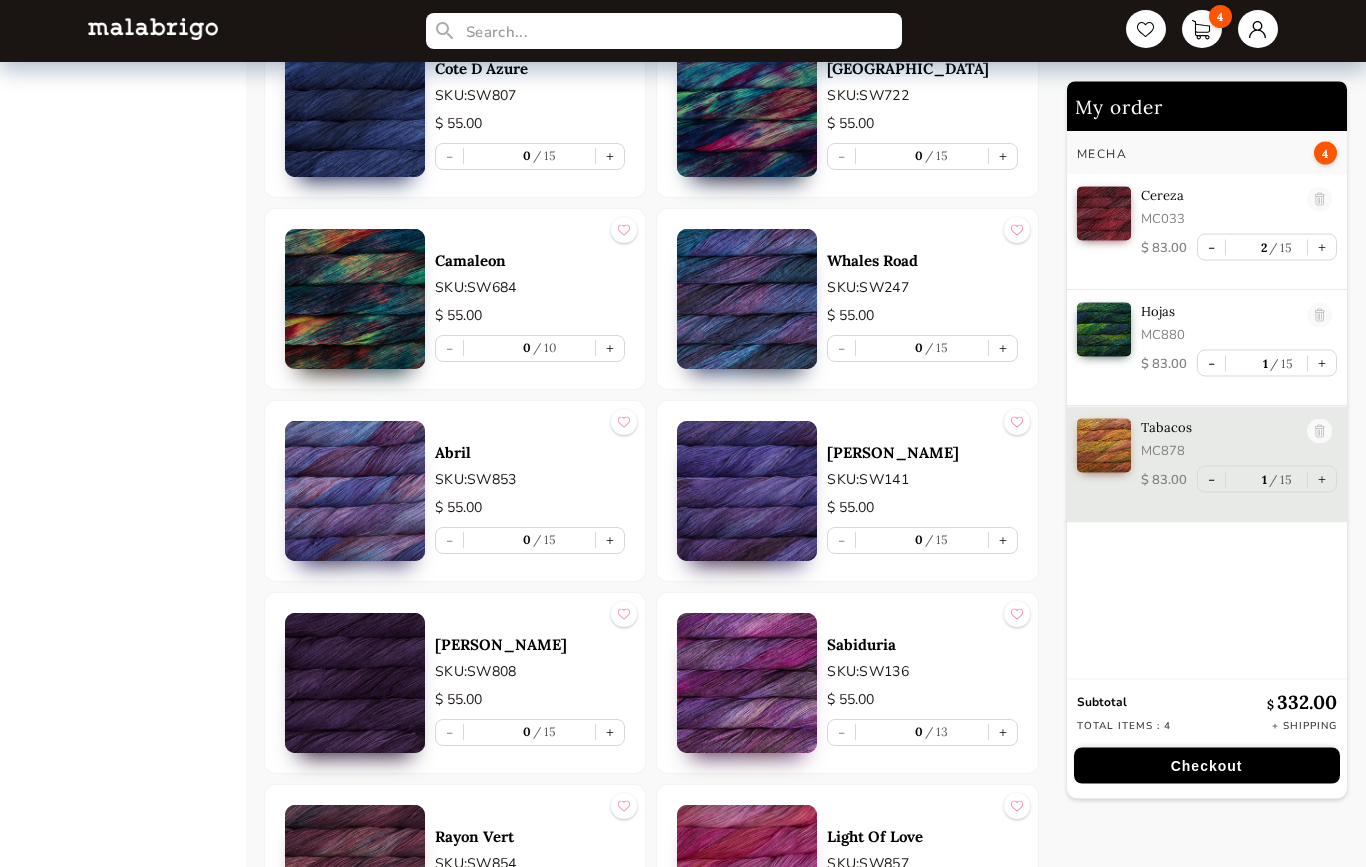 scroll, scrollTop: 5237, scrollLeft: 0, axis: vertical 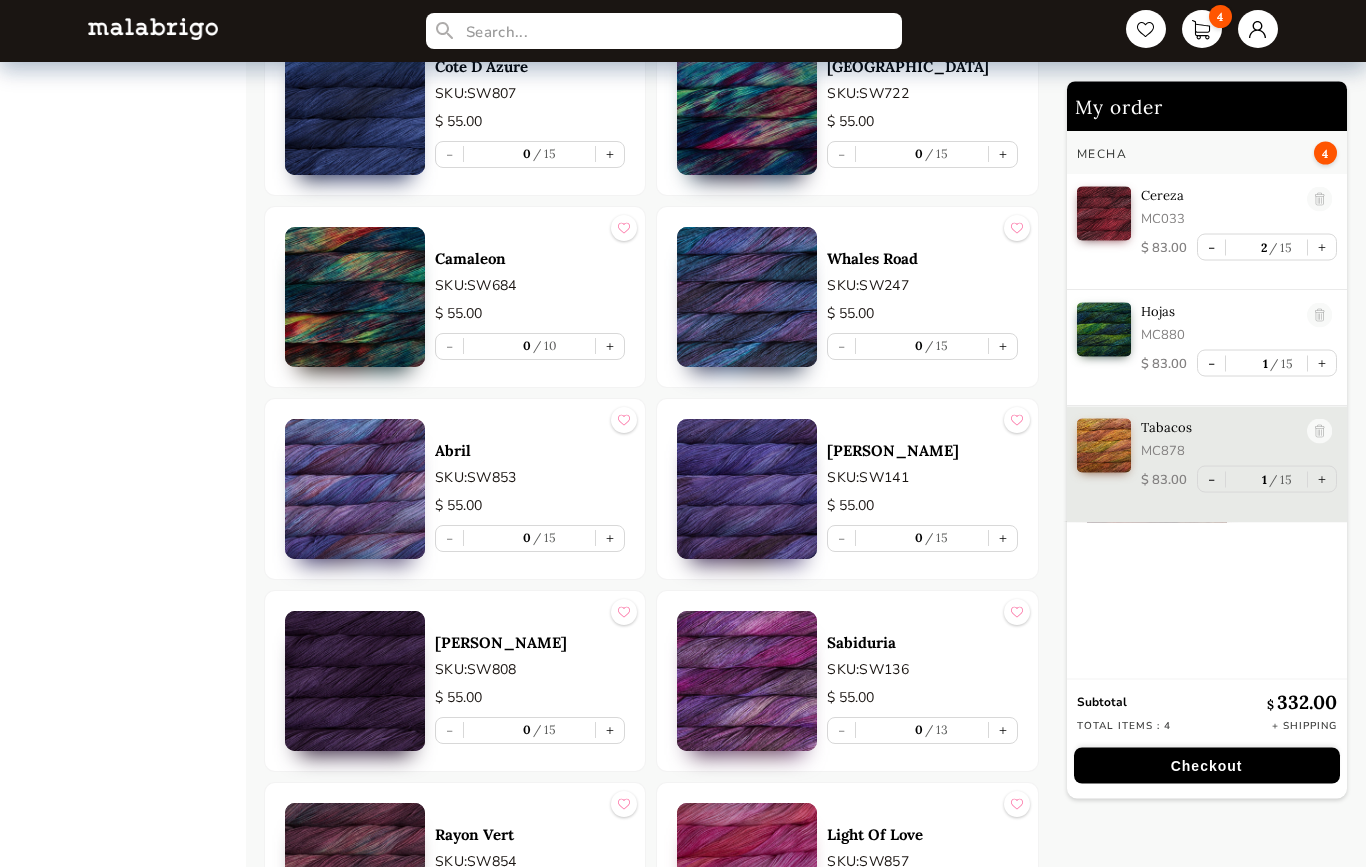 click at bounding box center [355, 682] 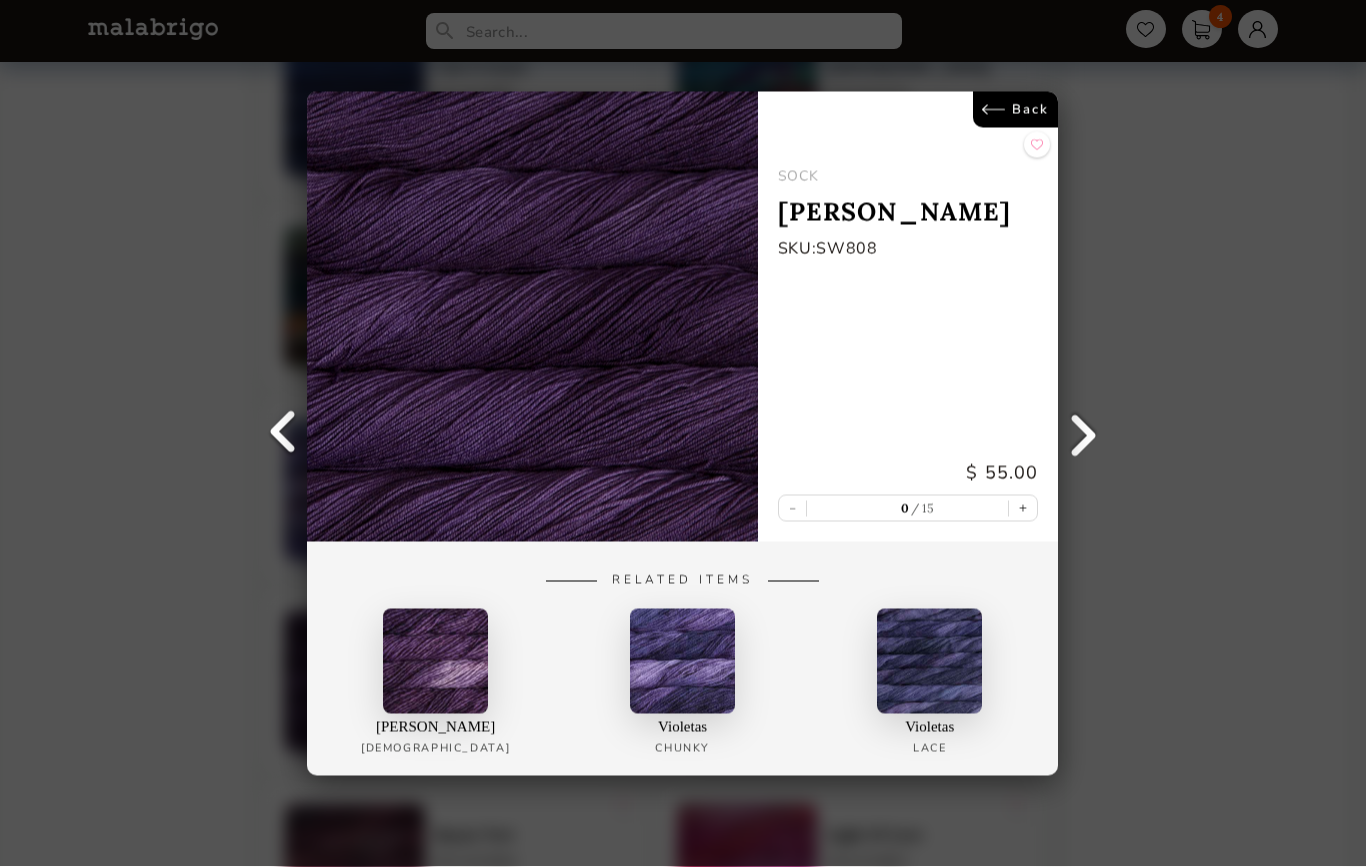 scroll, scrollTop: 5336, scrollLeft: 0, axis: vertical 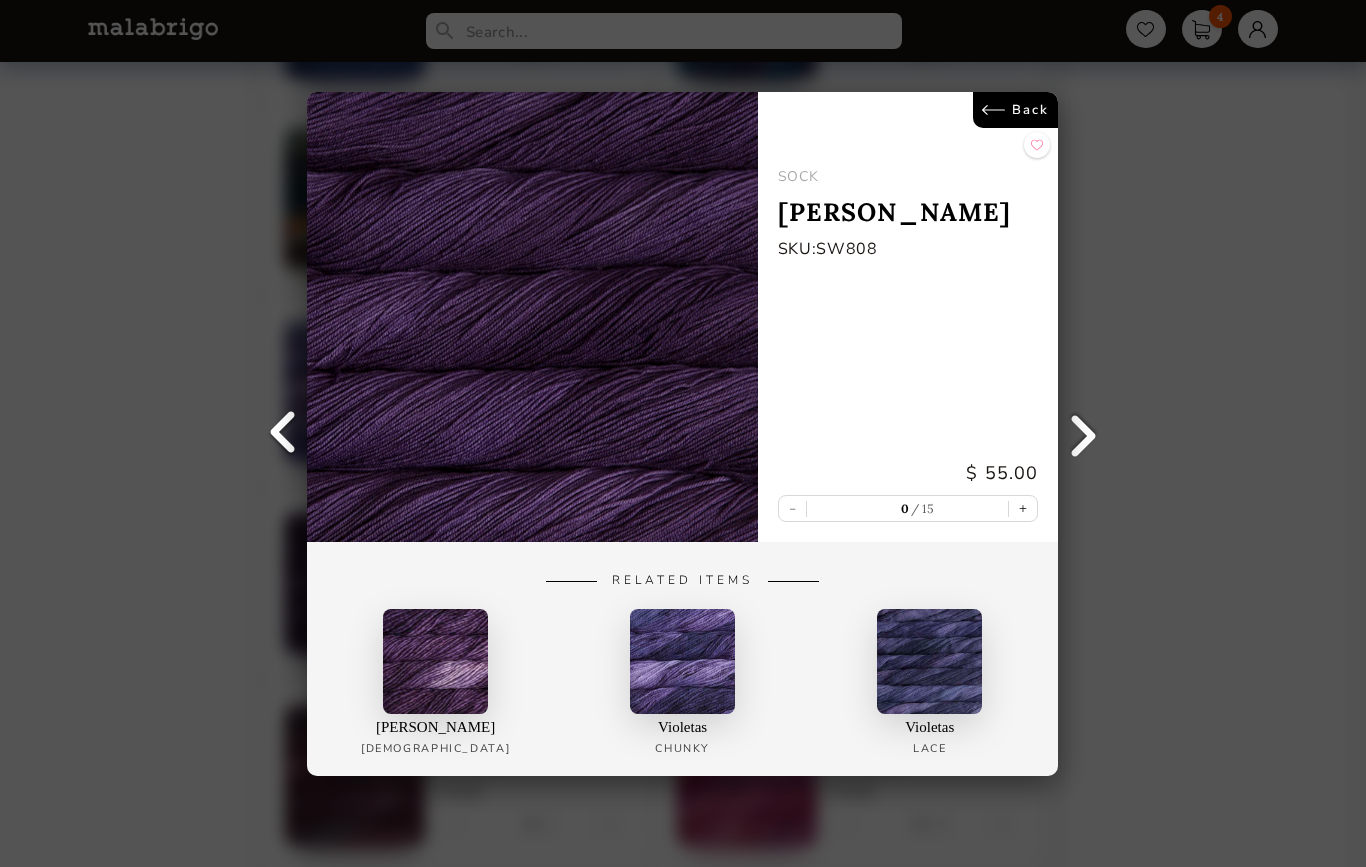 click on "+" at bounding box center (1024, 508) 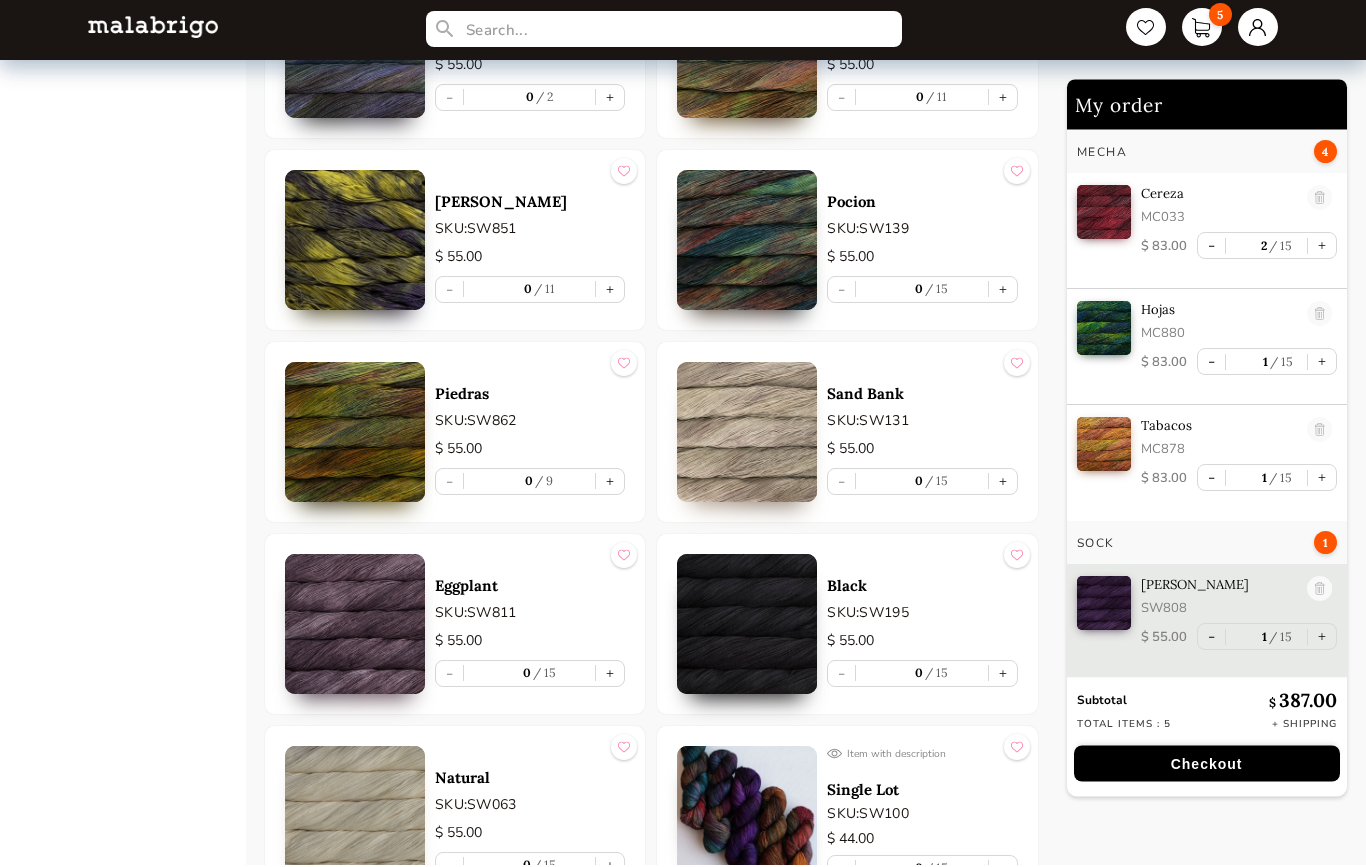 scroll, scrollTop: 7694, scrollLeft: 0, axis: vertical 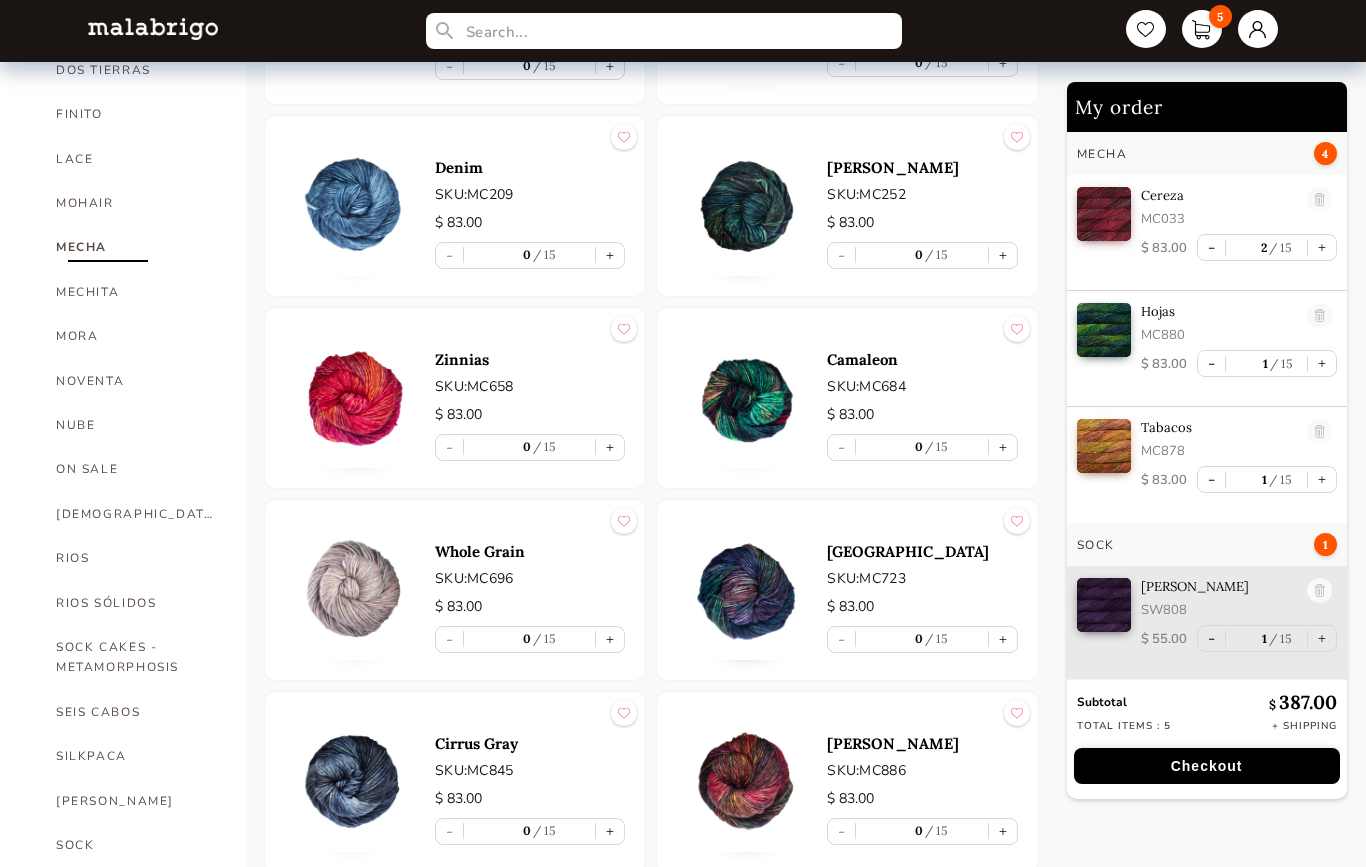 click on "MORA" at bounding box center [136, 336] 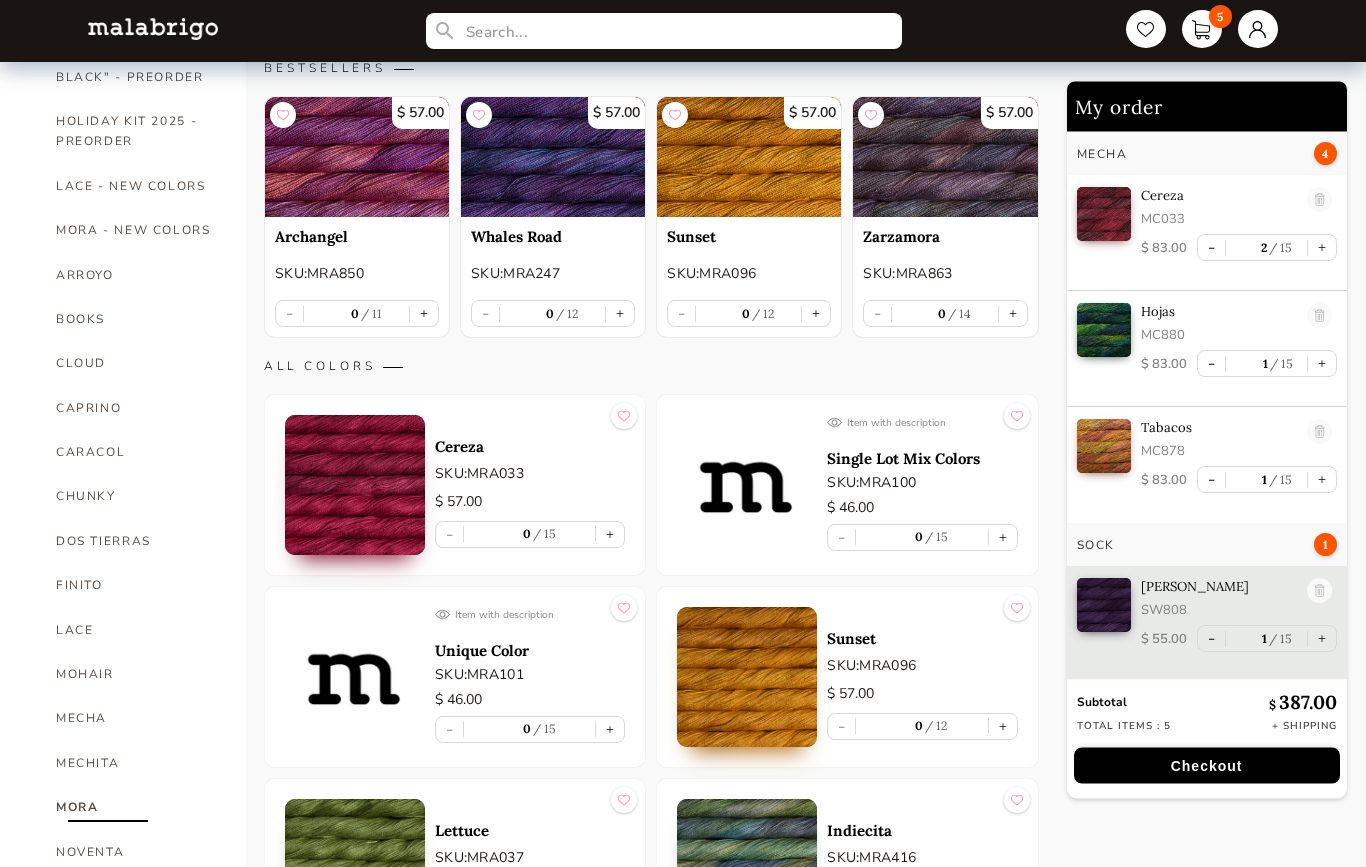 scroll, scrollTop: 250, scrollLeft: 0, axis: vertical 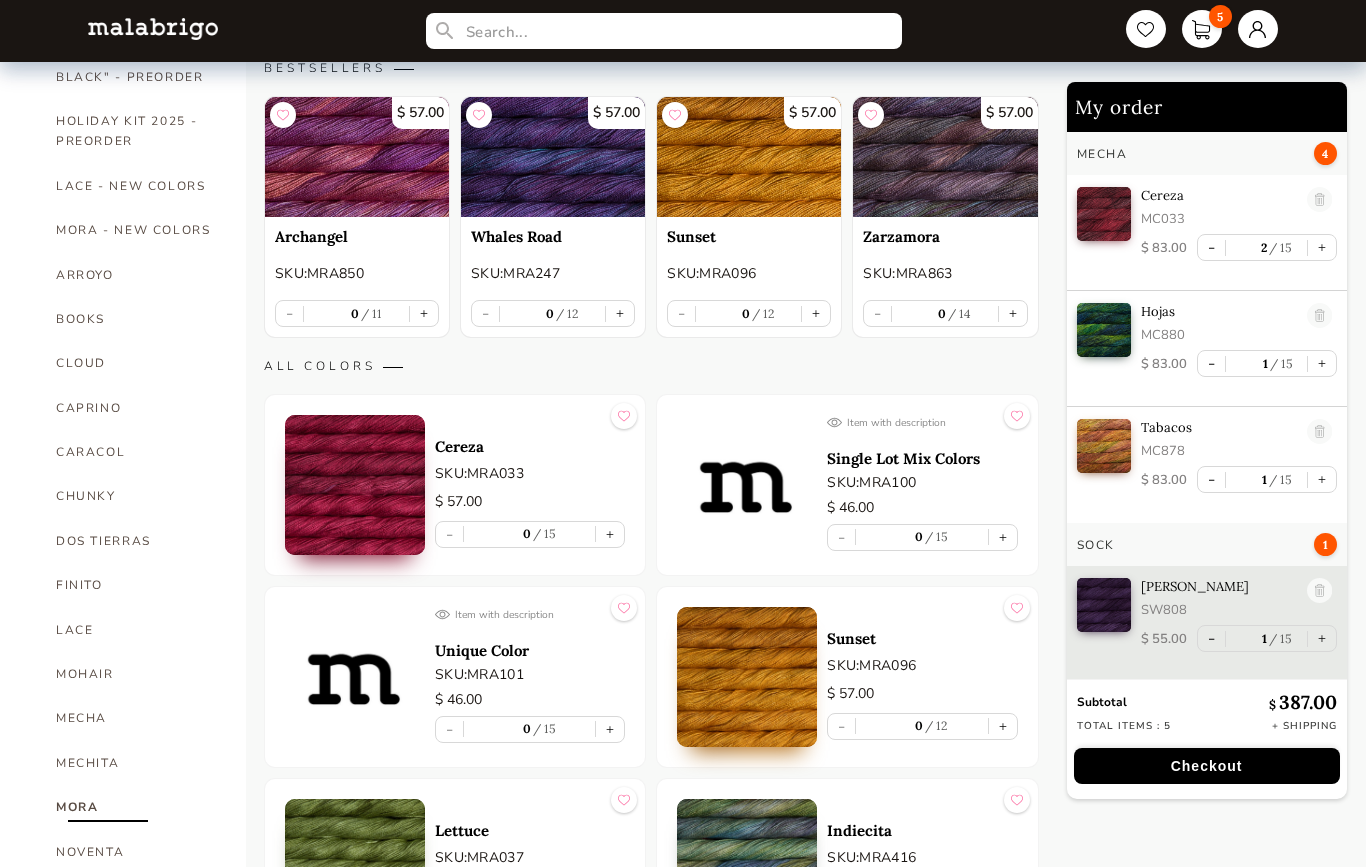 click on "BOOKS" at bounding box center (136, 319) 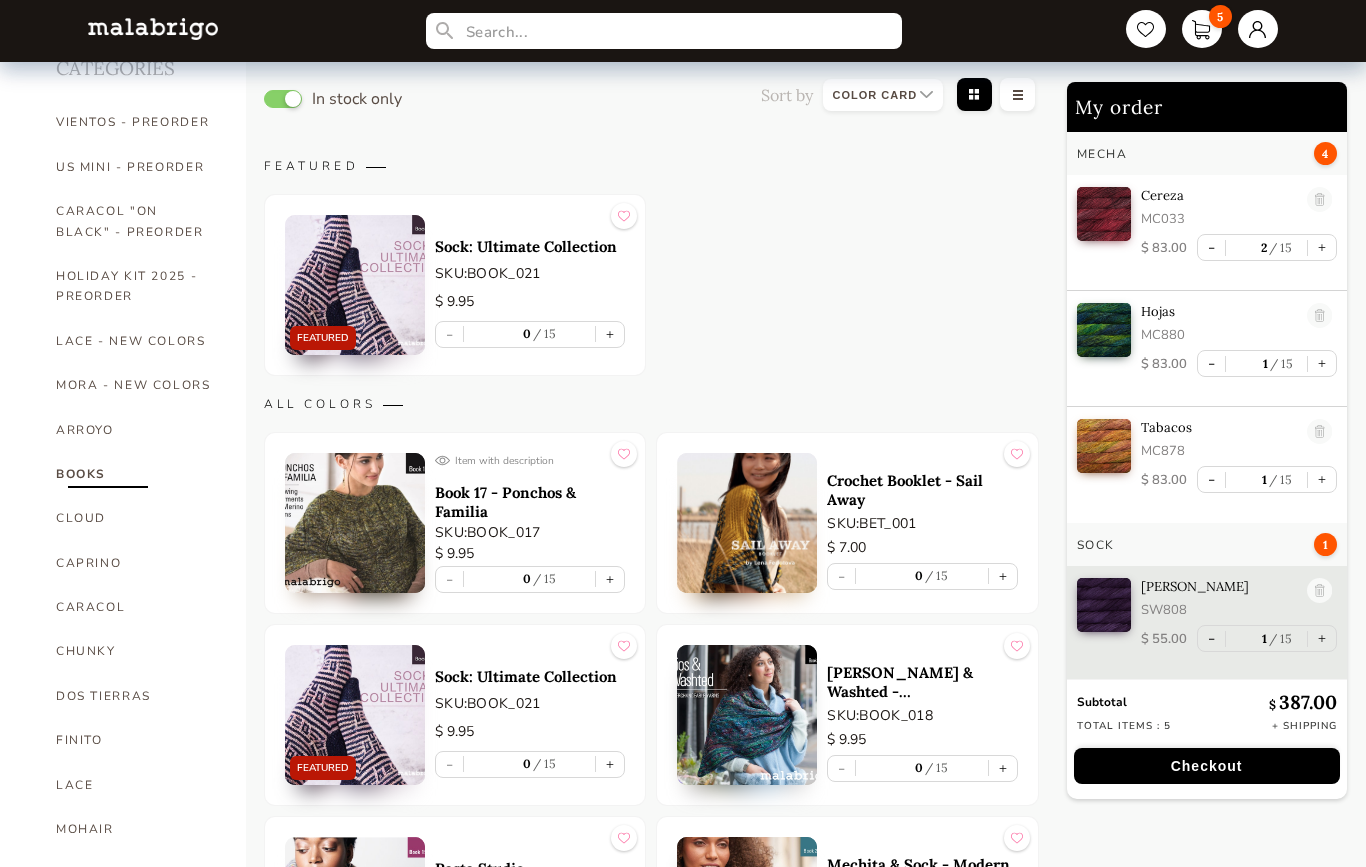 scroll, scrollTop: 97, scrollLeft: 0, axis: vertical 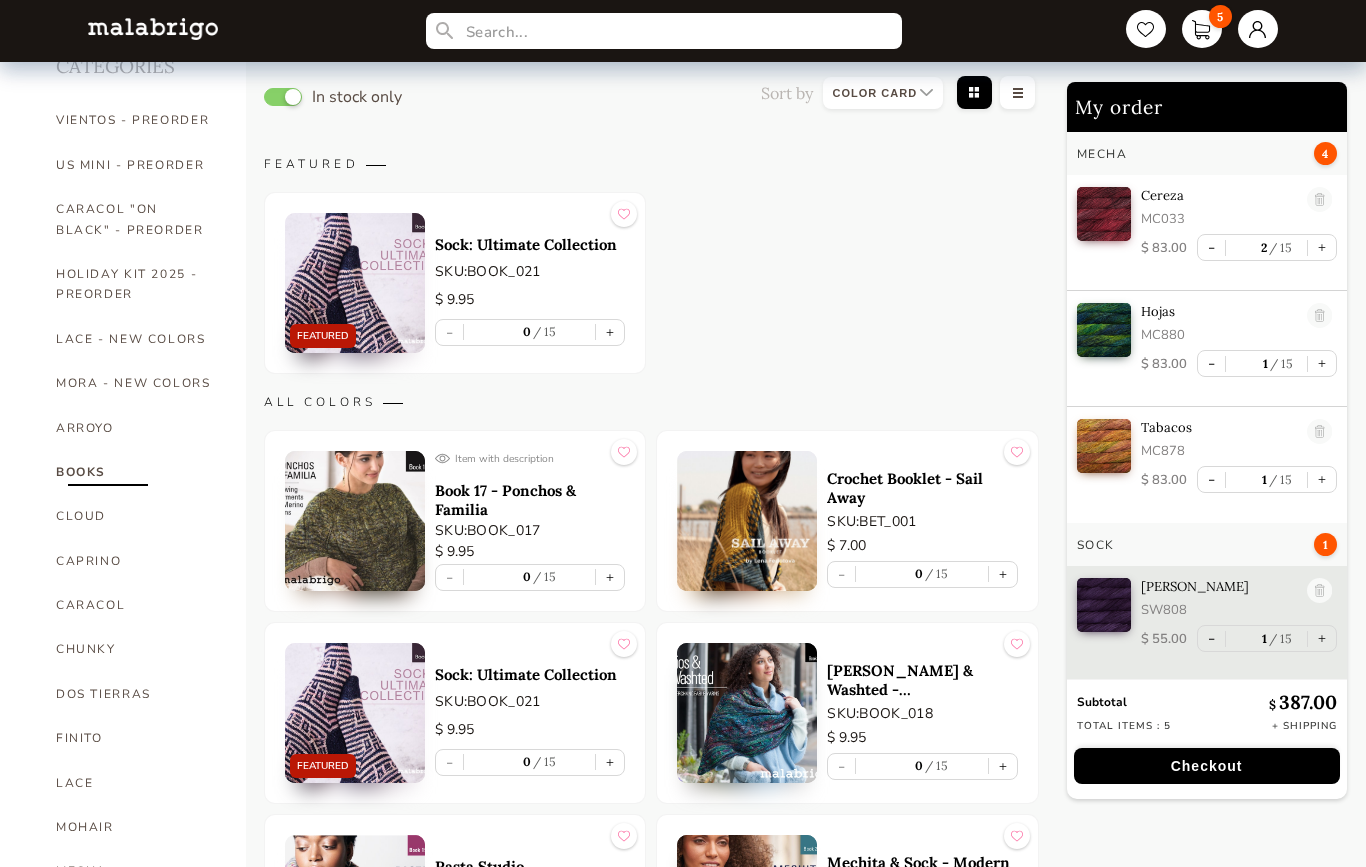 click on "FEATURED Sock: Ultimate Collection SKU:  BOOK_021 $   9.95 - 0 15 +" at bounding box center [455, 713] 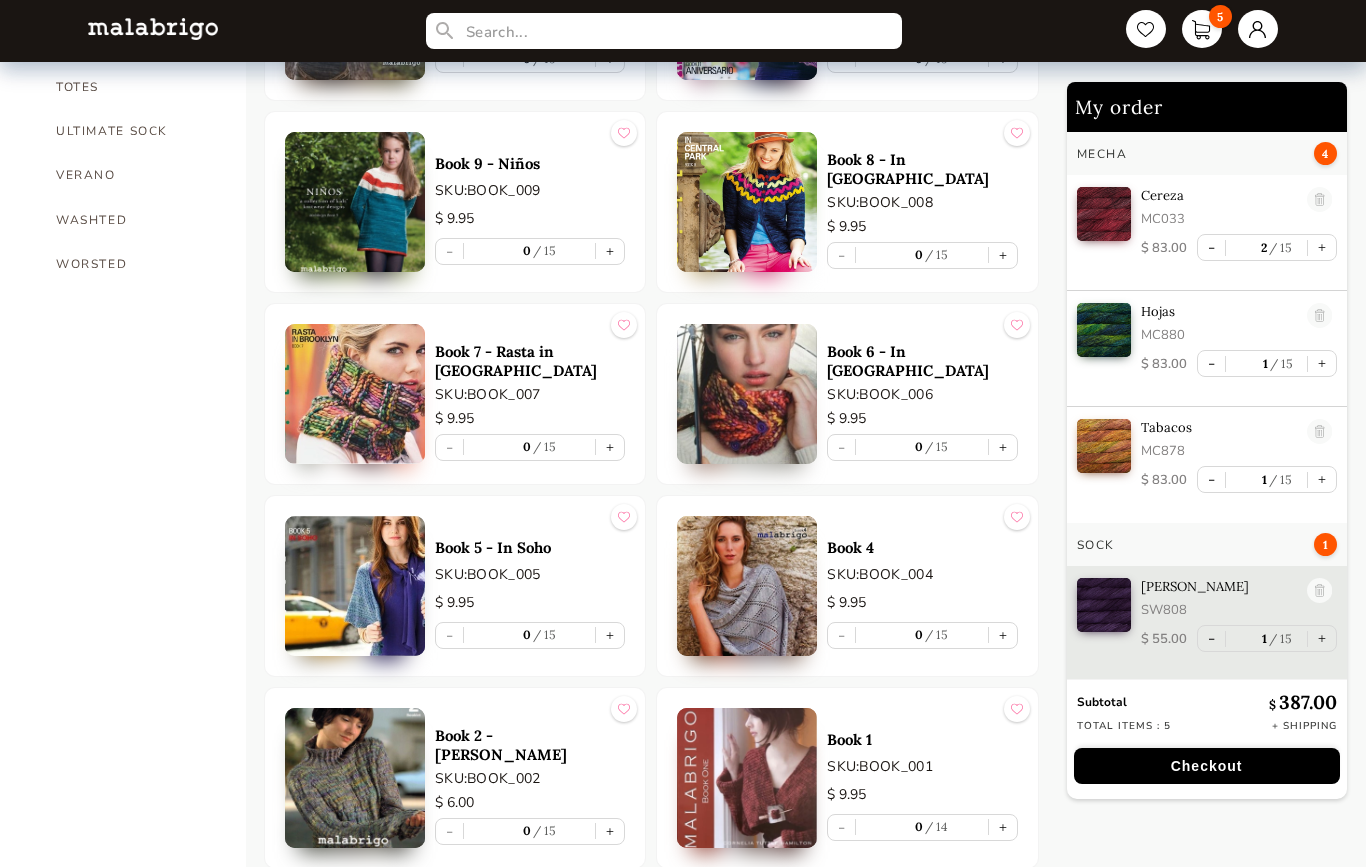 scroll, scrollTop: 1567, scrollLeft: 0, axis: vertical 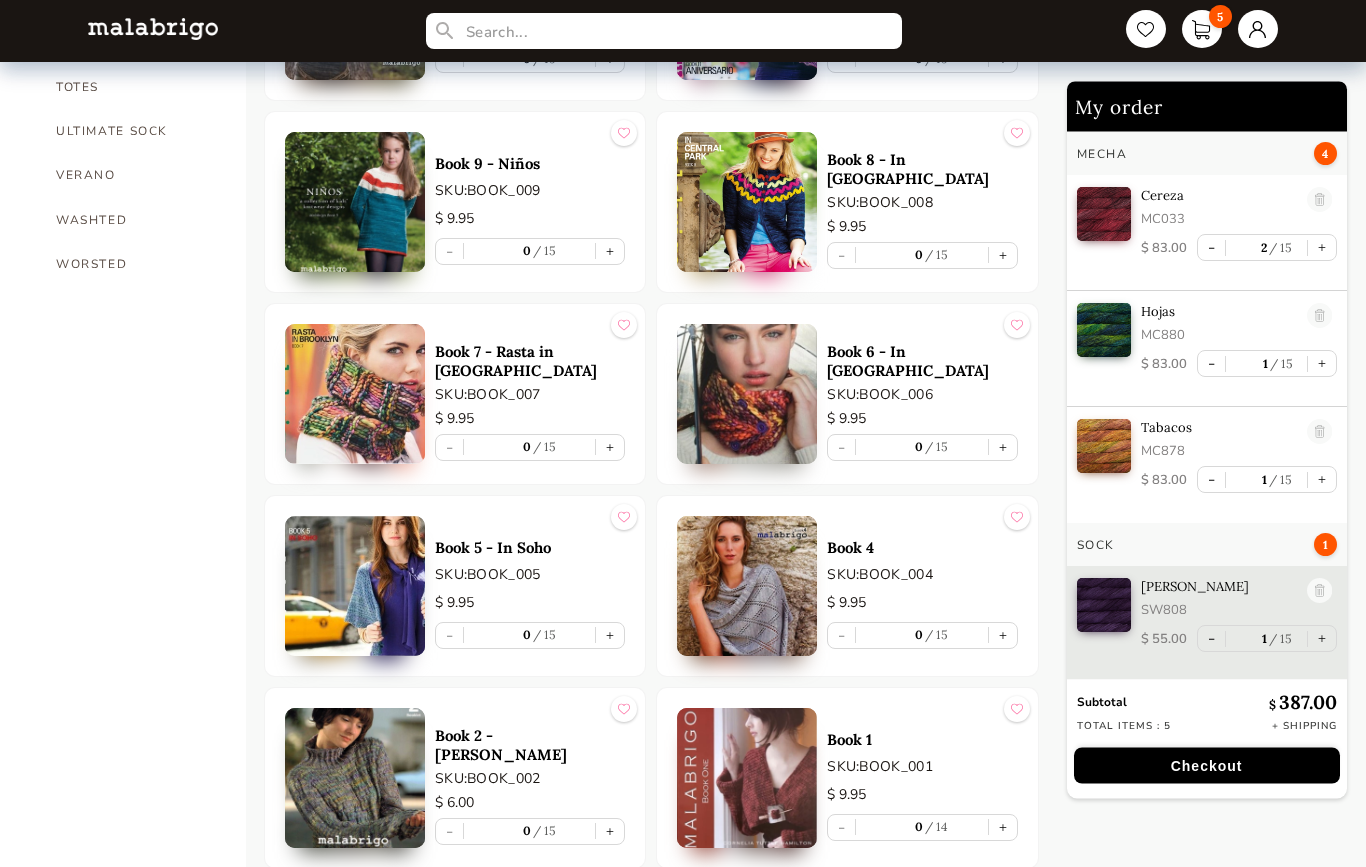 click on "Book 5 - In Soho" at bounding box center [530, 548] 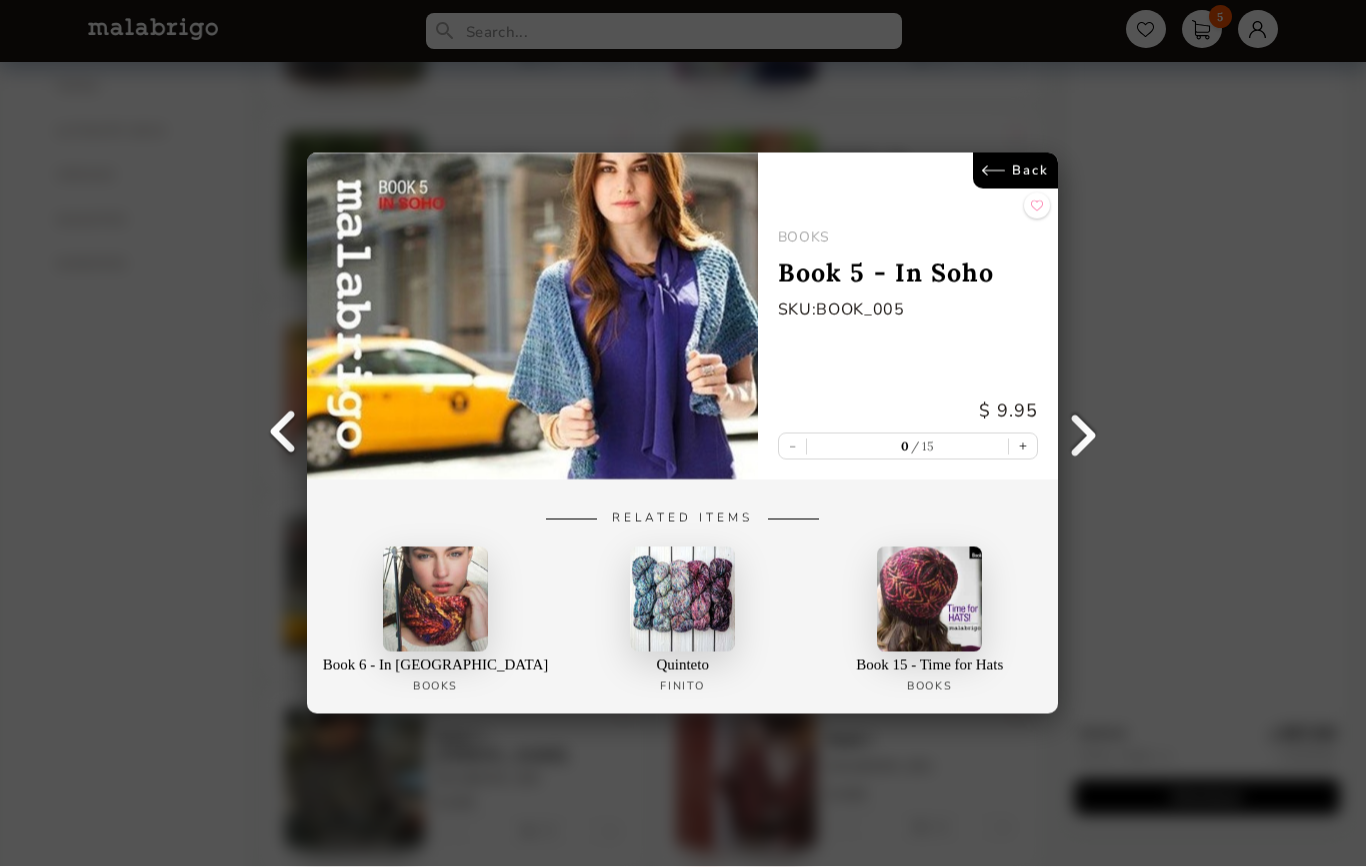 scroll, scrollTop: 1568, scrollLeft: 0, axis: vertical 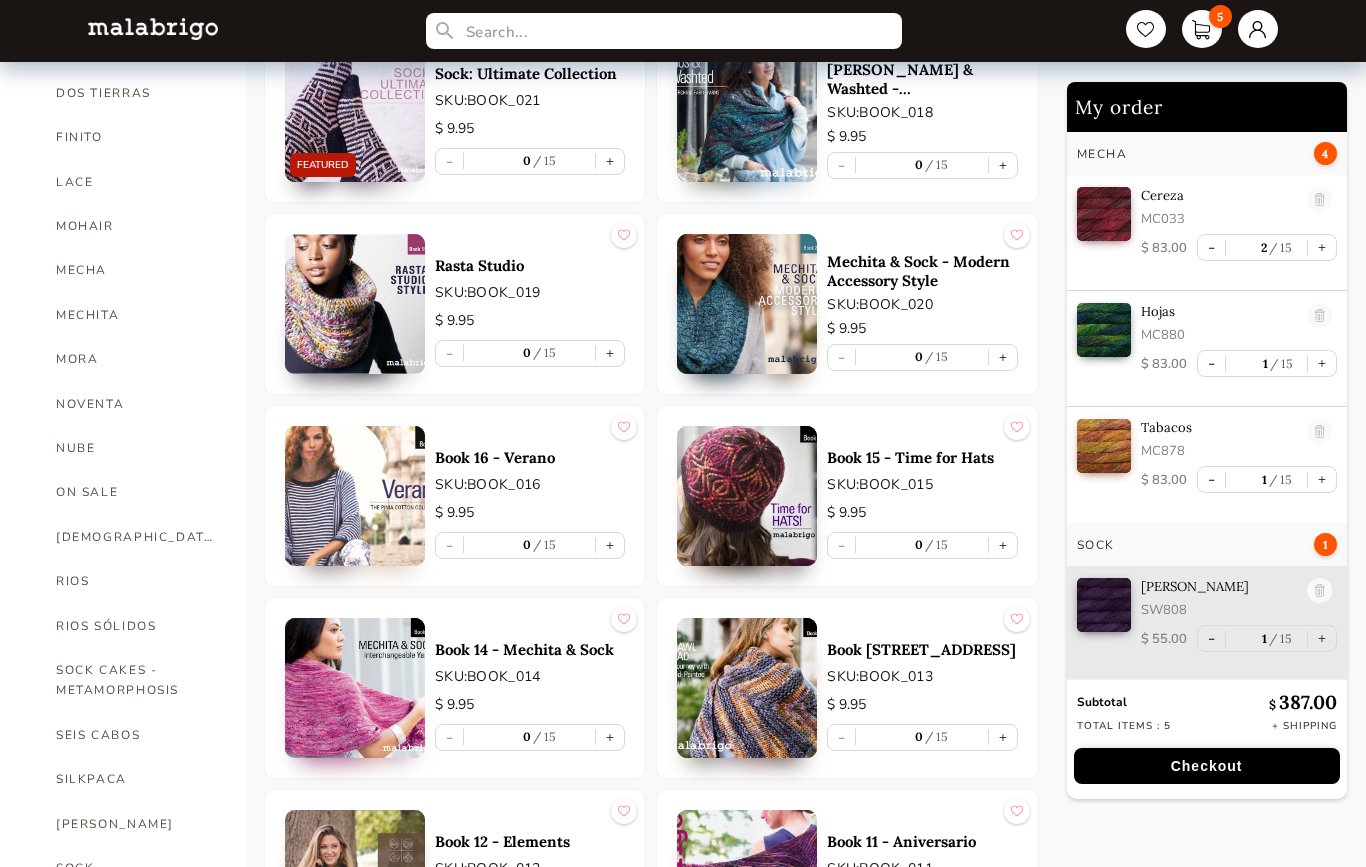 click on "MORA" at bounding box center [136, 359] 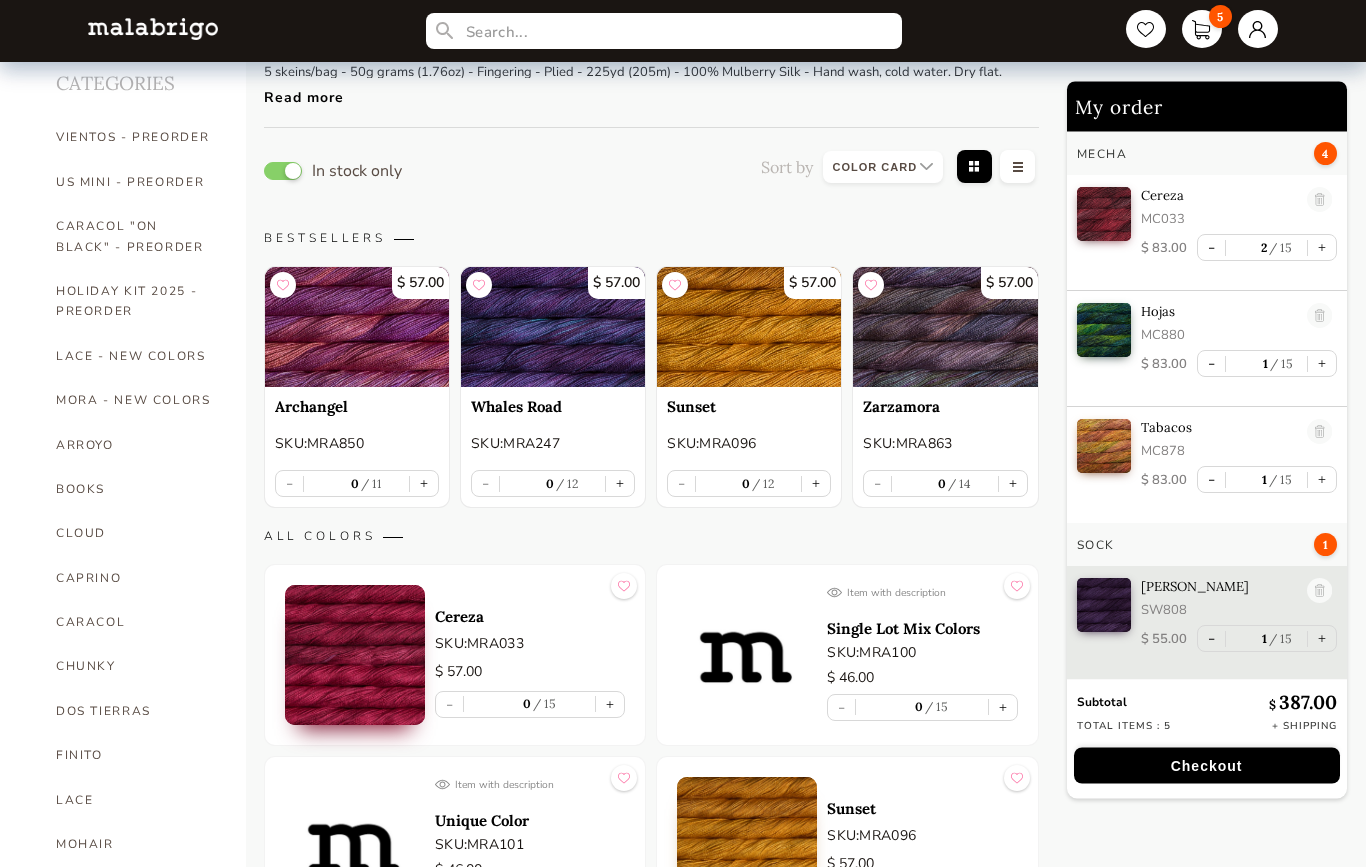 scroll, scrollTop: 0, scrollLeft: 0, axis: both 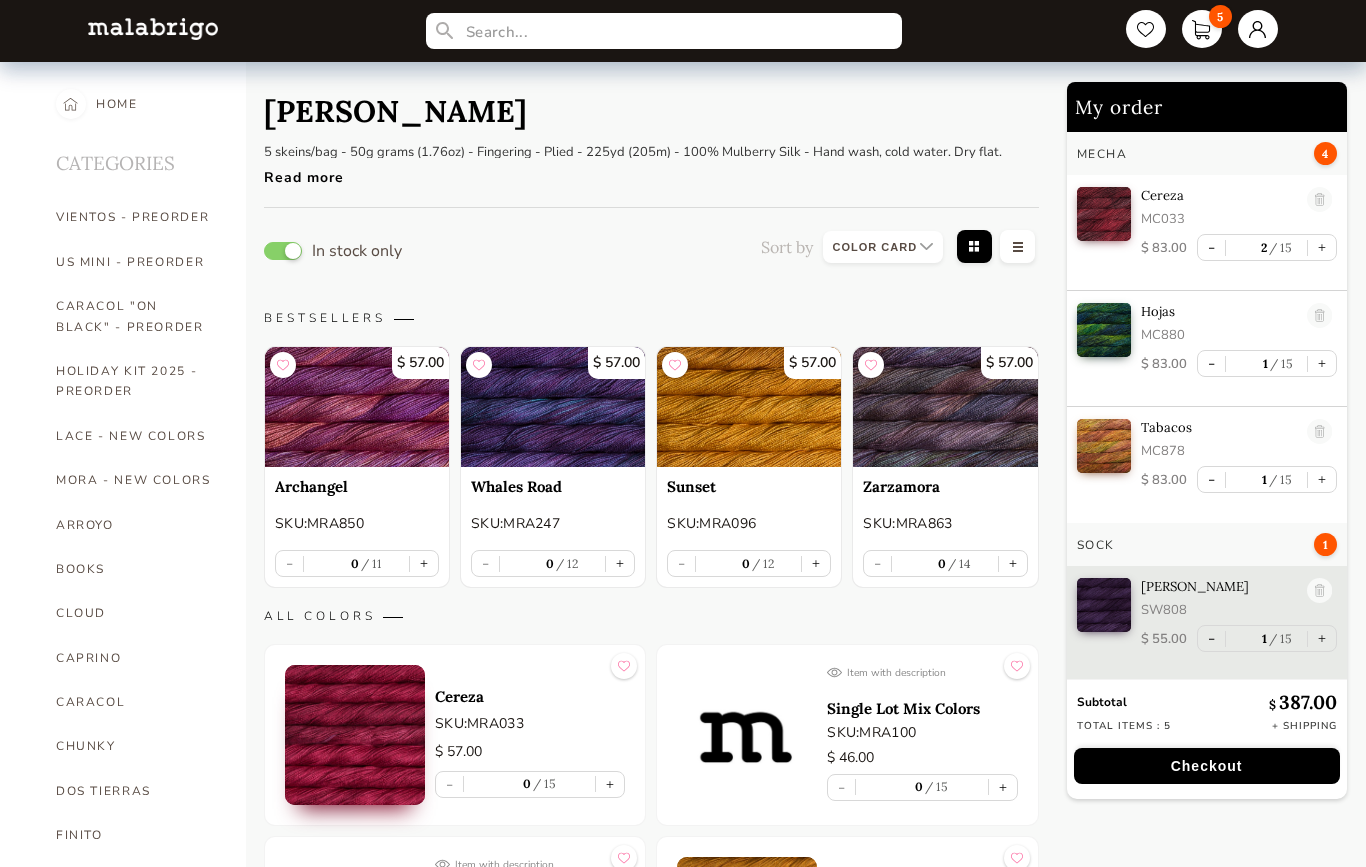 click on "ALL COLORS" at bounding box center (651, 616) 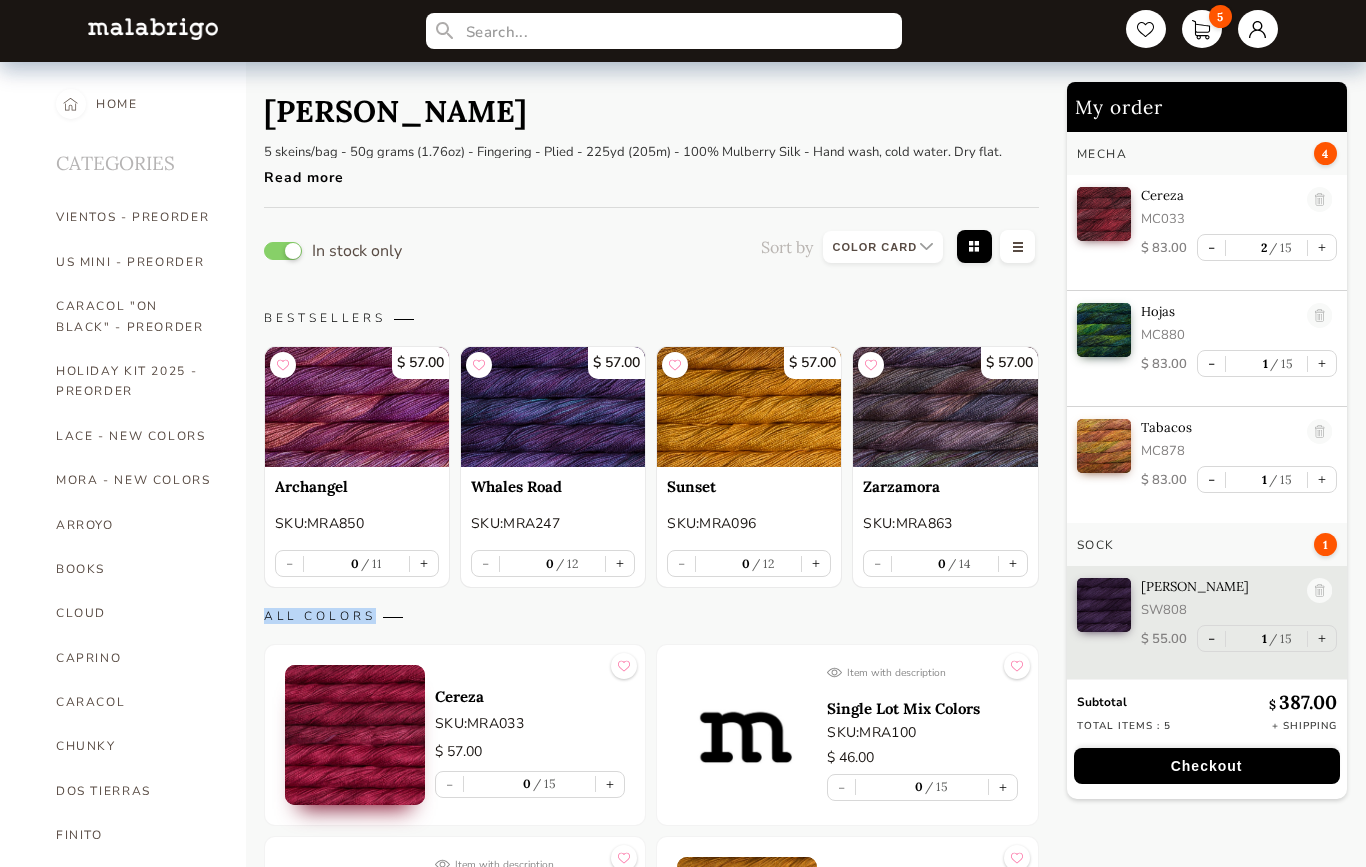 click on "[PERSON_NAME] 5 skeins/bag - 50g grams (1.76oz) - Fingering - Plied - 225yd (205m) - 100% Mulberry Silk - Hand wash, cold water. Dry flat. Read more In stock only Sort by Grid view Table view BESTSELLERS $   57.00 Archangel SKU:  MRA850 - 0 11 + $   57.00 Whales Road SKU:  MRA247 - 0 12 + $   57.00 Sunset SKU:  MRA096 - 0 12 + $   57.00 Zarzamora SKU:  MRA863 - 0 14 + ALL COLORS Cereza SKU:  MRA033 $   57.00 - 0 15 + Item with description Single Lot Mix Colors SKU:  MRA100 $   46.00 - 0 15 + Item with description Unique Color SKU:  MRA101 $   46.00 - 0 15 + Sunset SKU:  MRA096 $   57.00 - 0 12 + Lettuce SKU:  MRA037 $   57.00 - 0 10 + Indiecita SKU:  MRA416 $   57.00 - 0 9 + Aguas SKU:  MRA855 $   57.00 - 0 15 + Teal Feather SKU:  MRA412 $   57.00 - 0 11 + Whales Road SKU:  MRA247 $   57.00 - 0 12 + [GEOGRAPHIC_DATA] Night SKU:  MRA052 $   57.00 - 0 9 + Azules SKU:  MRA856 $   57.00 - 0 15 + Zarzamora SKU:  MRA863 $   57.00 - 0 14 + Sabiduria SKU:  MRA136 $   57.00 - 0 11 + English Rose SKU:  MRA057 $   57.00 - 0 15 + Archangel" at bounding box center [651, 1524] 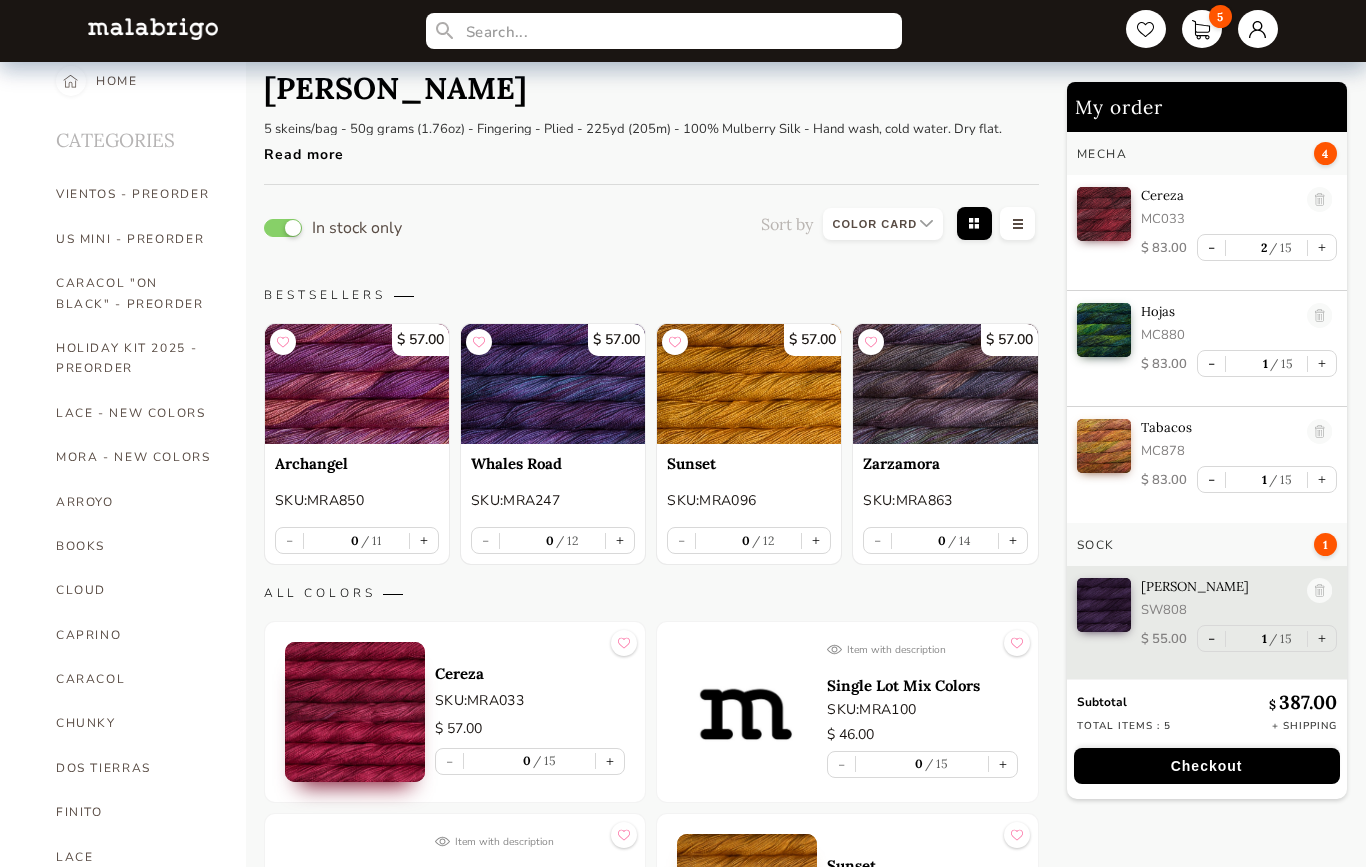 scroll, scrollTop: 0, scrollLeft: 0, axis: both 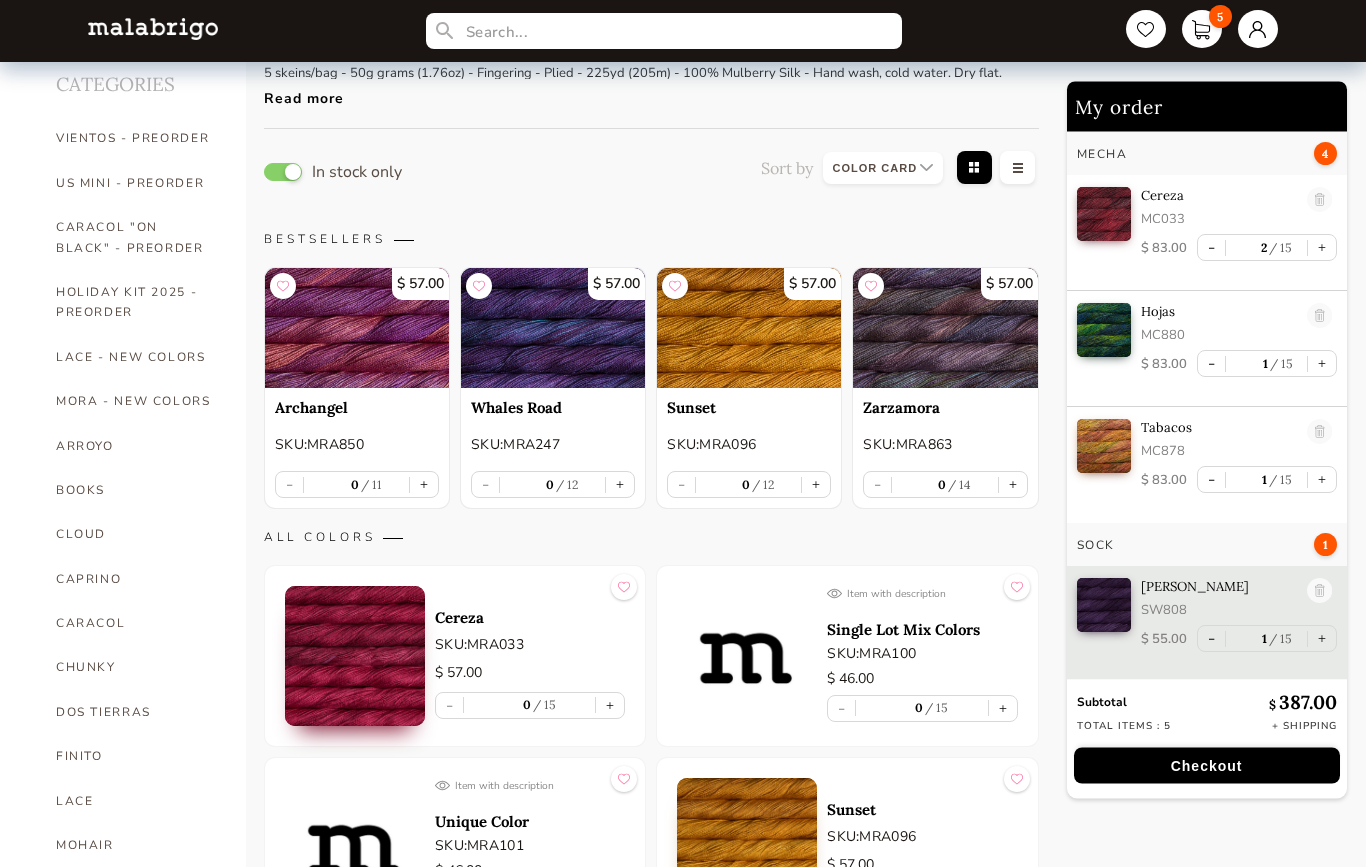 click at bounding box center (747, 657) 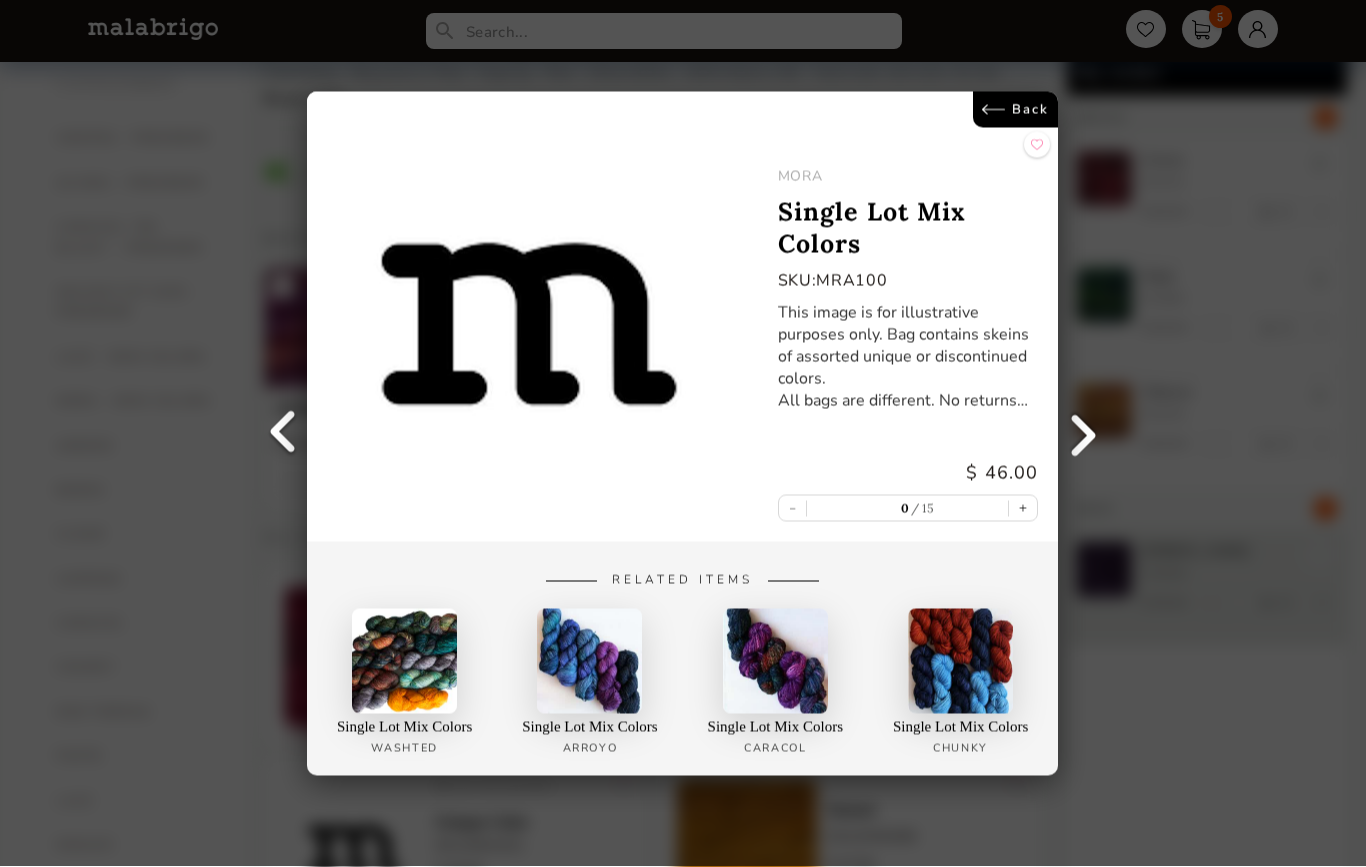 scroll, scrollTop: 177, scrollLeft: 0, axis: vertical 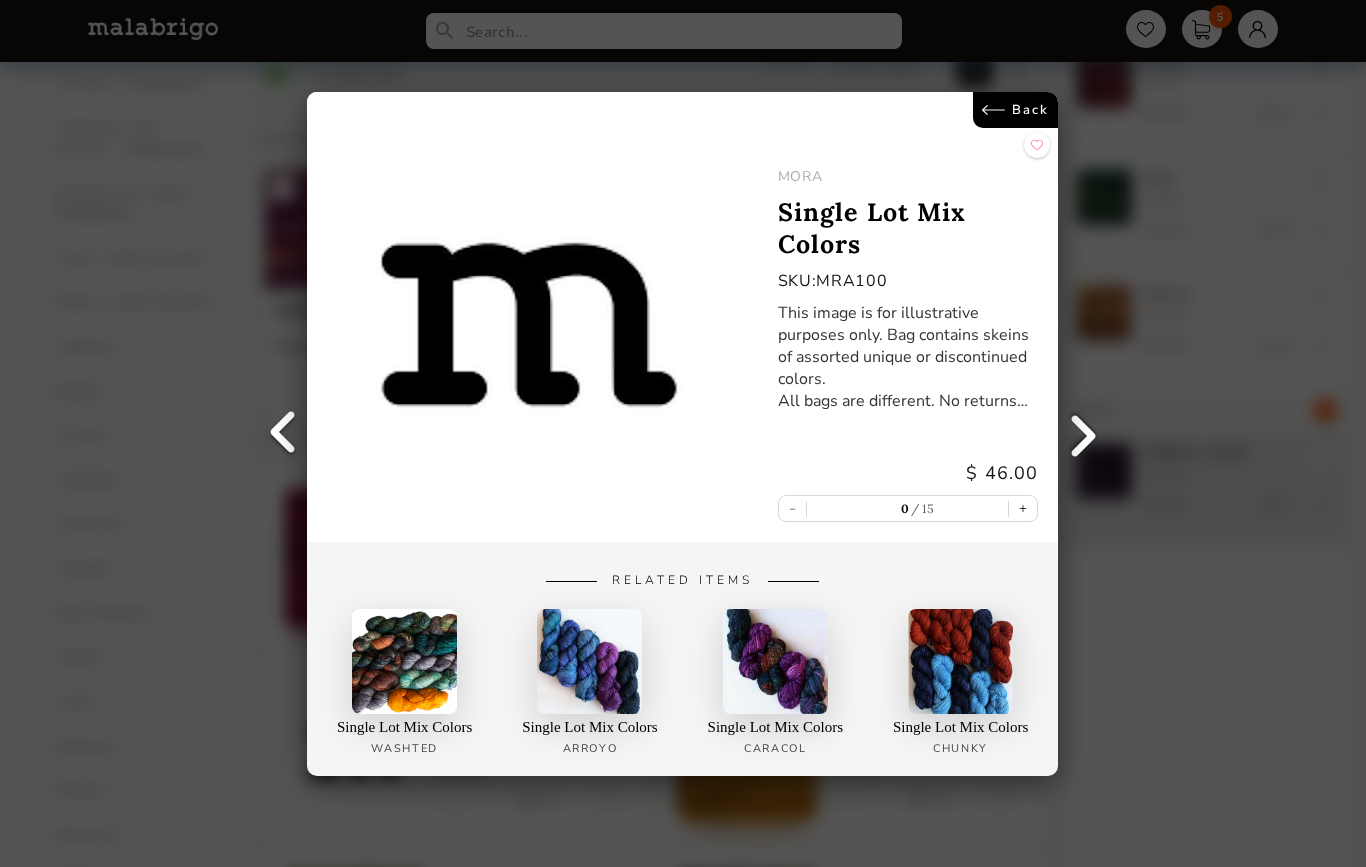 click on "Back" at bounding box center [1016, 110] 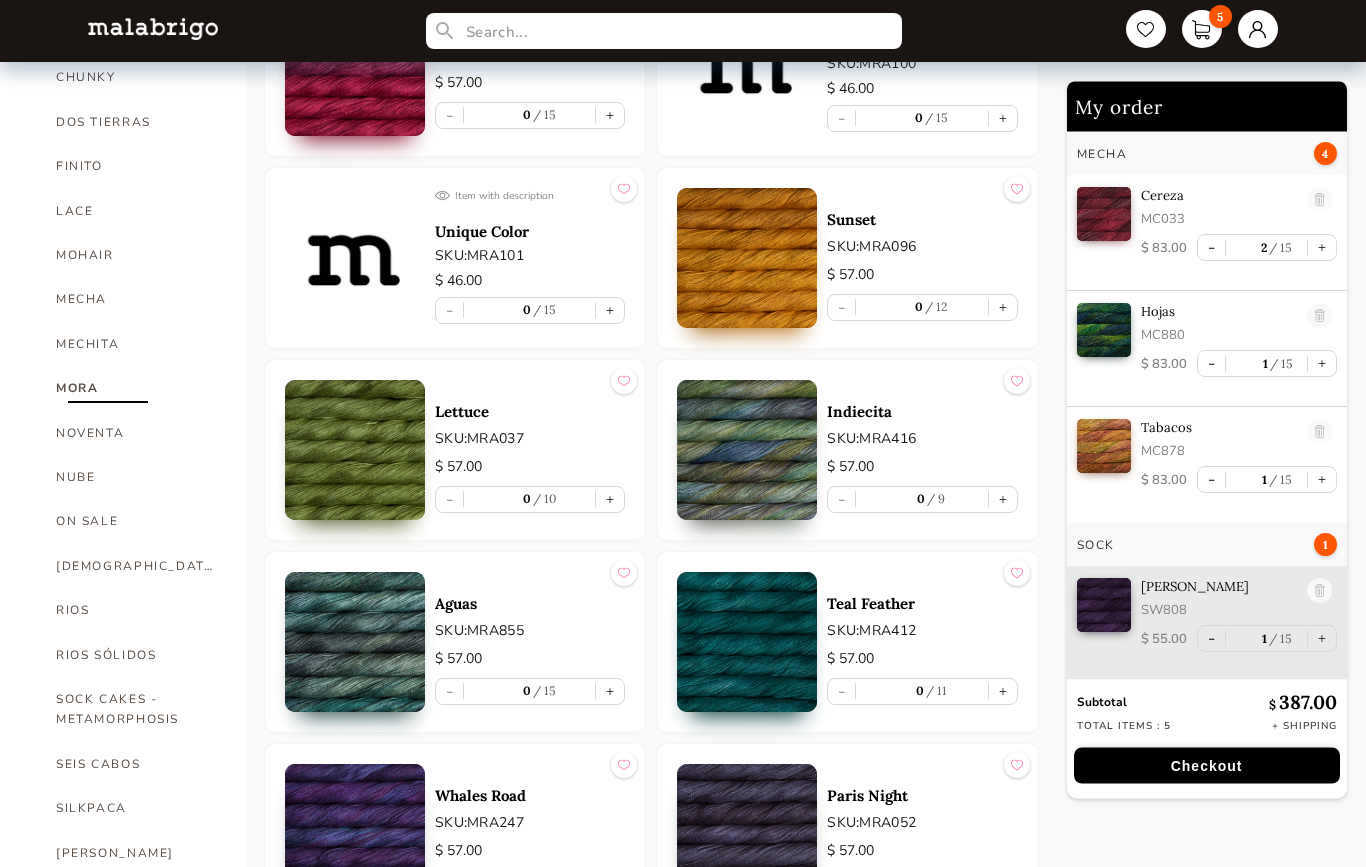 scroll, scrollTop: 669, scrollLeft: 0, axis: vertical 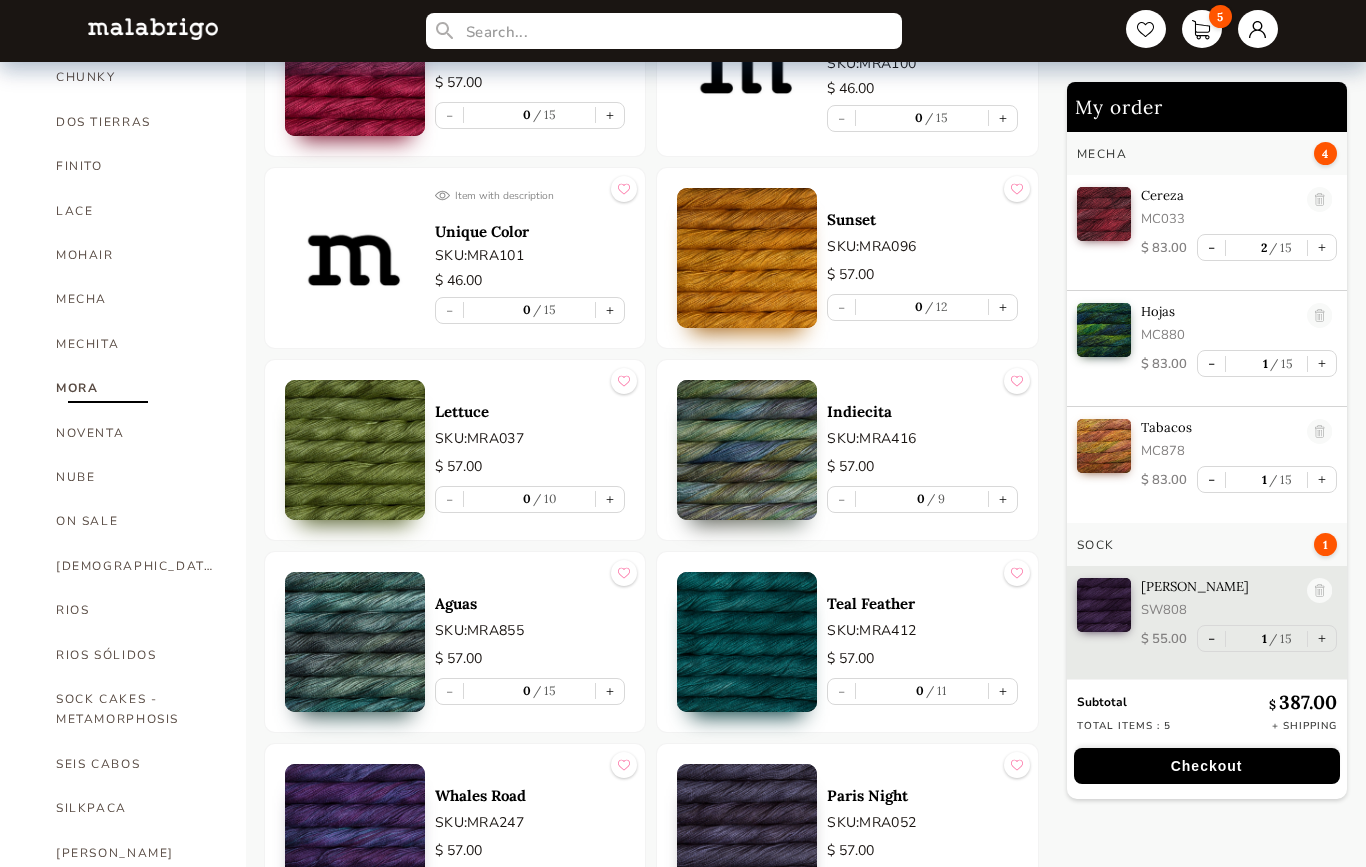 click on "SOCK CAKES - METAMORPHOSIS" at bounding box center (136, 709) 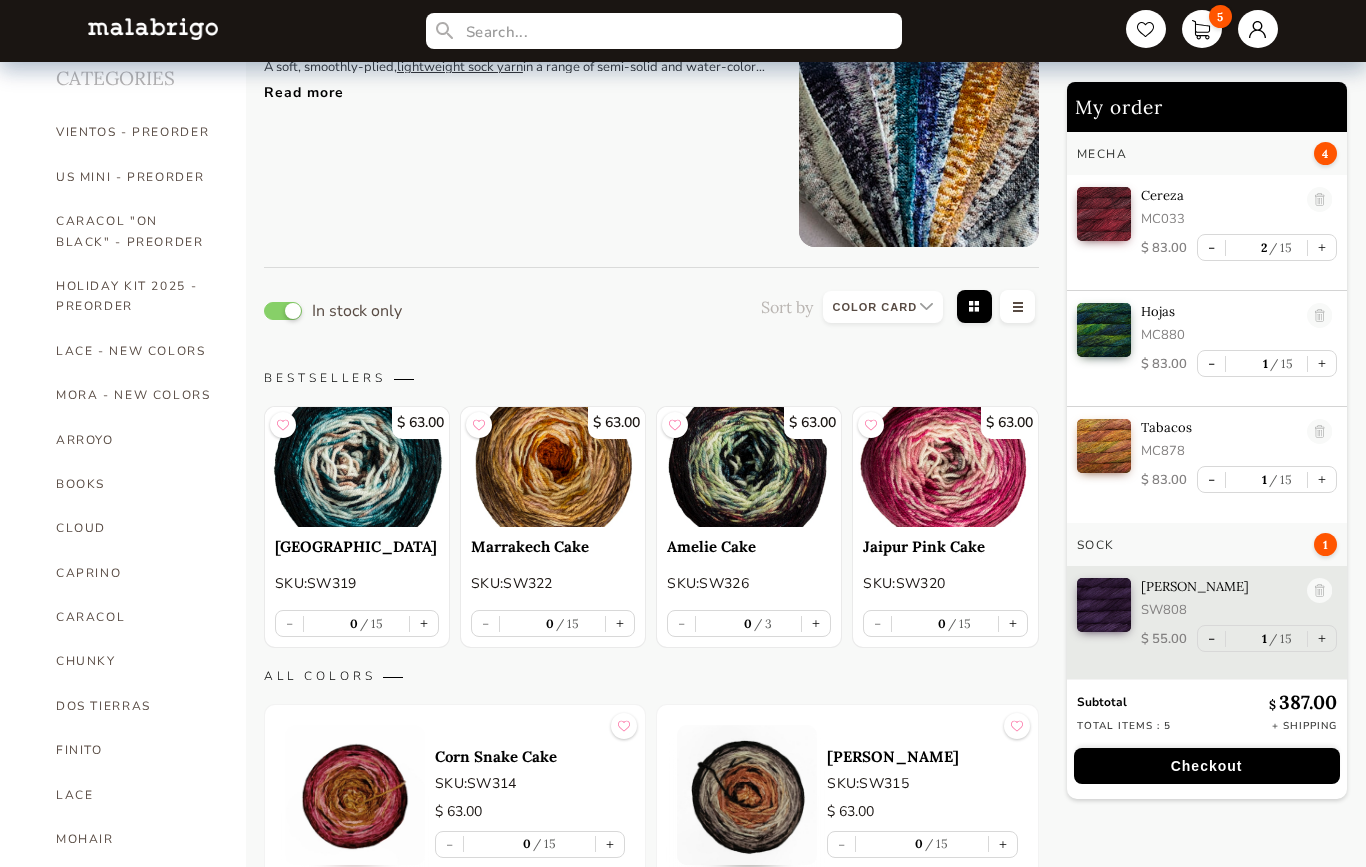 scroll, scrollTop: 0, scrollLeft: 0, axis: both 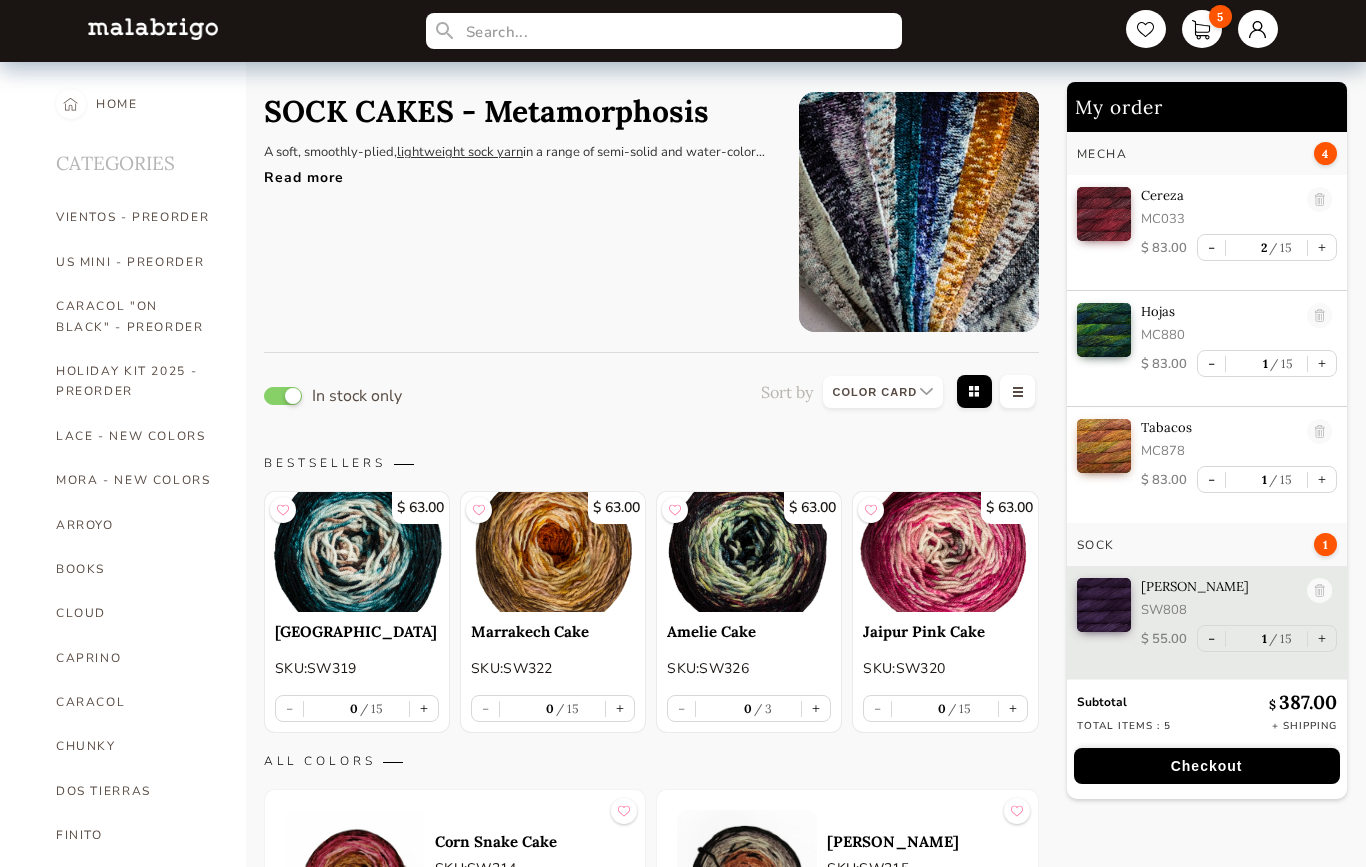 click on "Read more" at bounding box center [516, 172] 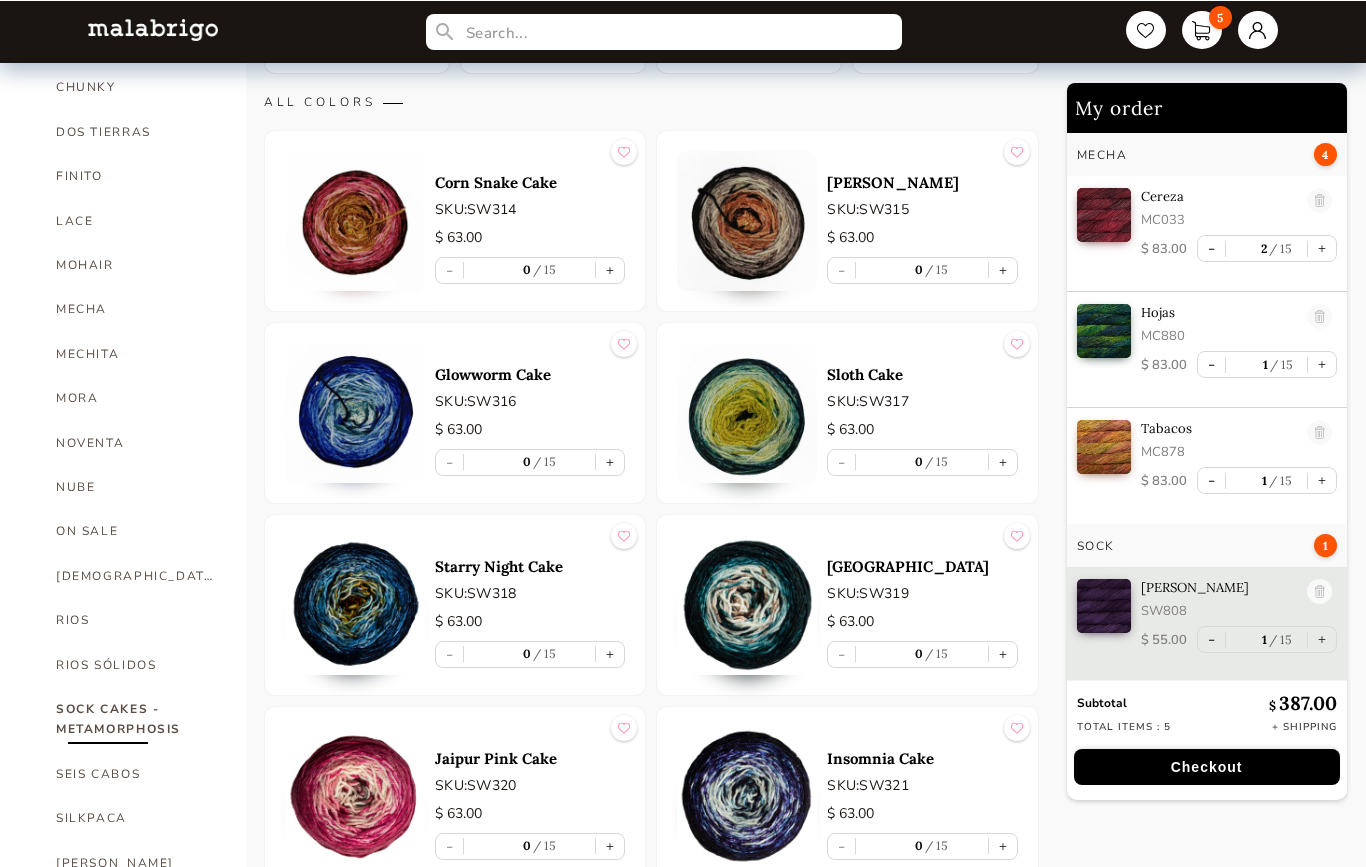 scroll, scrollTop: 659, scrollLeft: 0, axis: vertical 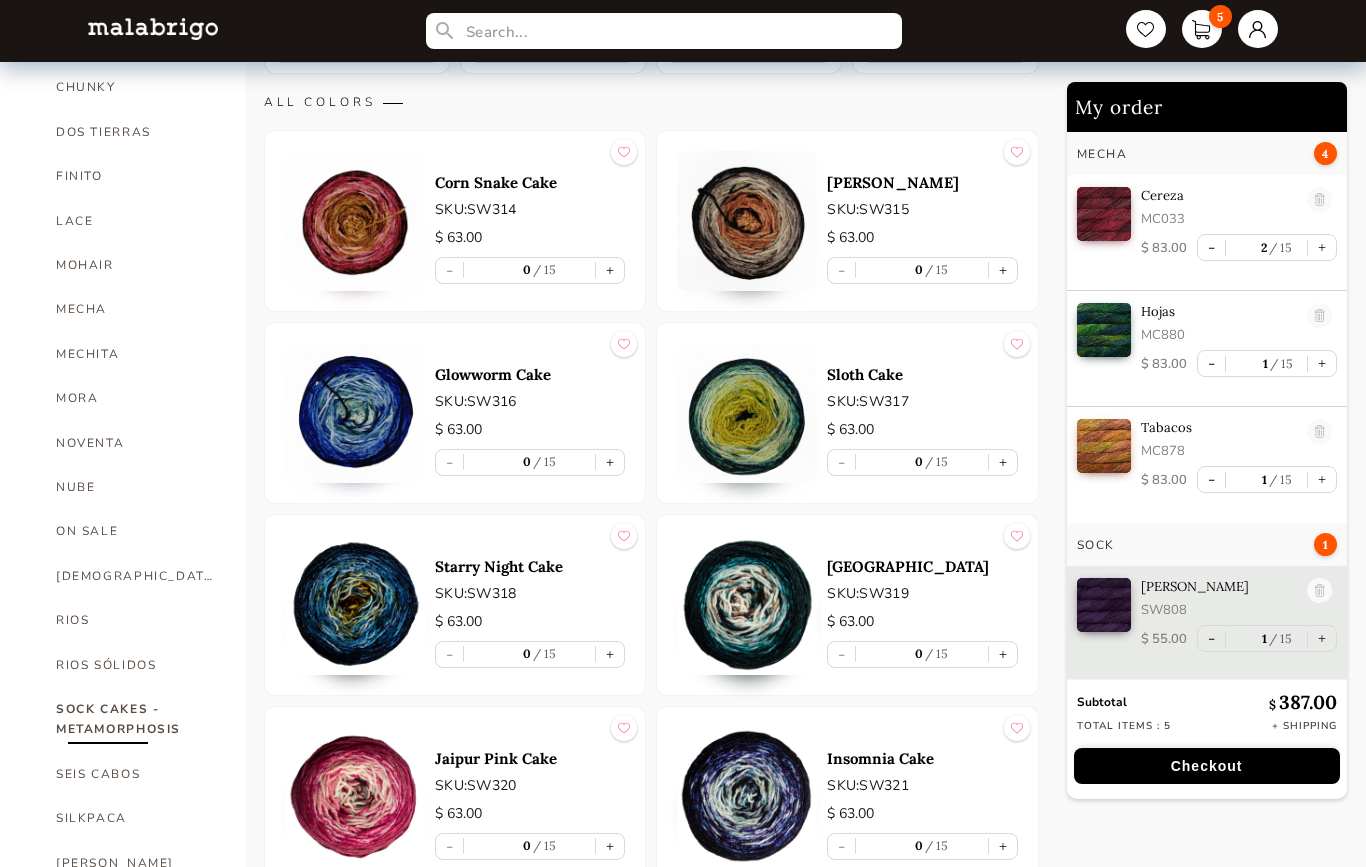 click on "ON SALE" at bounding box center [136, 531] 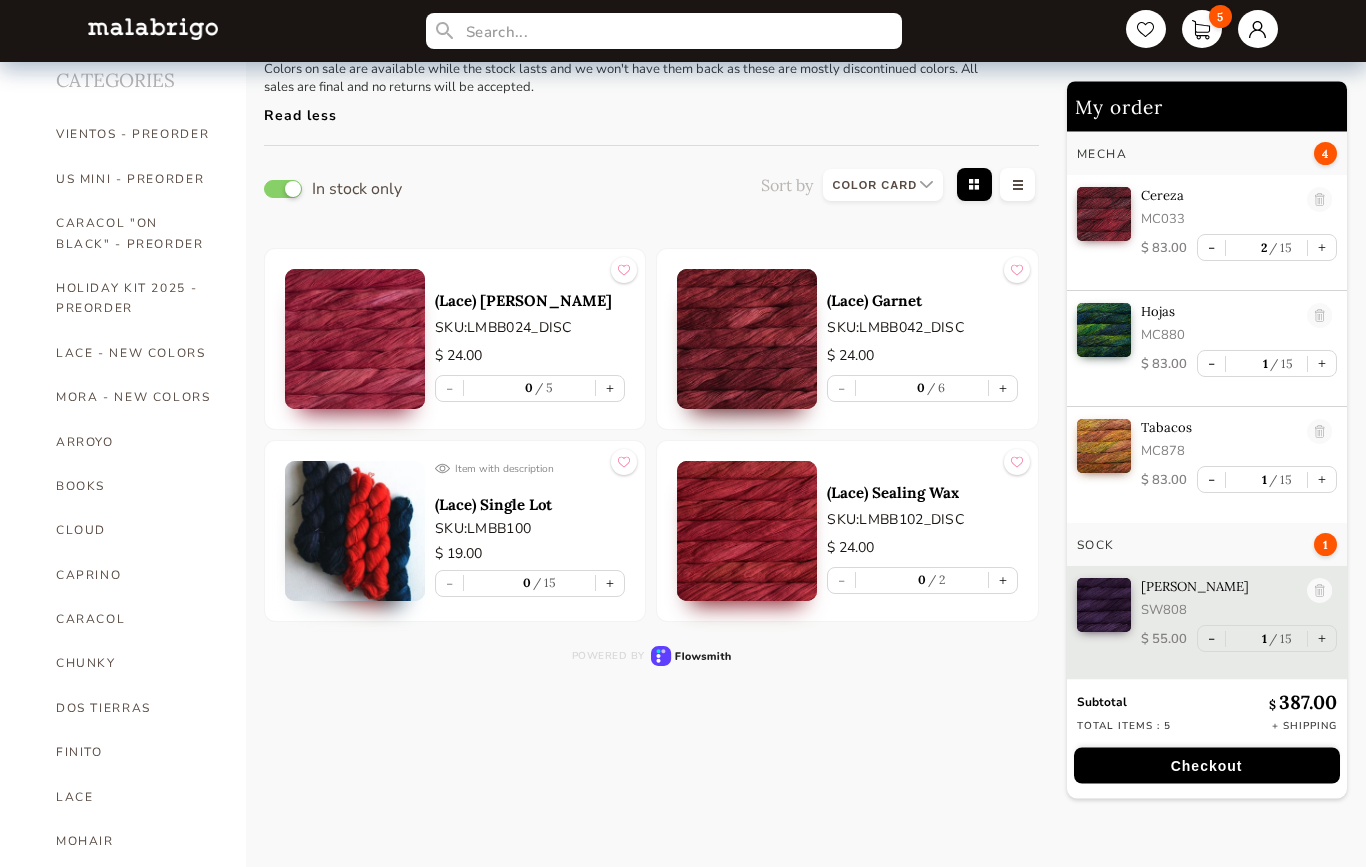 scroll, scrollTop: 0, scrollLeft: 0, axis: both 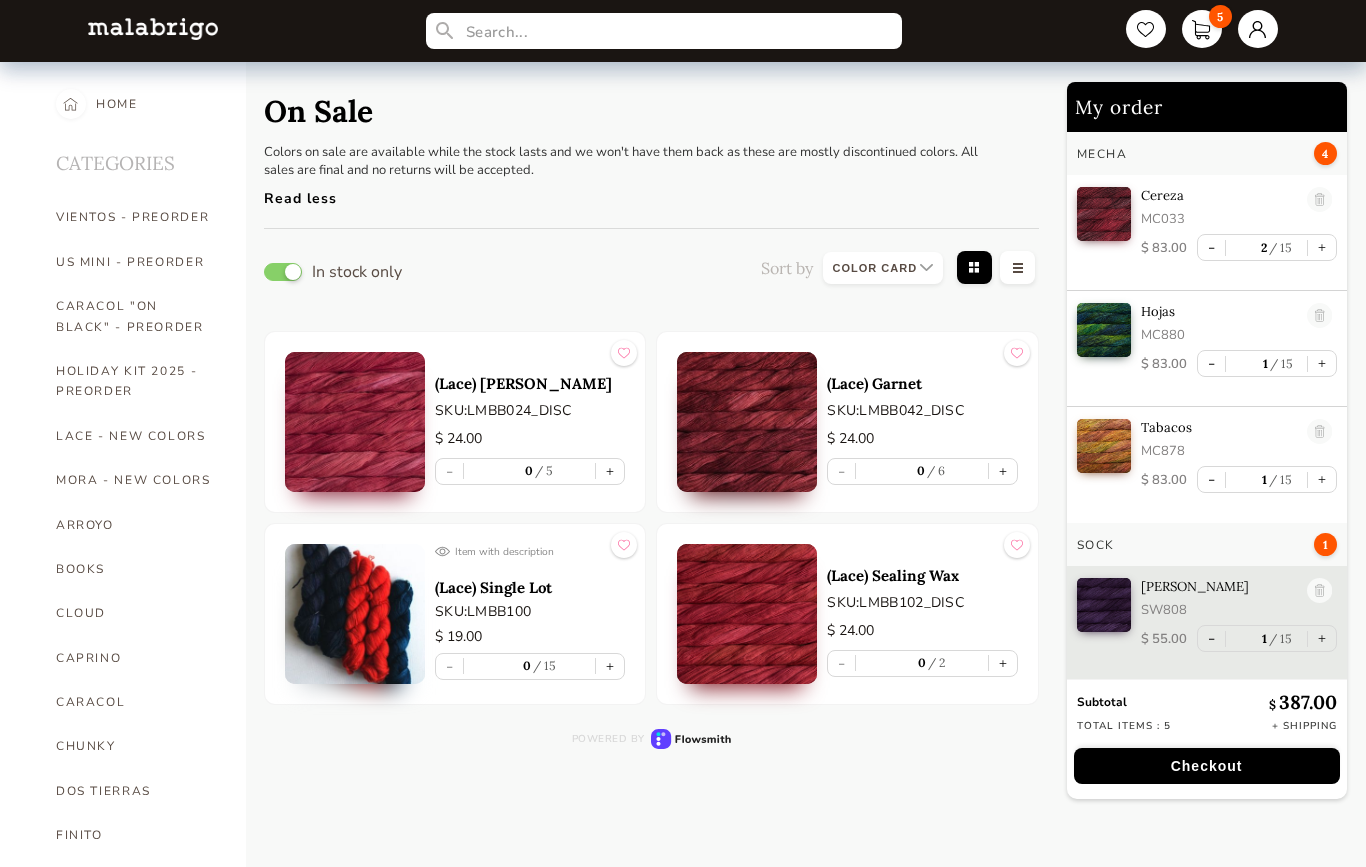 click on "US MINI - PREORDER" at bounding box center (136, 262) 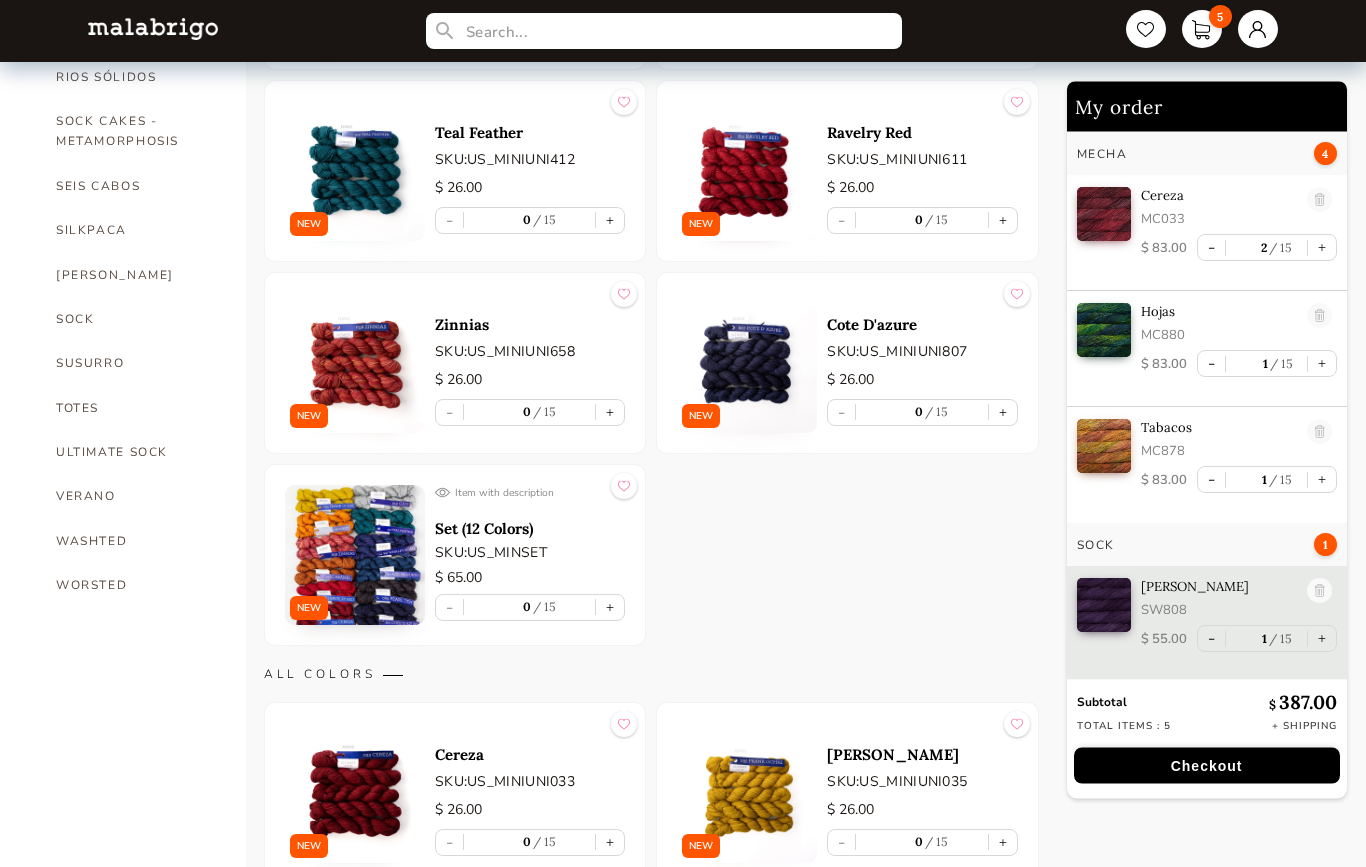 scroll, scrollTop: 1247, scrollLeft: 0, axis: vertical 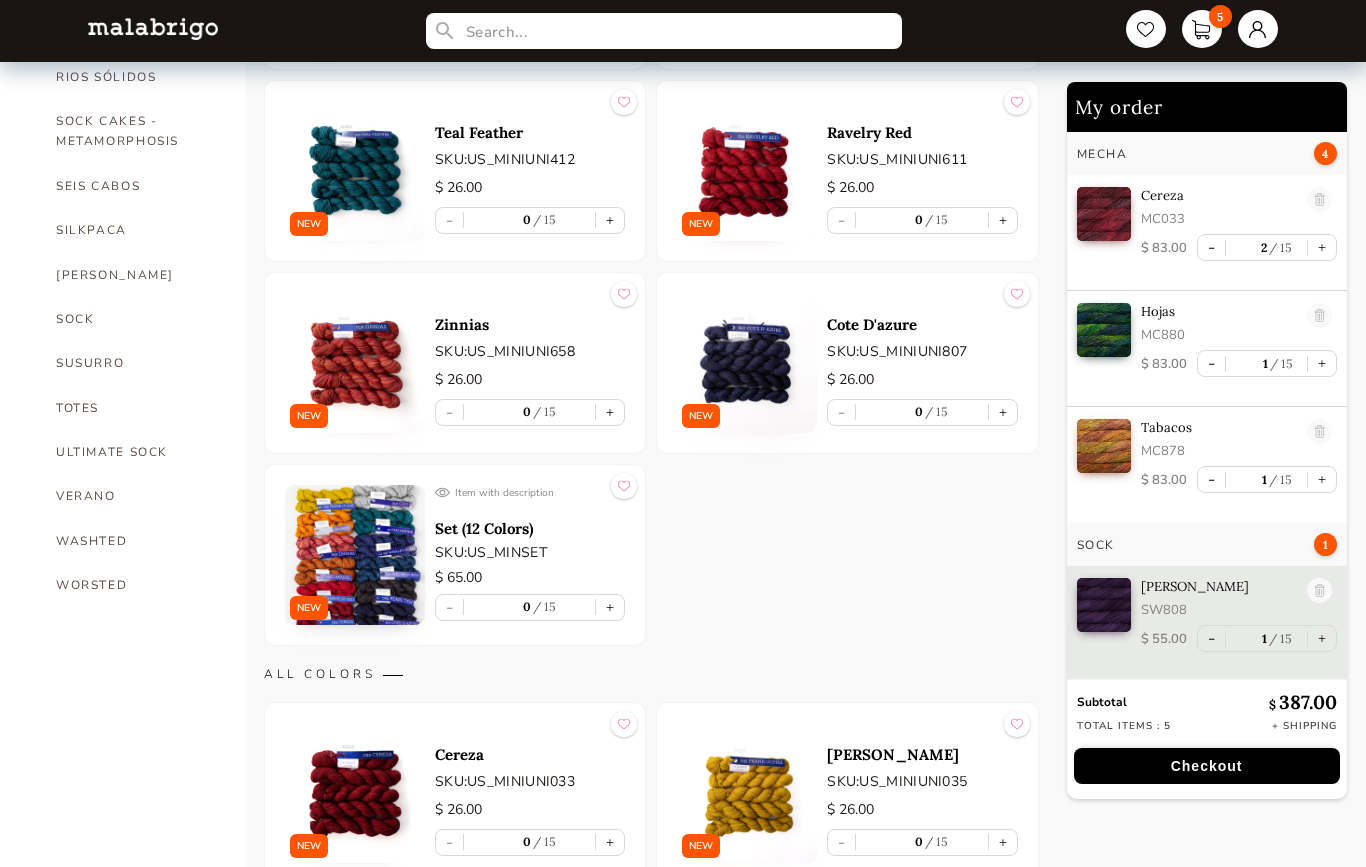 click on "+" at bounding box center [610, 607] 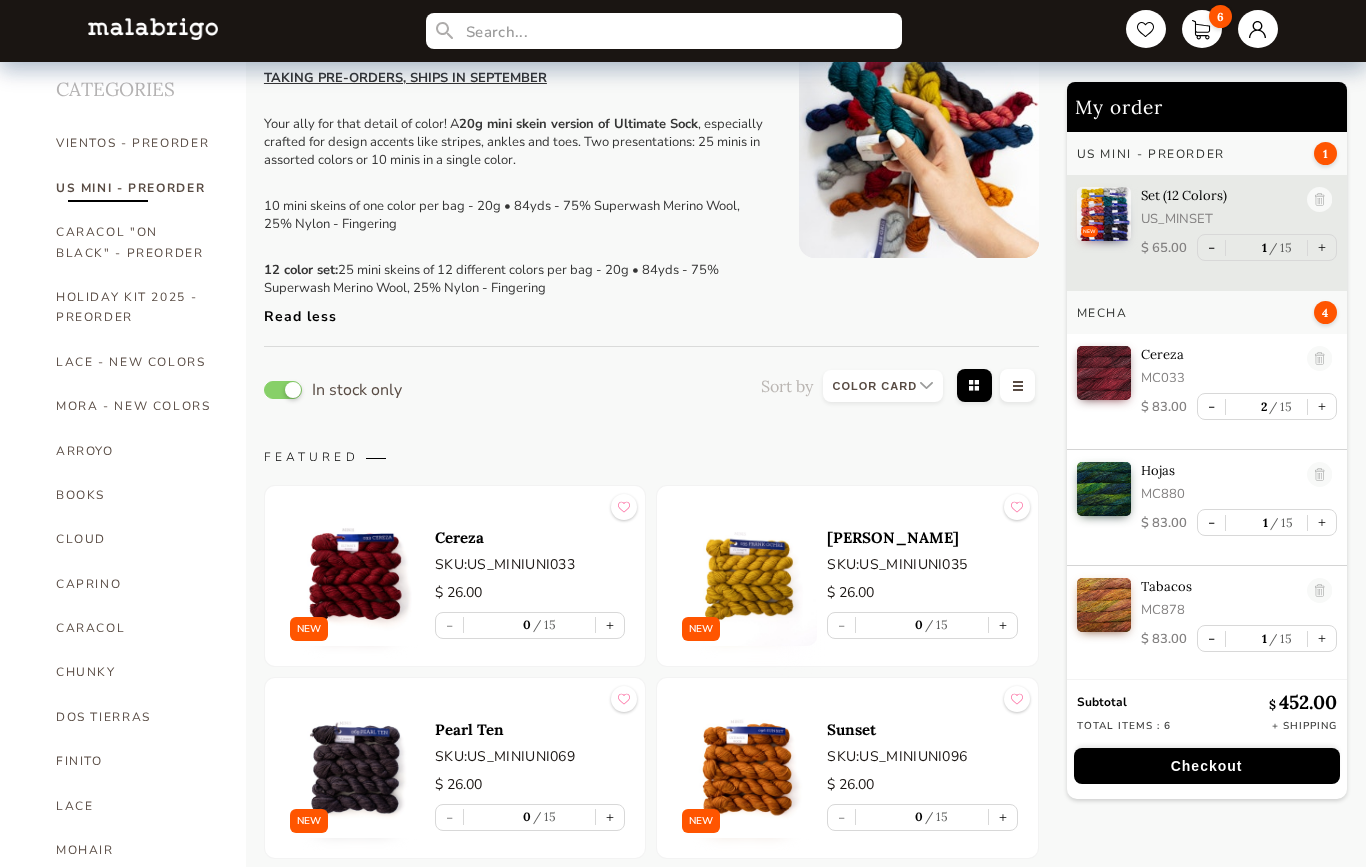 scroll, scrollTop: 0, scrollLeft: 0, axis: both 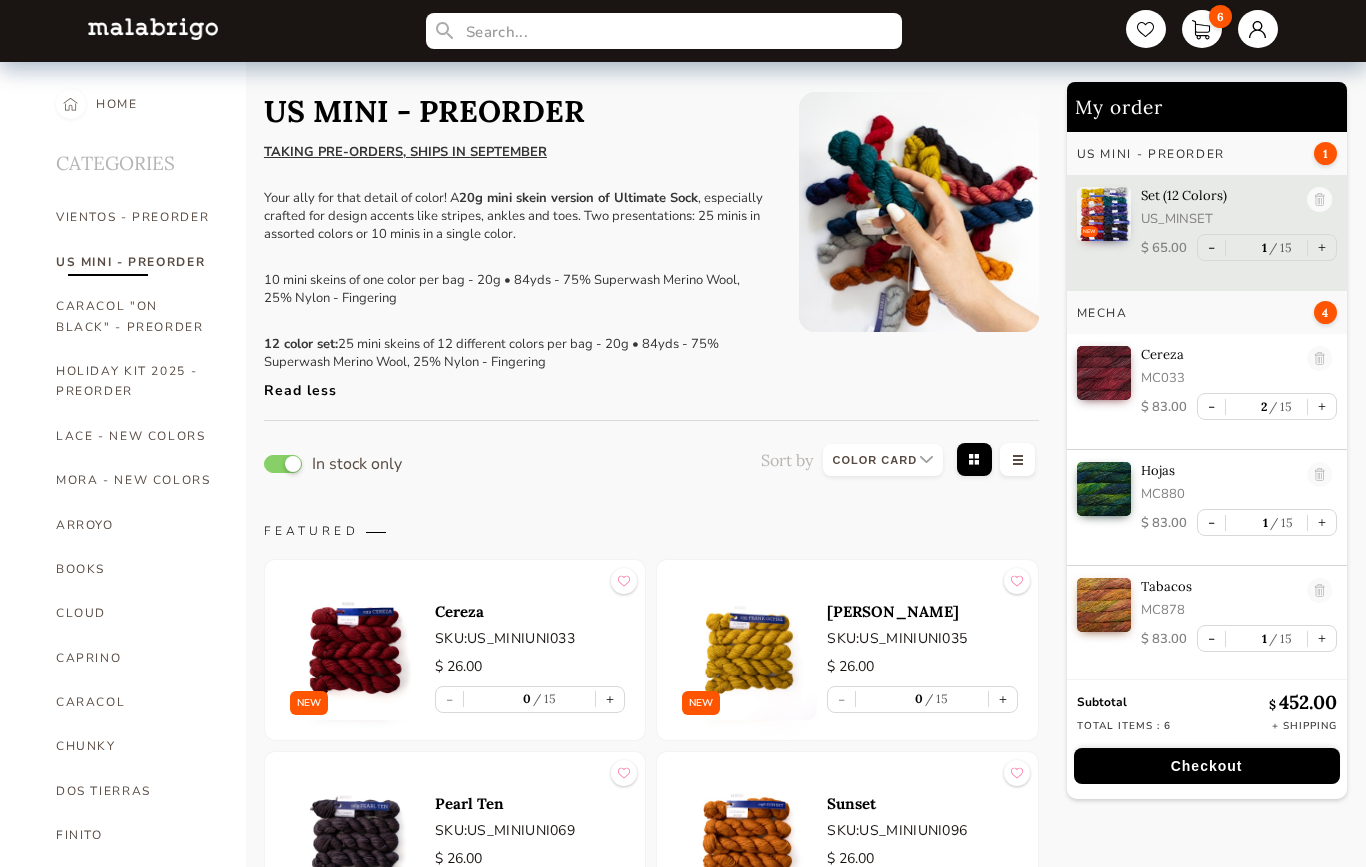 click on "VIENTOS - PREORDER" at bounding box center (136, 217) 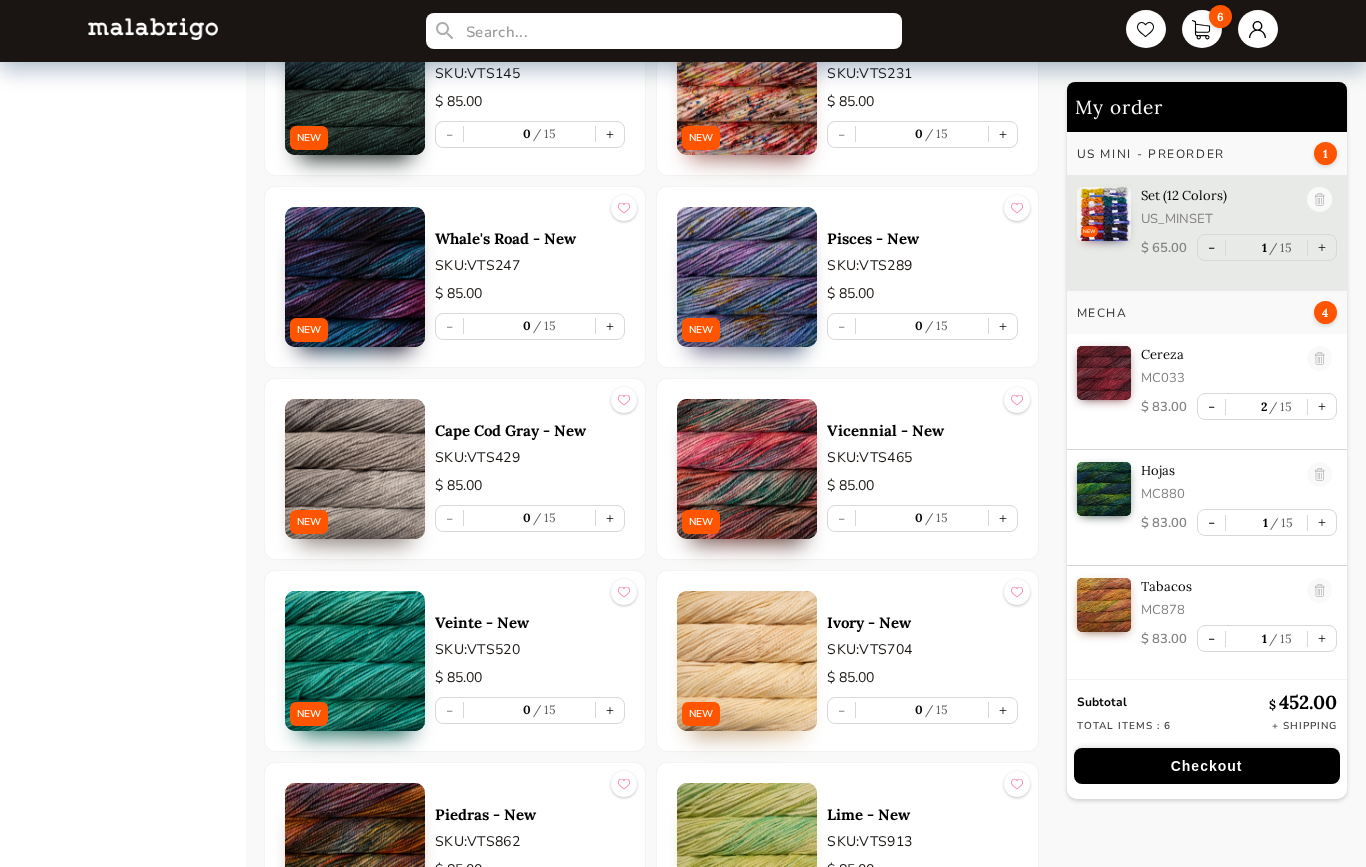 scroll, scrollTop: 2053, scrollLeft: 0, axis: vertical 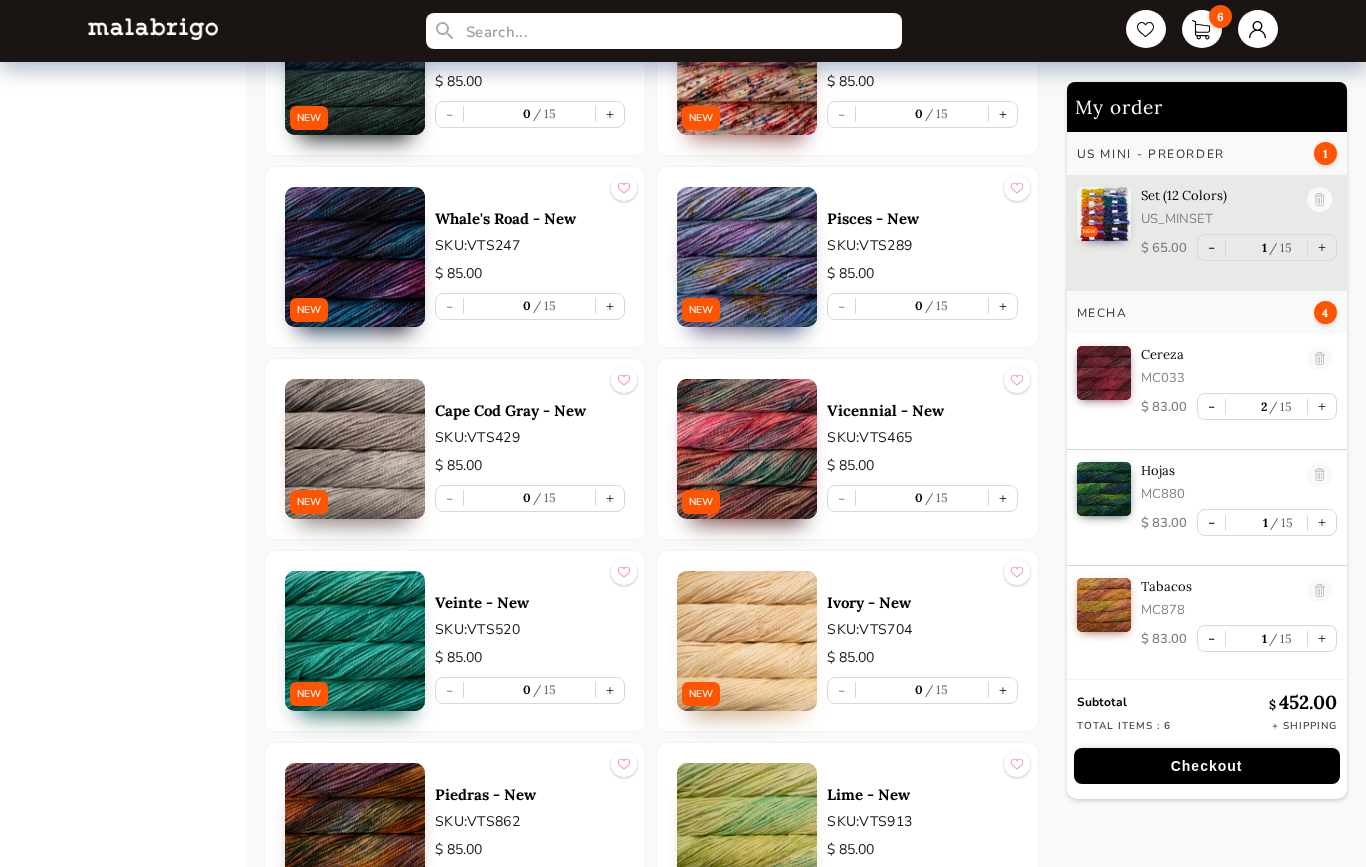 click on "+" at bounding box center (610, 690) 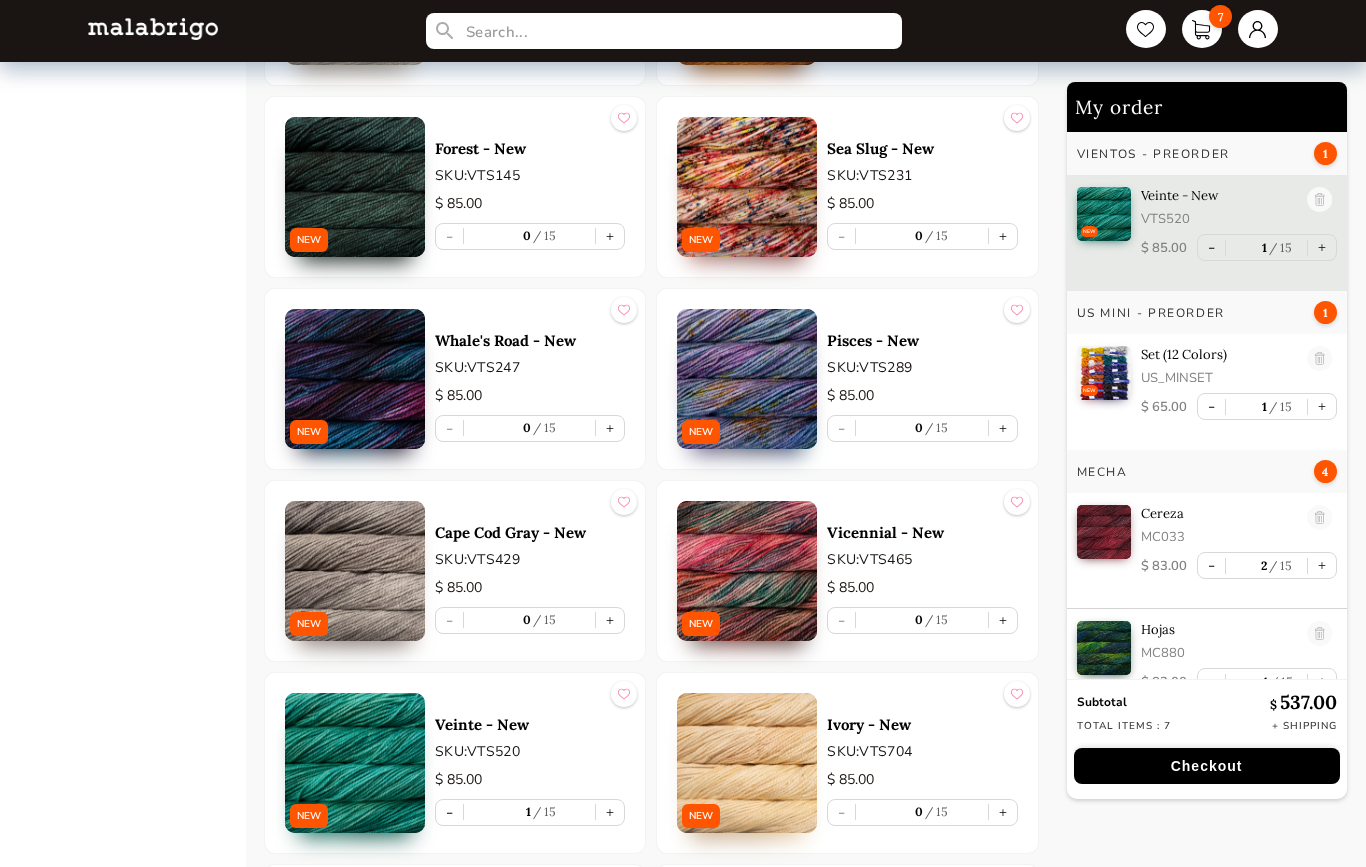 scroll, scrollTop: 4471, scrollLeft: 0, axis: vertical 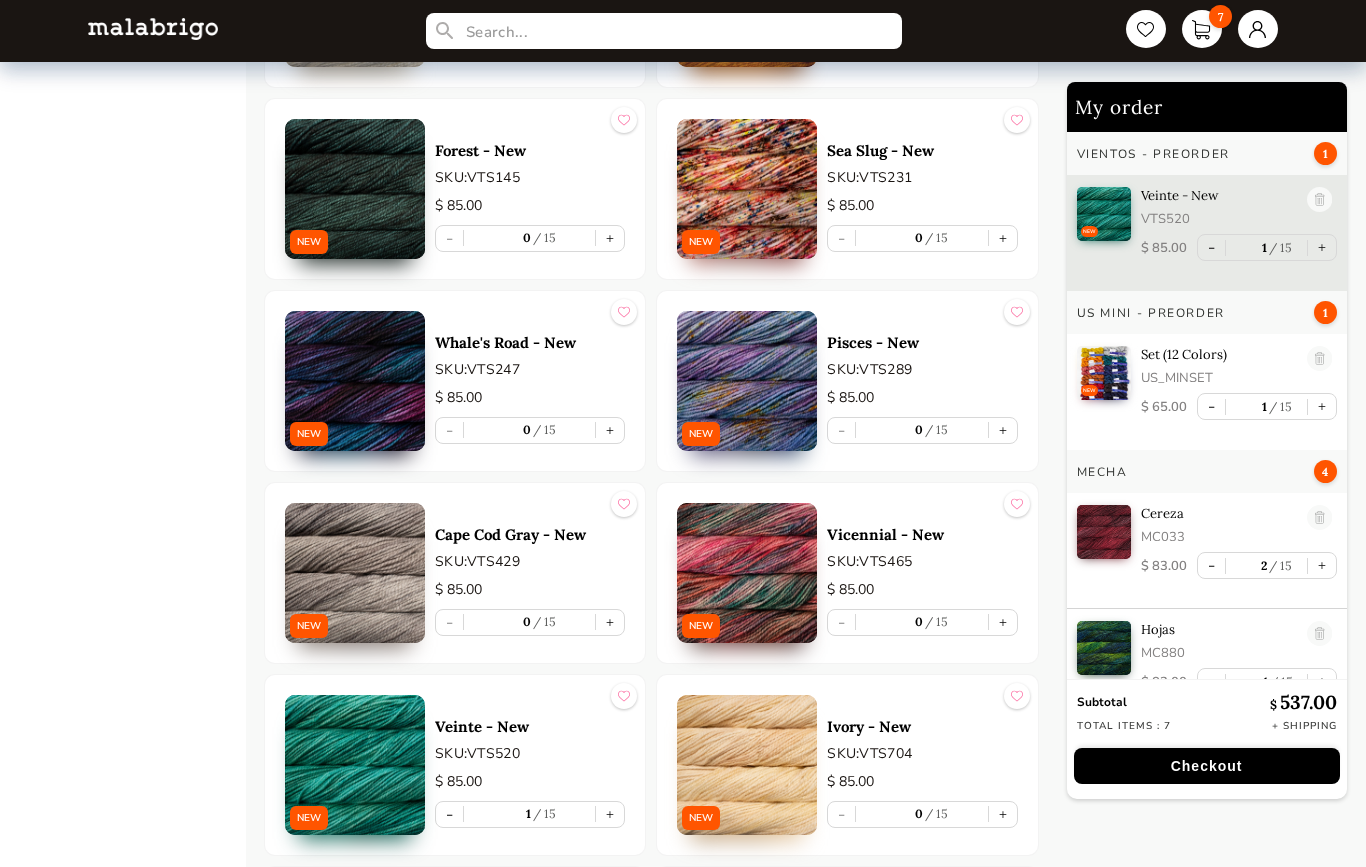 click on "+" at bounding box center (1003, 622) 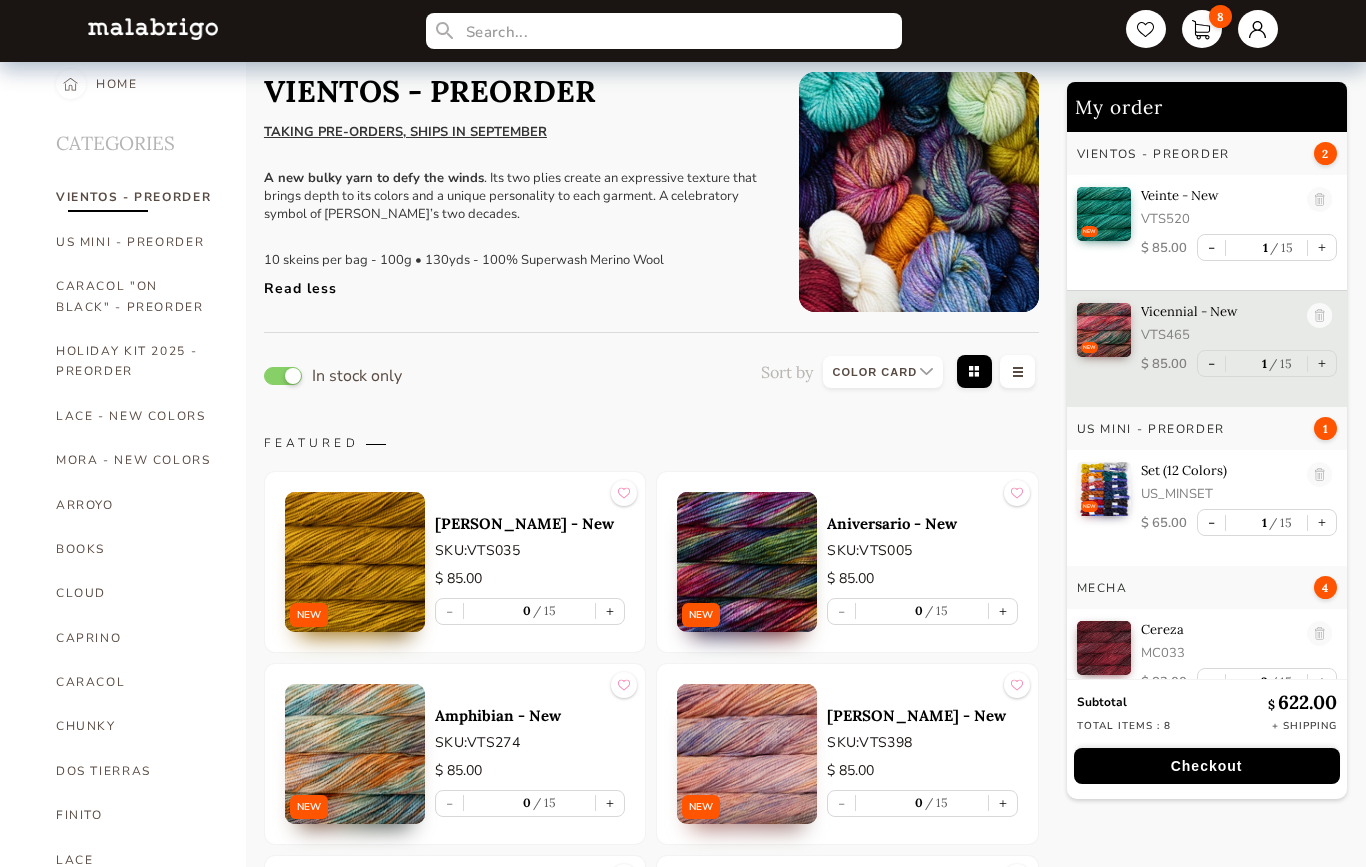 scroll, scrollTop: 0, scrollLeft: 0, axis: both 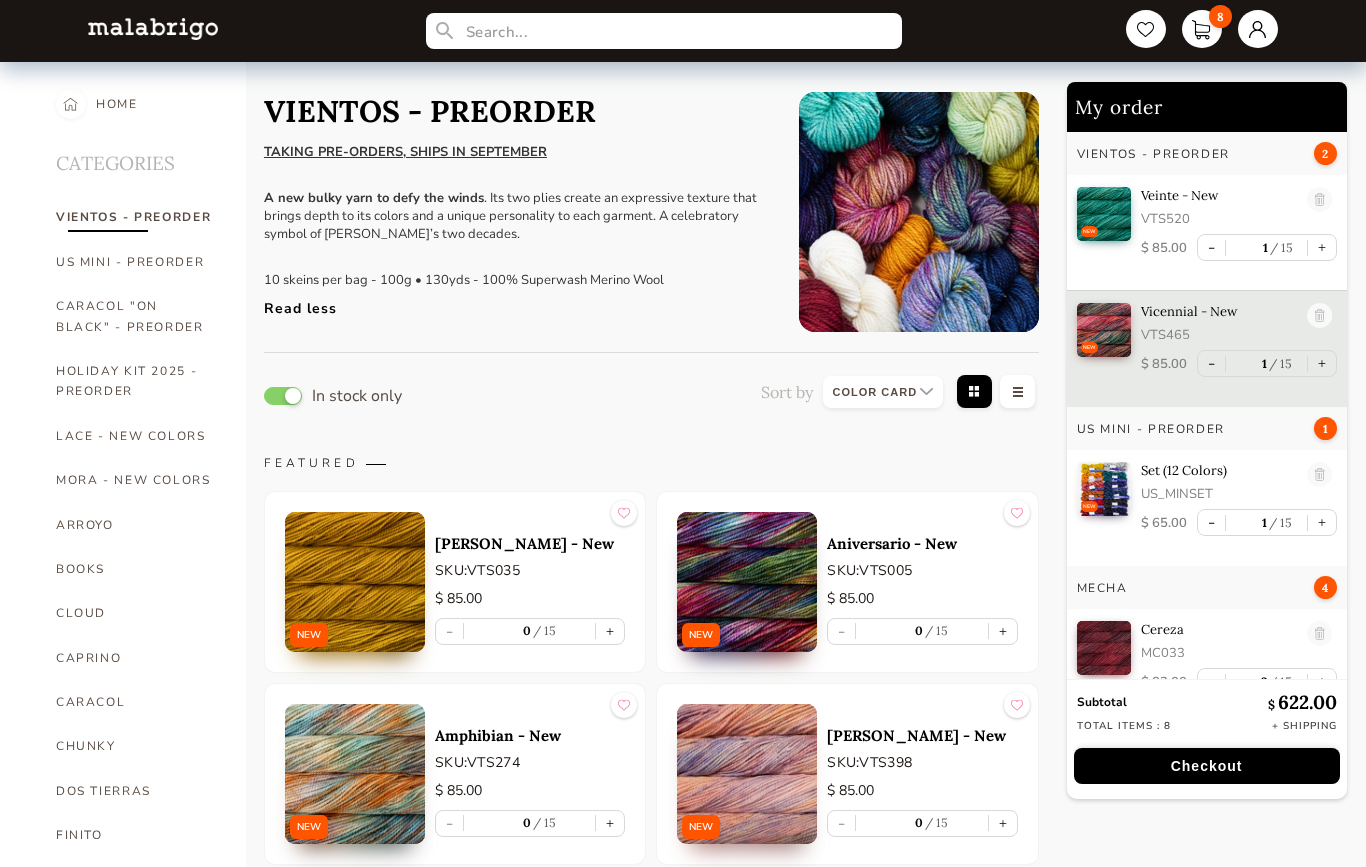 click on "HOLIDAY KIT 2025 - PREORDER" at bounding box center [136, 381] 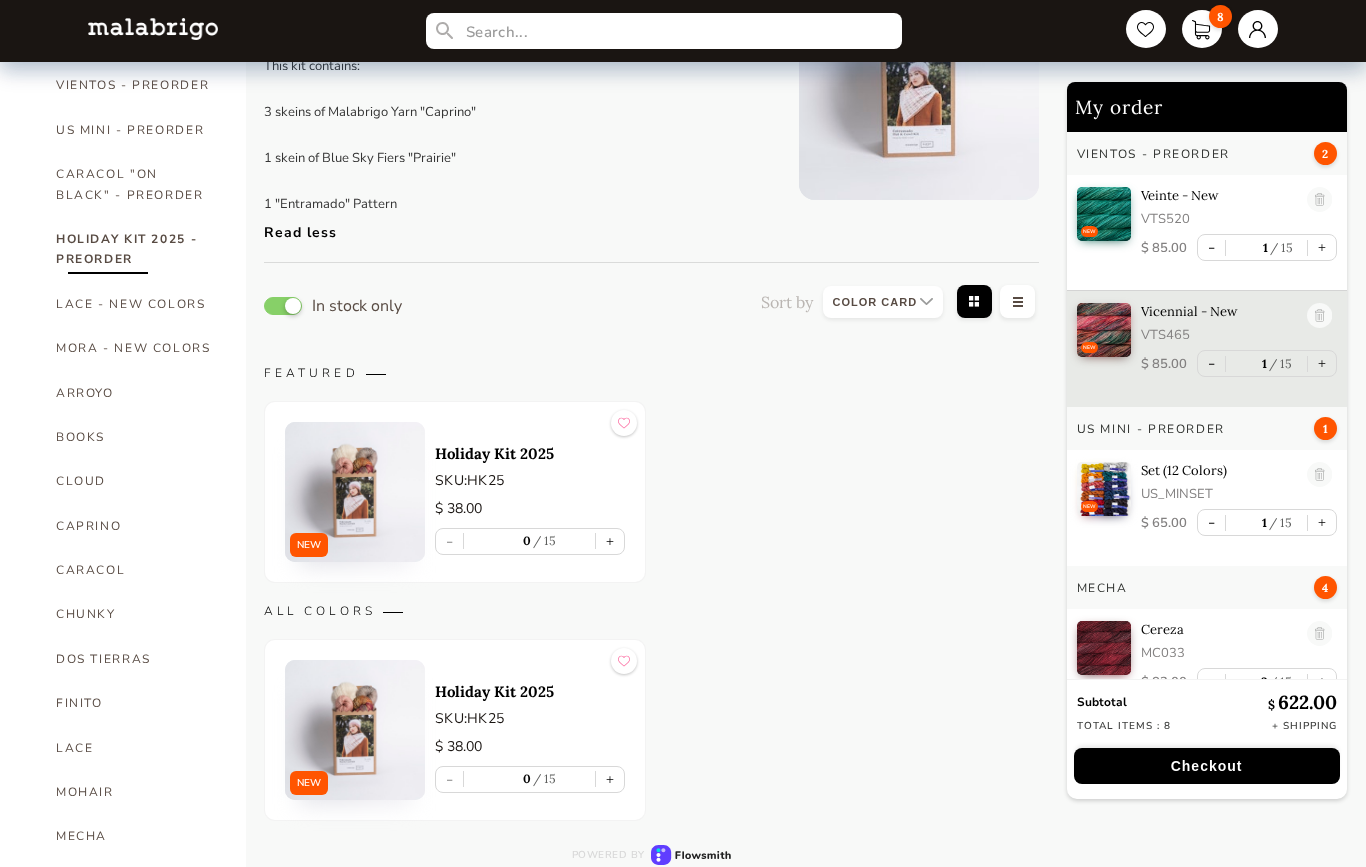 scroll, scrollTop: 126, scrollLeft: 0, axis: vertical 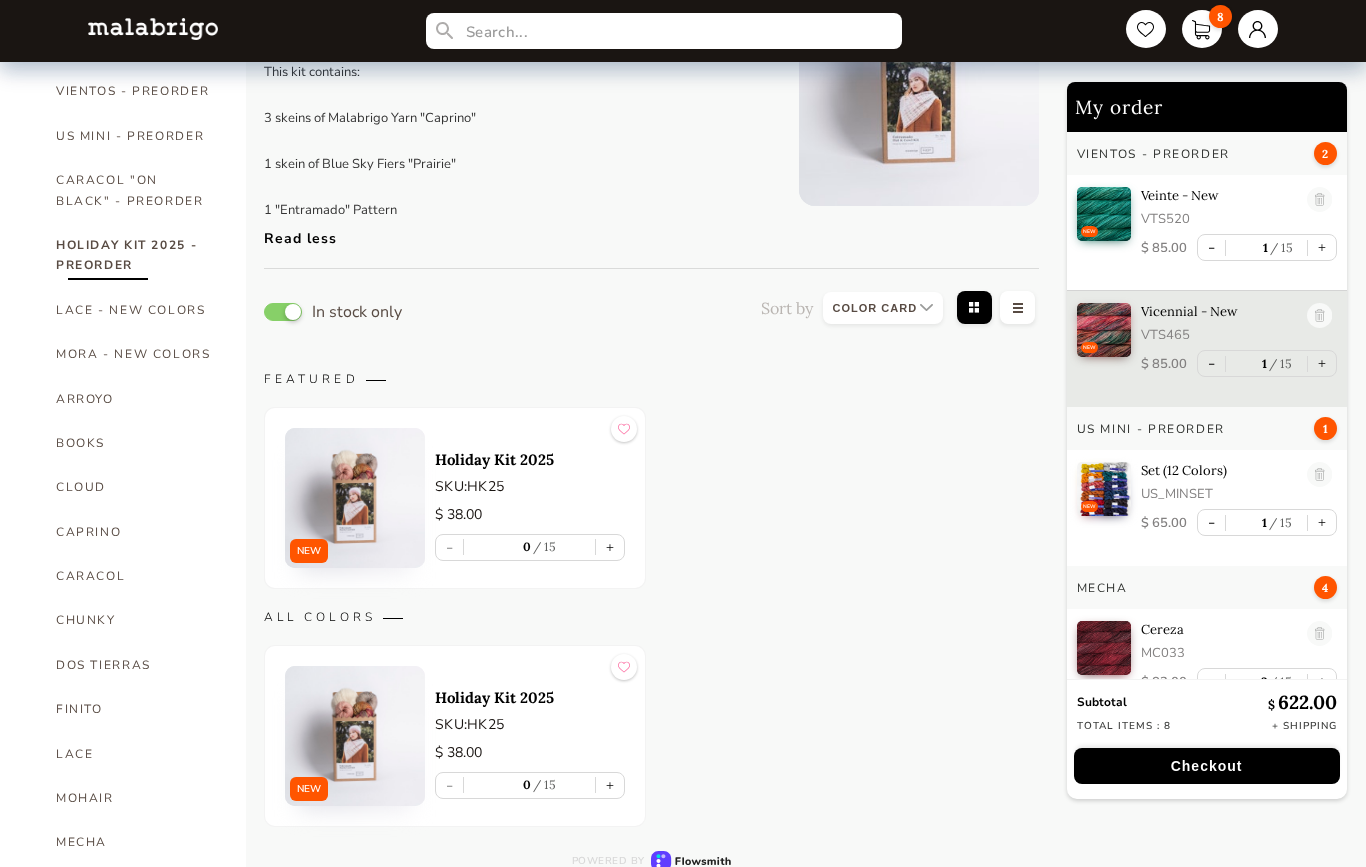 click at bounding box center (355, 498) 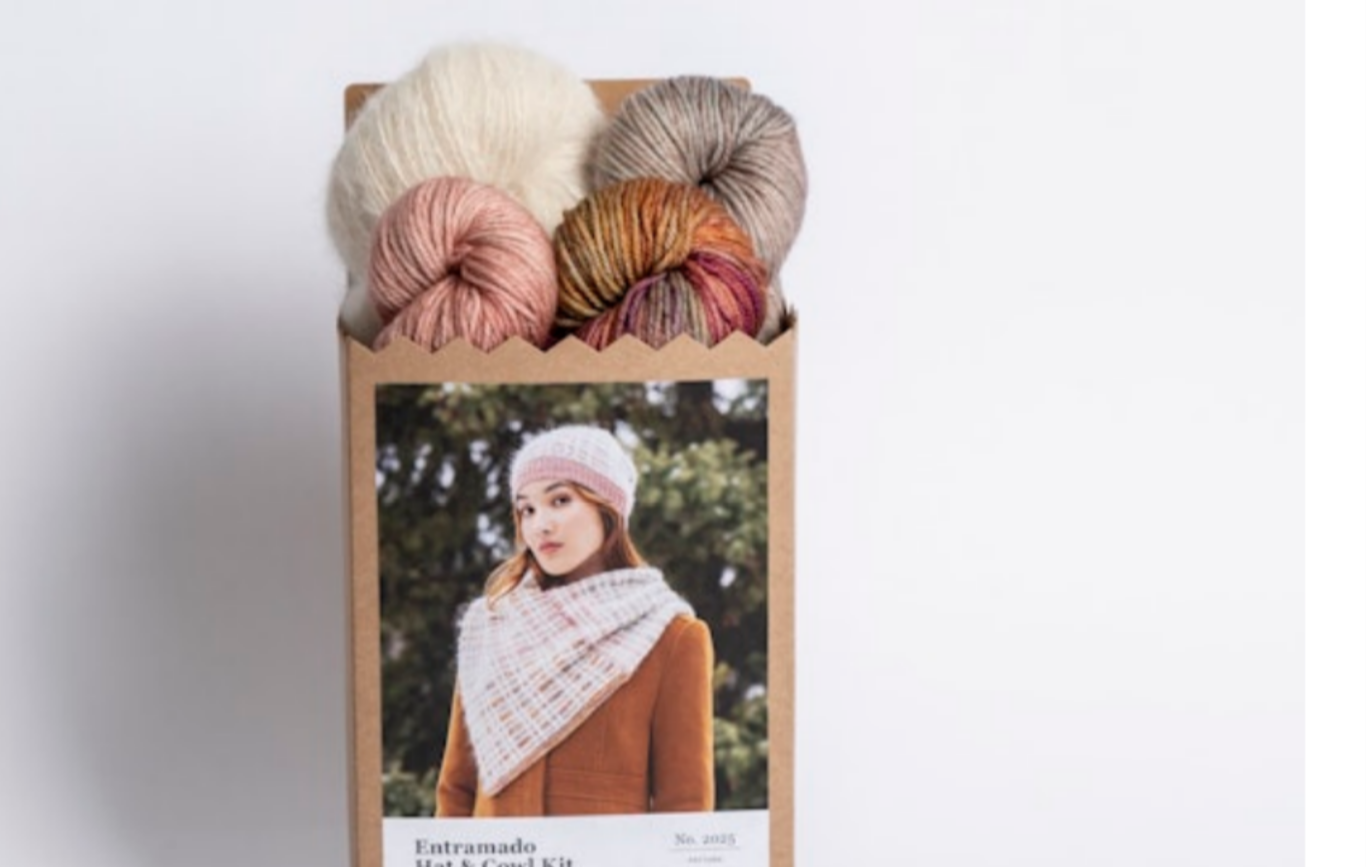 select on "INDEX" 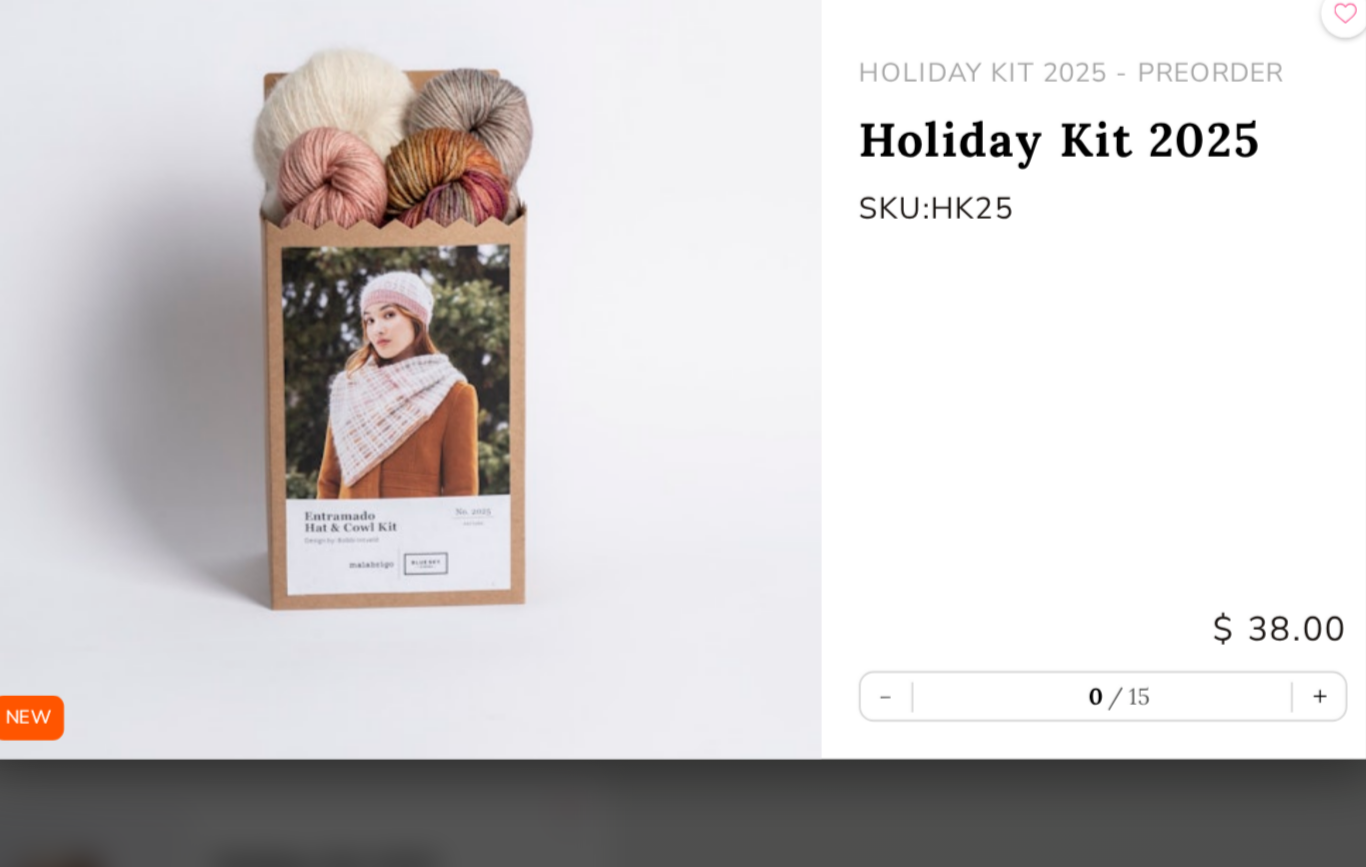 select on "INDEX" 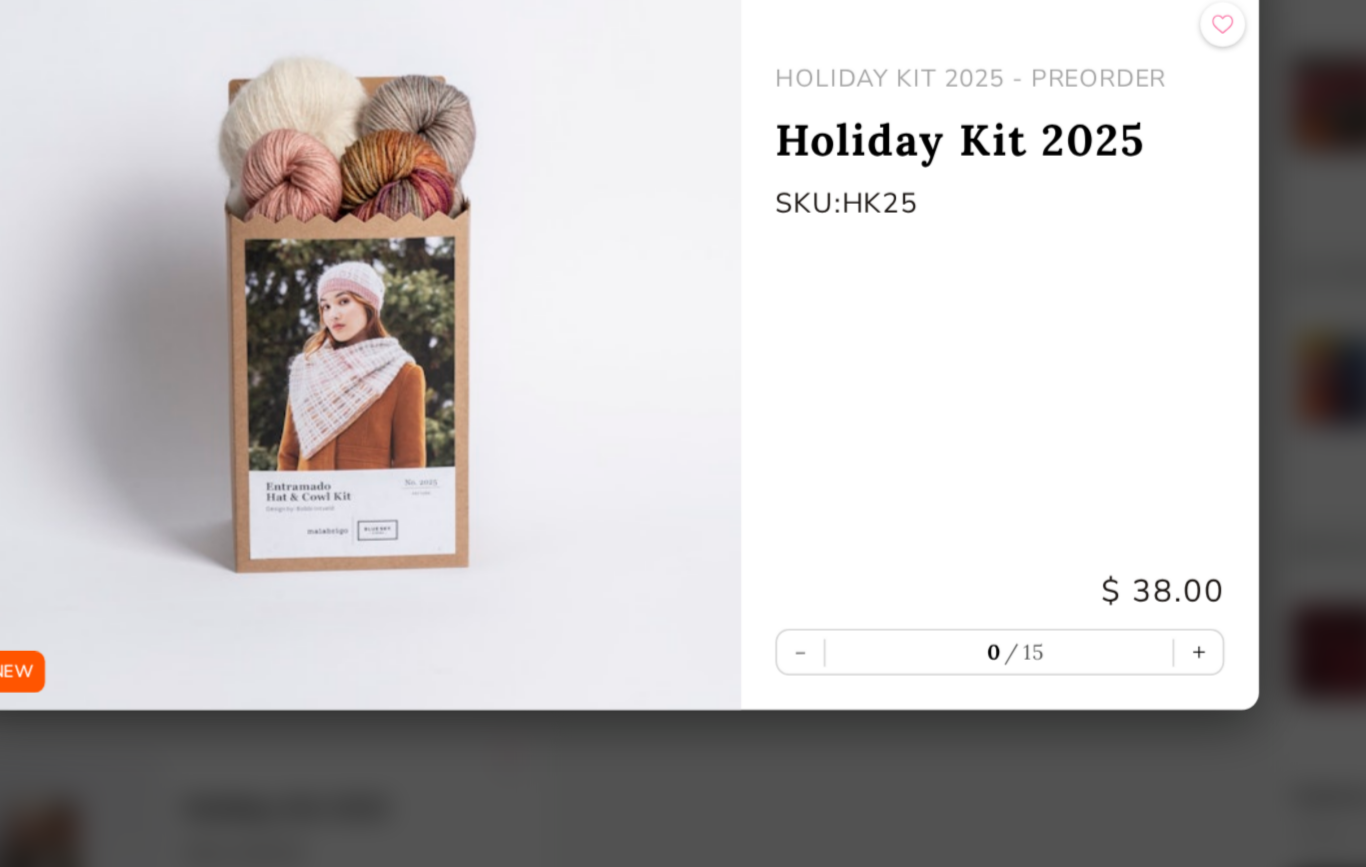 click on "+" at bounding box center (1024, 625) 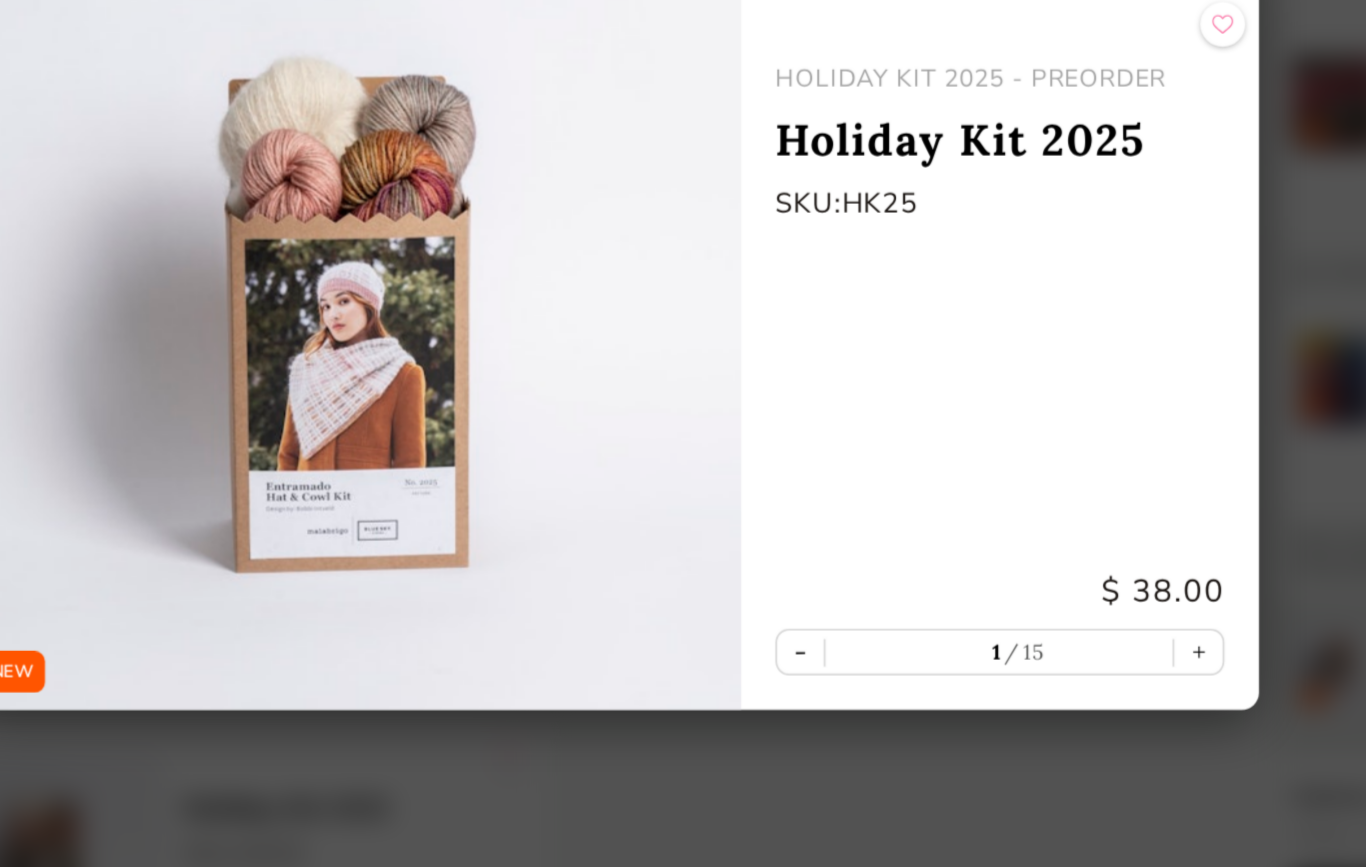 click on "+" at bounding box center (1024, 625) 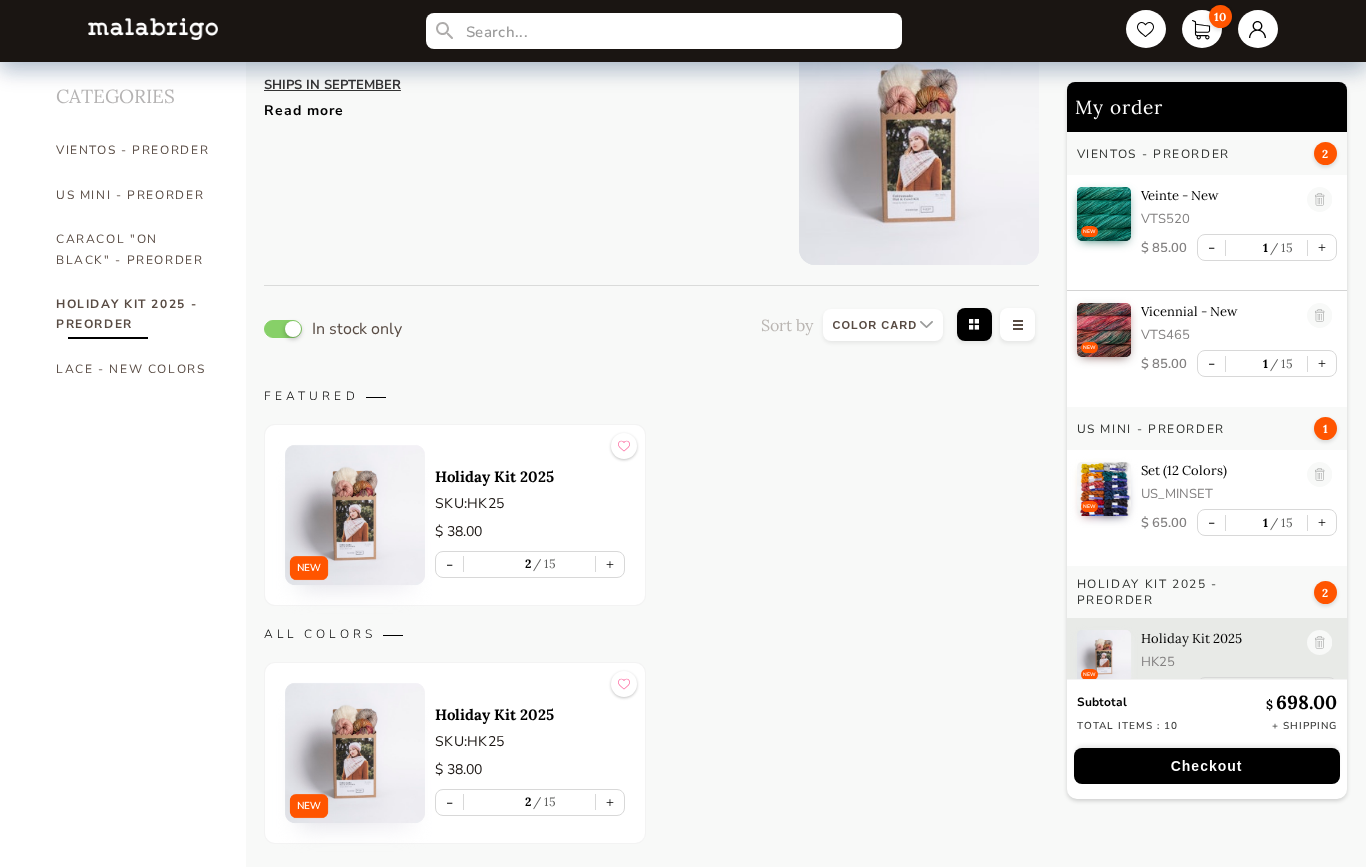 scroll, scrollTop: 0, scrollLeft: 0, axis: both 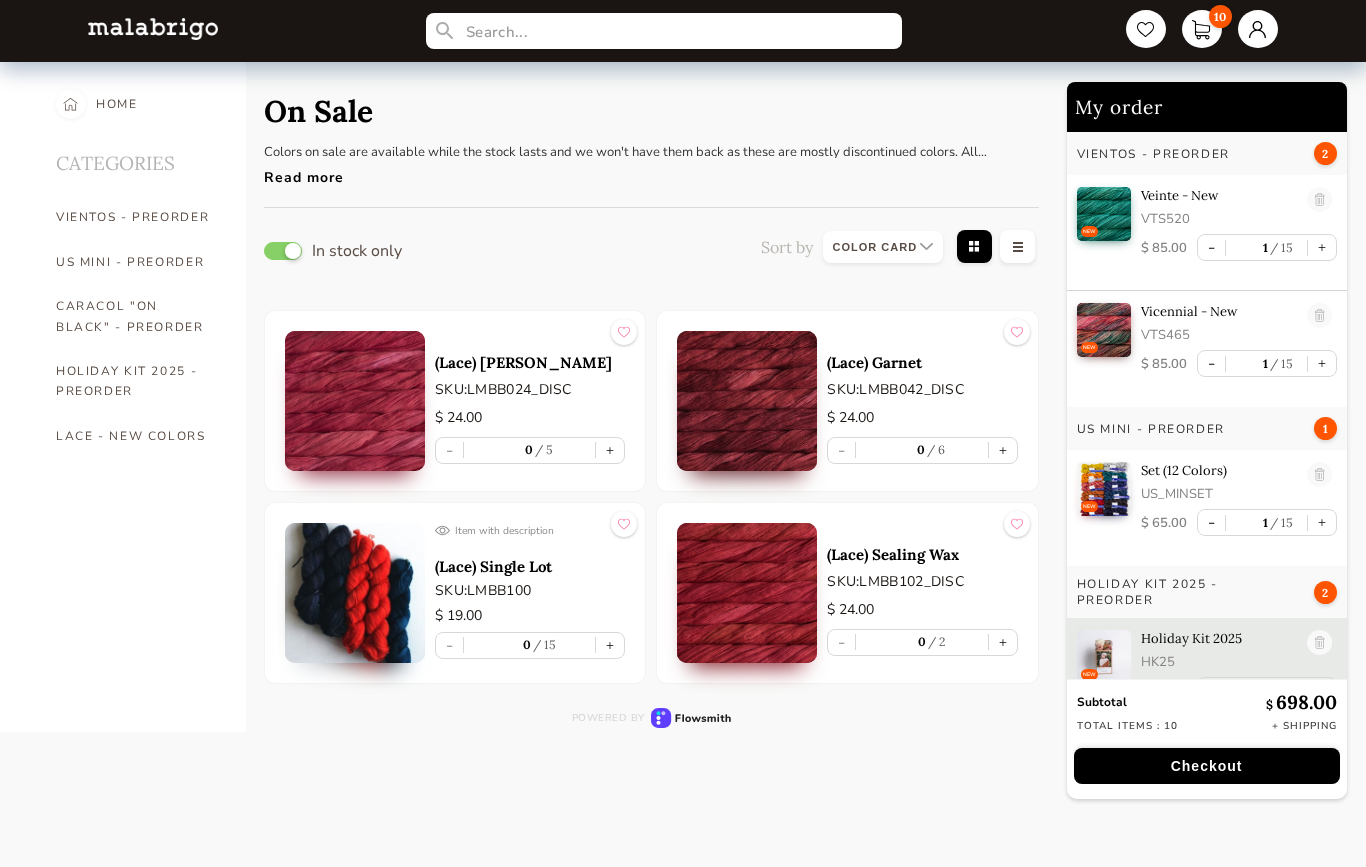 click on "VIENTOS - PREORDER" at bounding box center [136, 217] 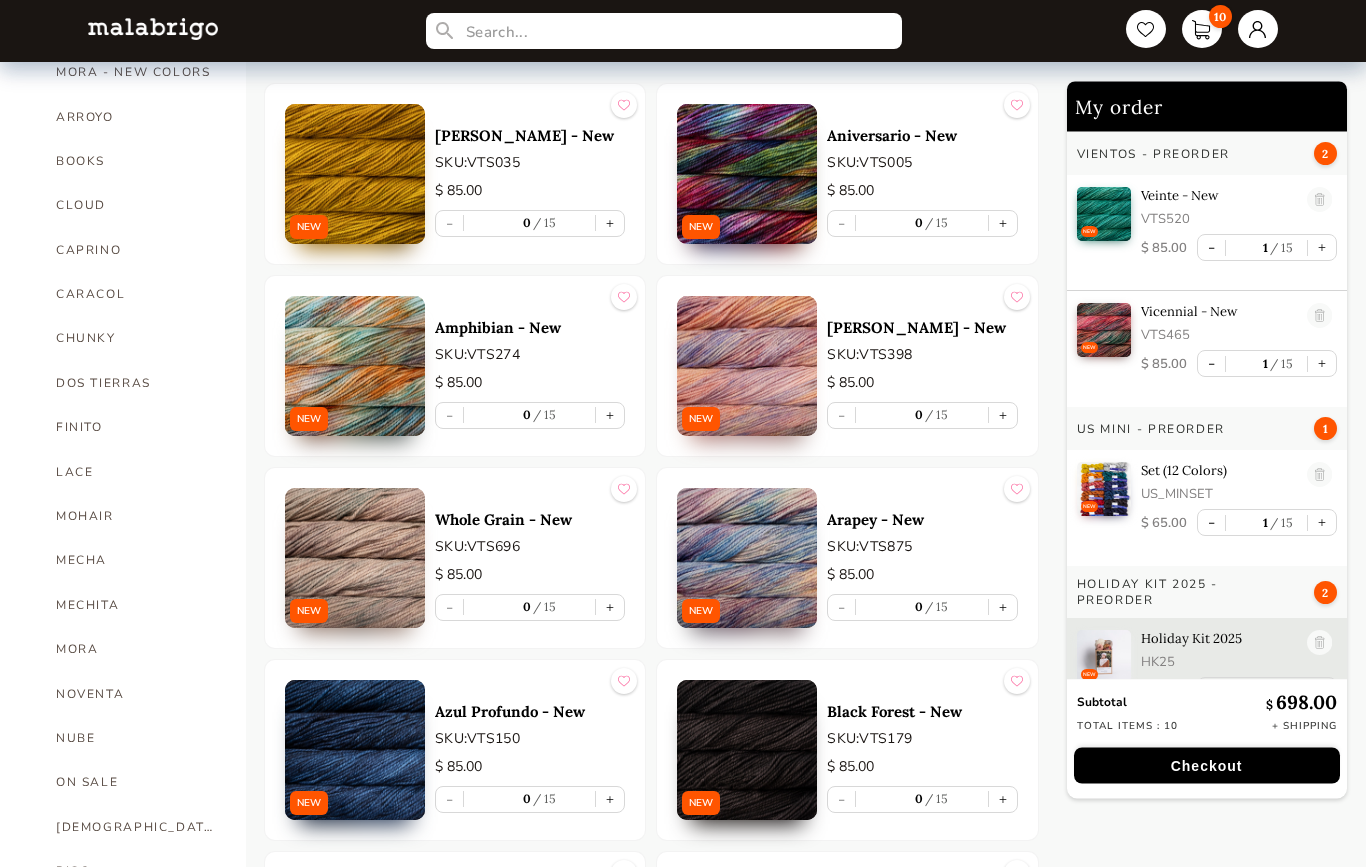 scroll, scrollTop: 409, scrollLeft: 0, axis: vertical 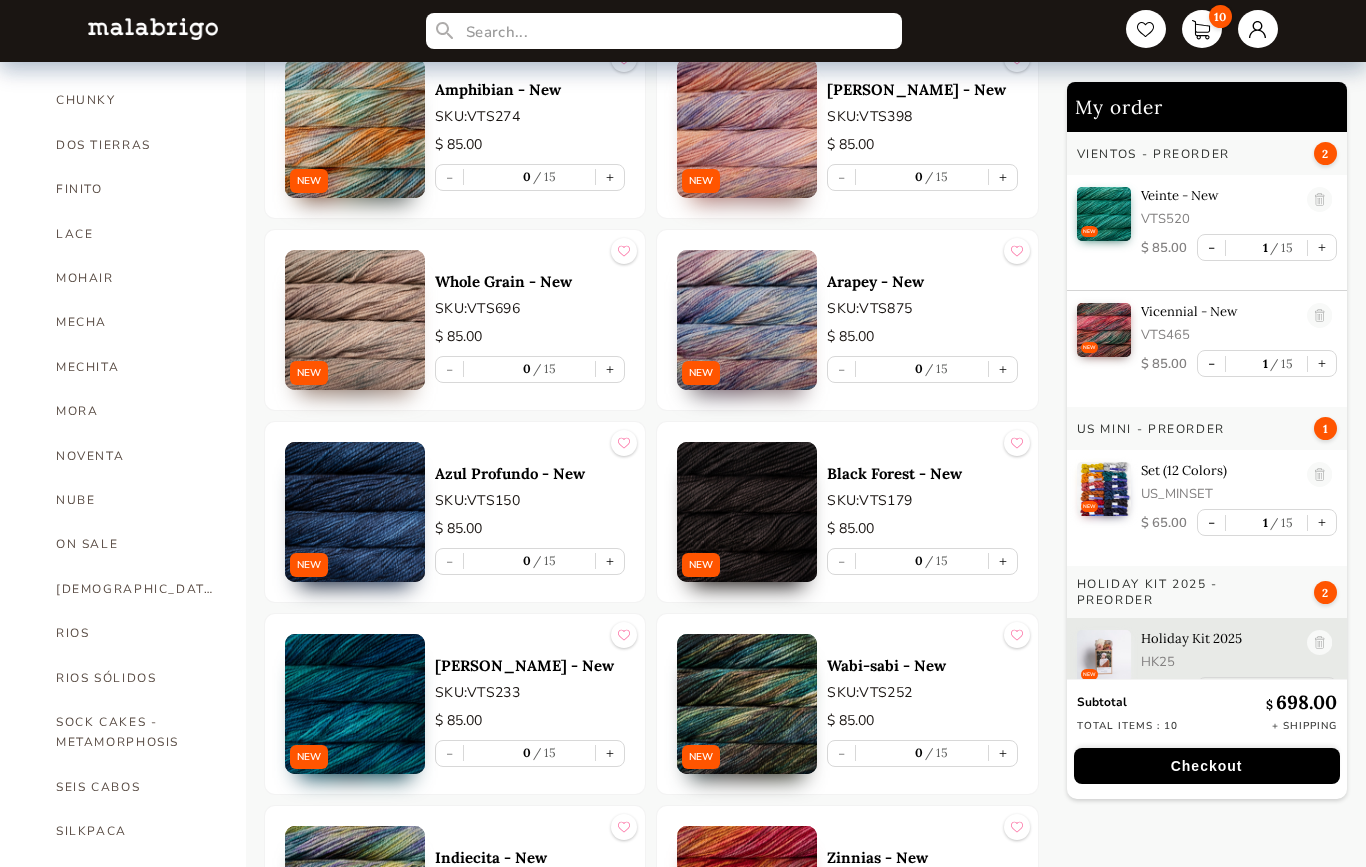 click on "SEIS CABOS" at bounding box center [136, 787] 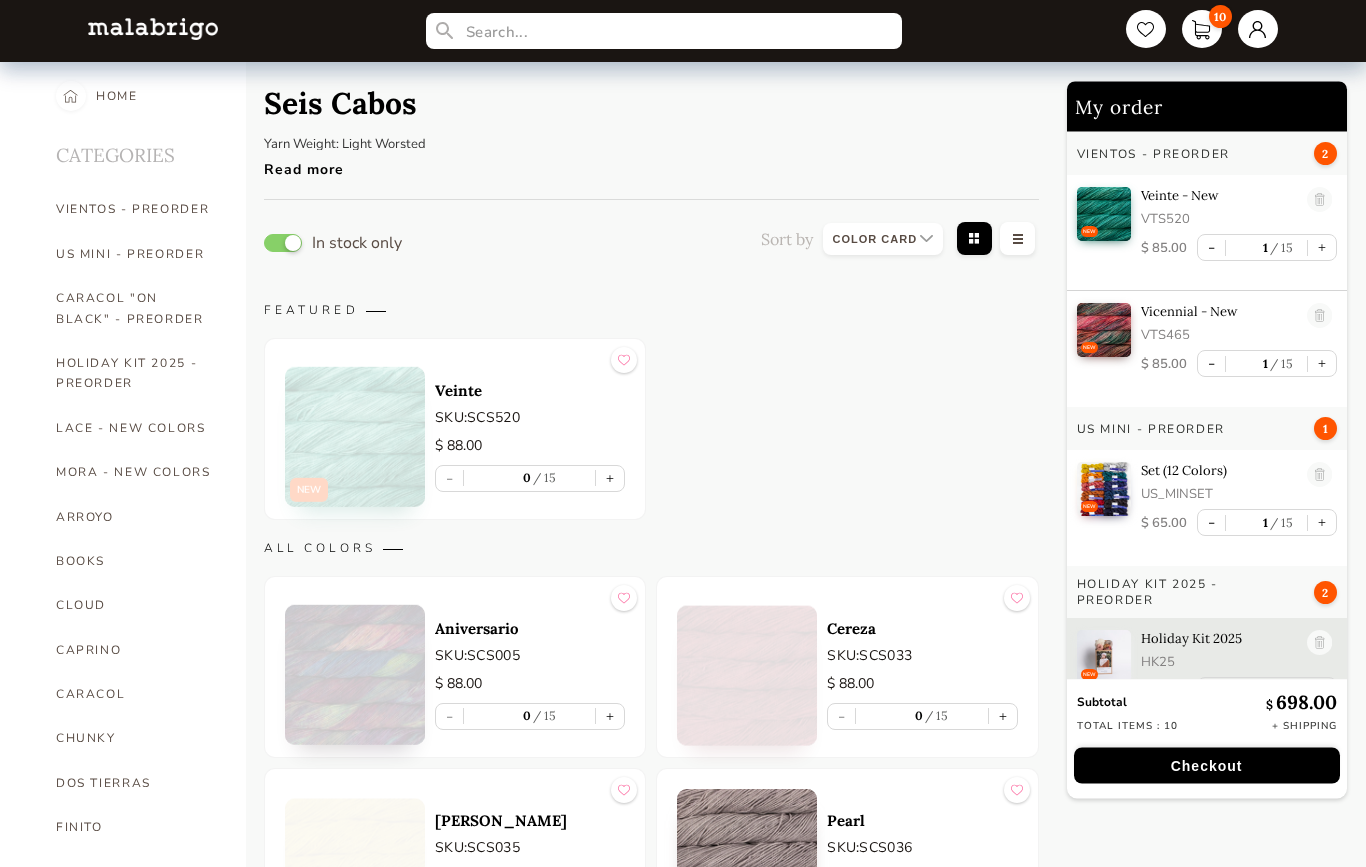 scroll, scrollTop: 0, scrollLeft: 0, axis: both 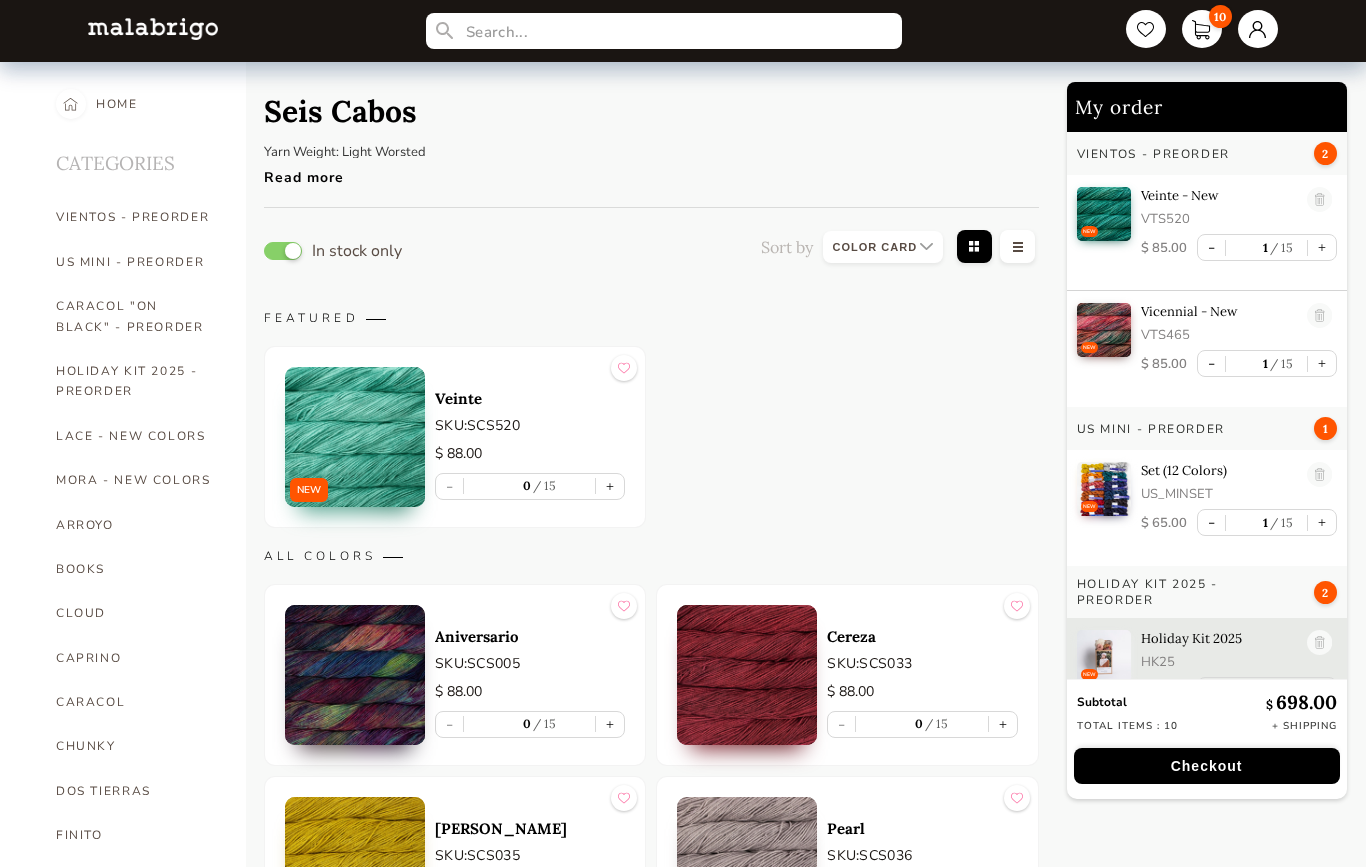 click on "+" at bounding box center (610, 486) 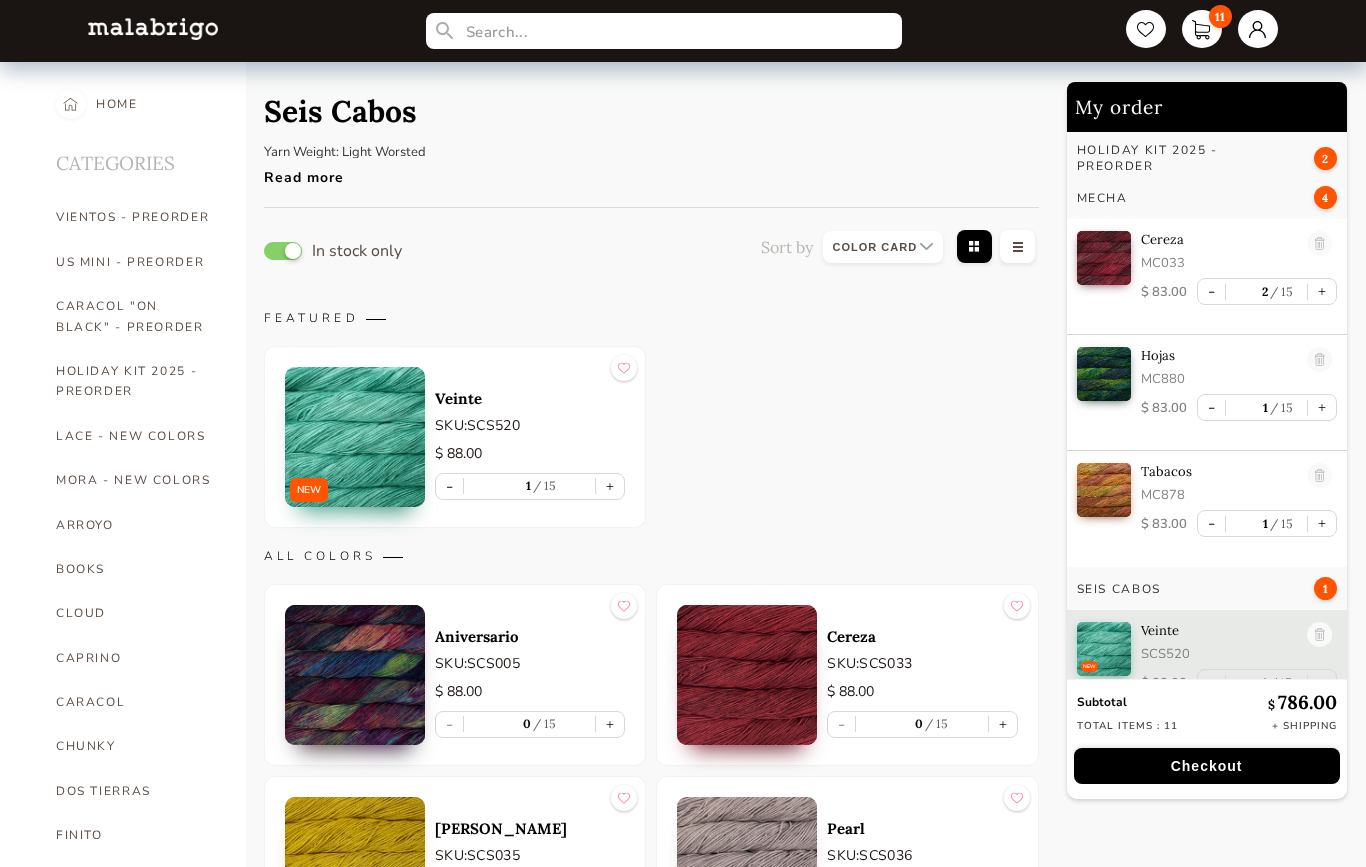scroll, scrollTop: 597, scrollLeft: 0, axis: vertical 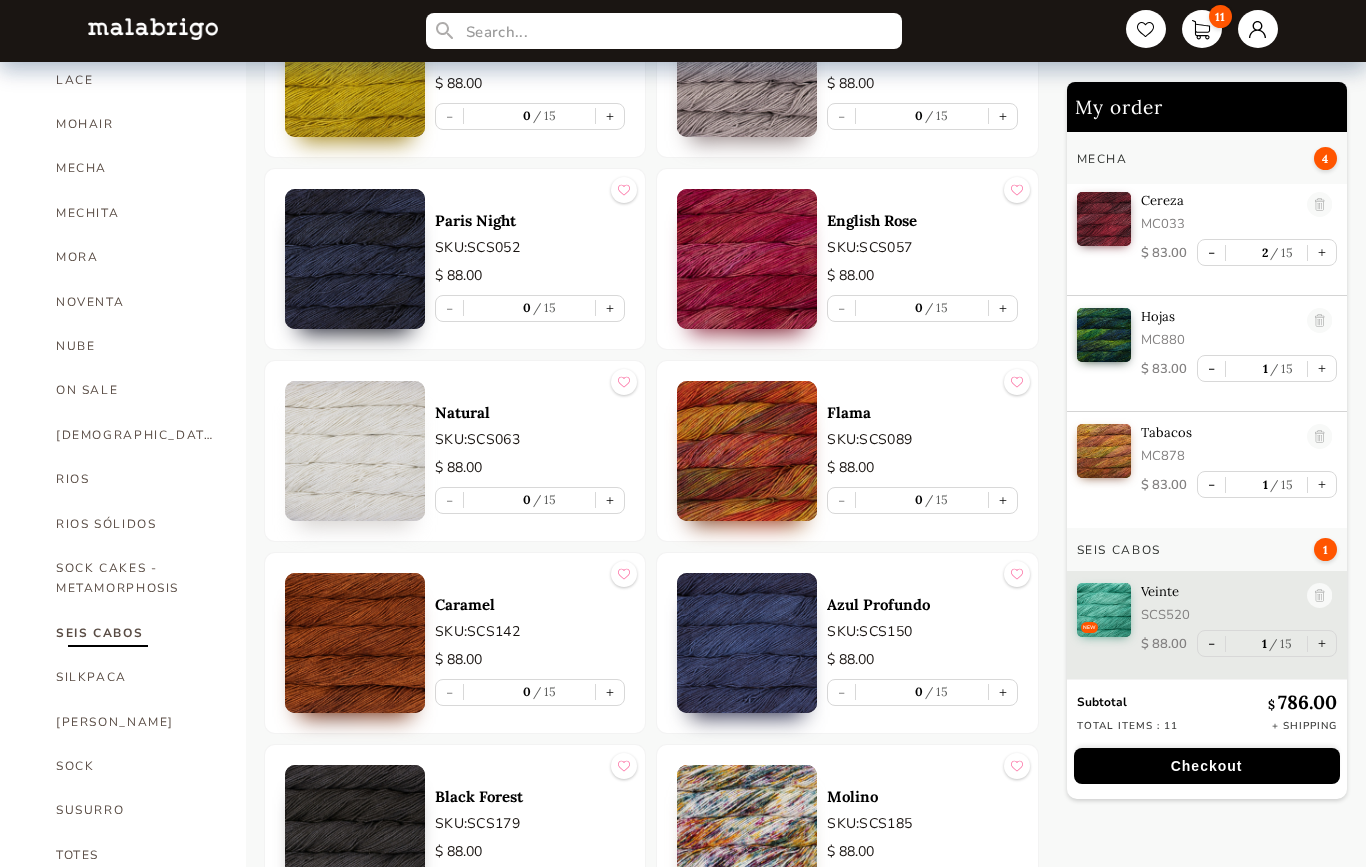 click at bounding box center (355, 451) 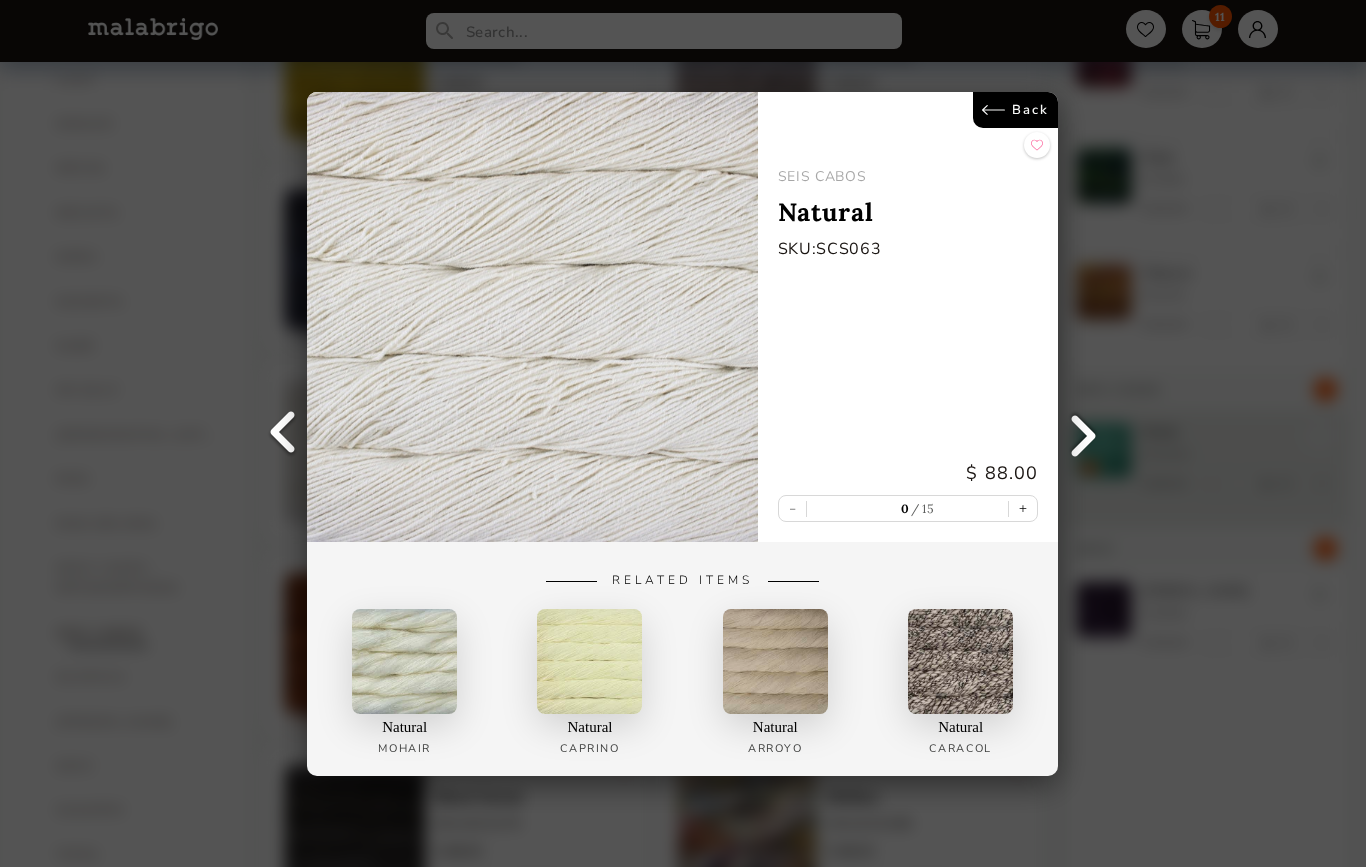 scroll, scrollTop: 898, scrollLeft: 0, axis: vertical 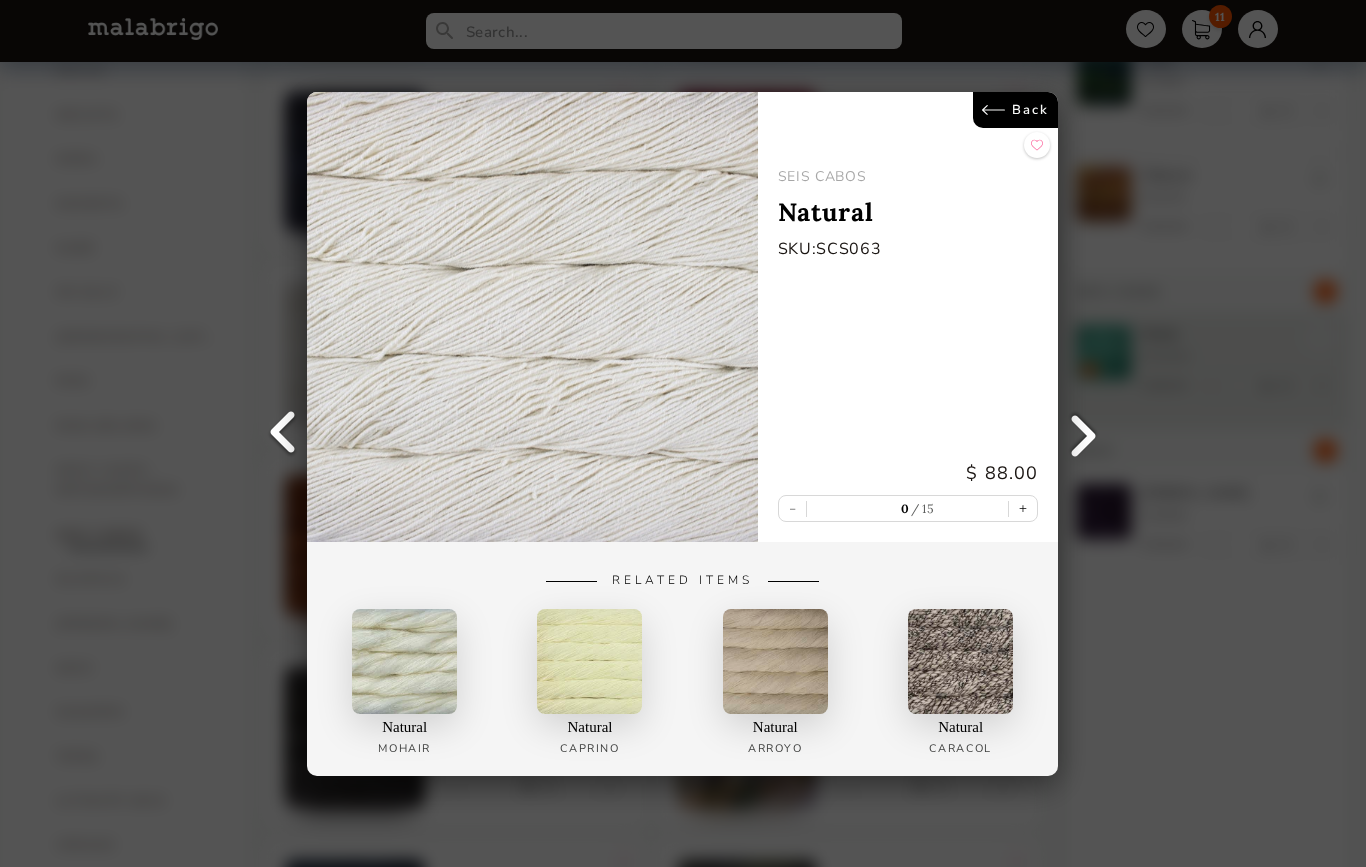 click on "Back" at bounding box center [1016, 110] 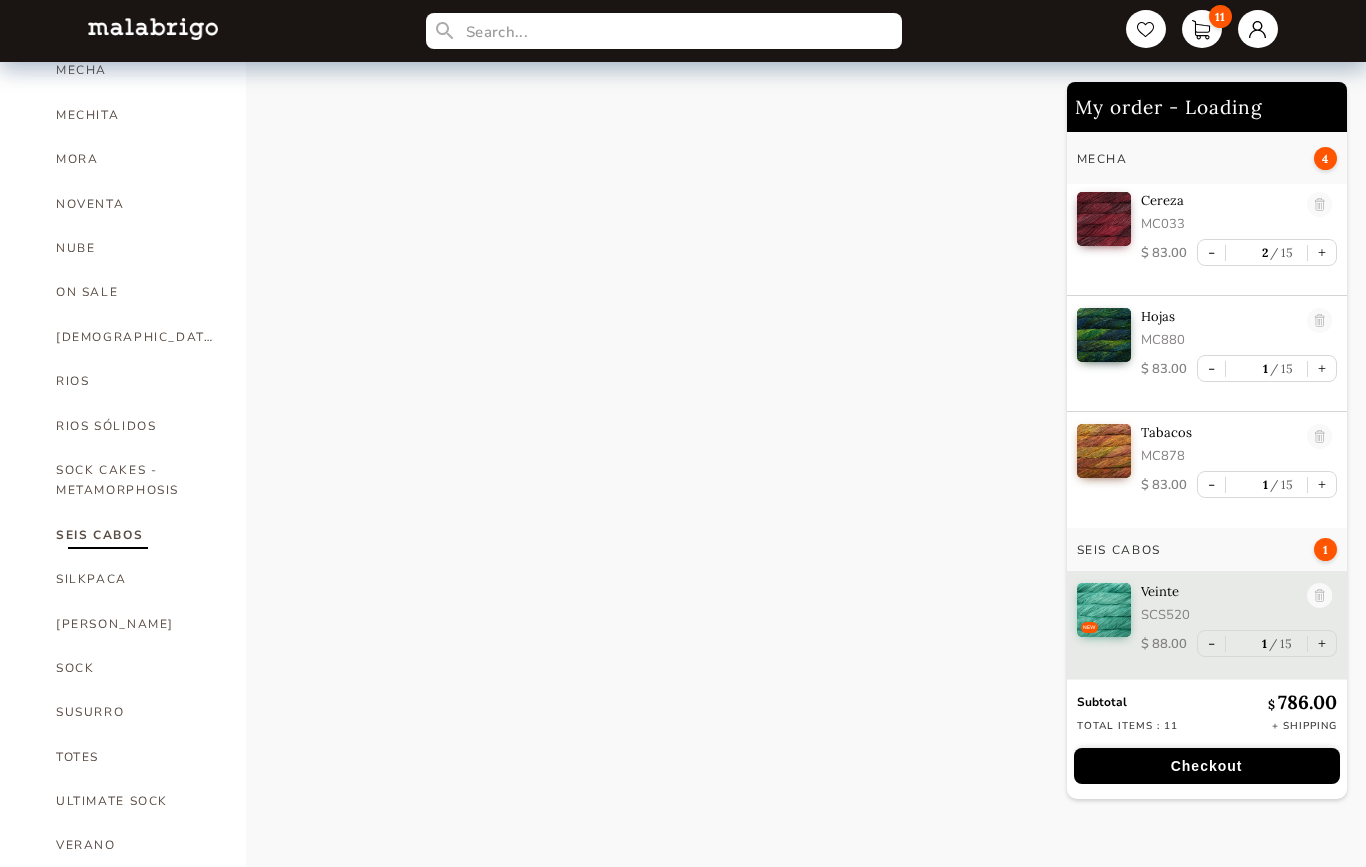 click on "SEIS CABOS" at bounding box center (136, 535) 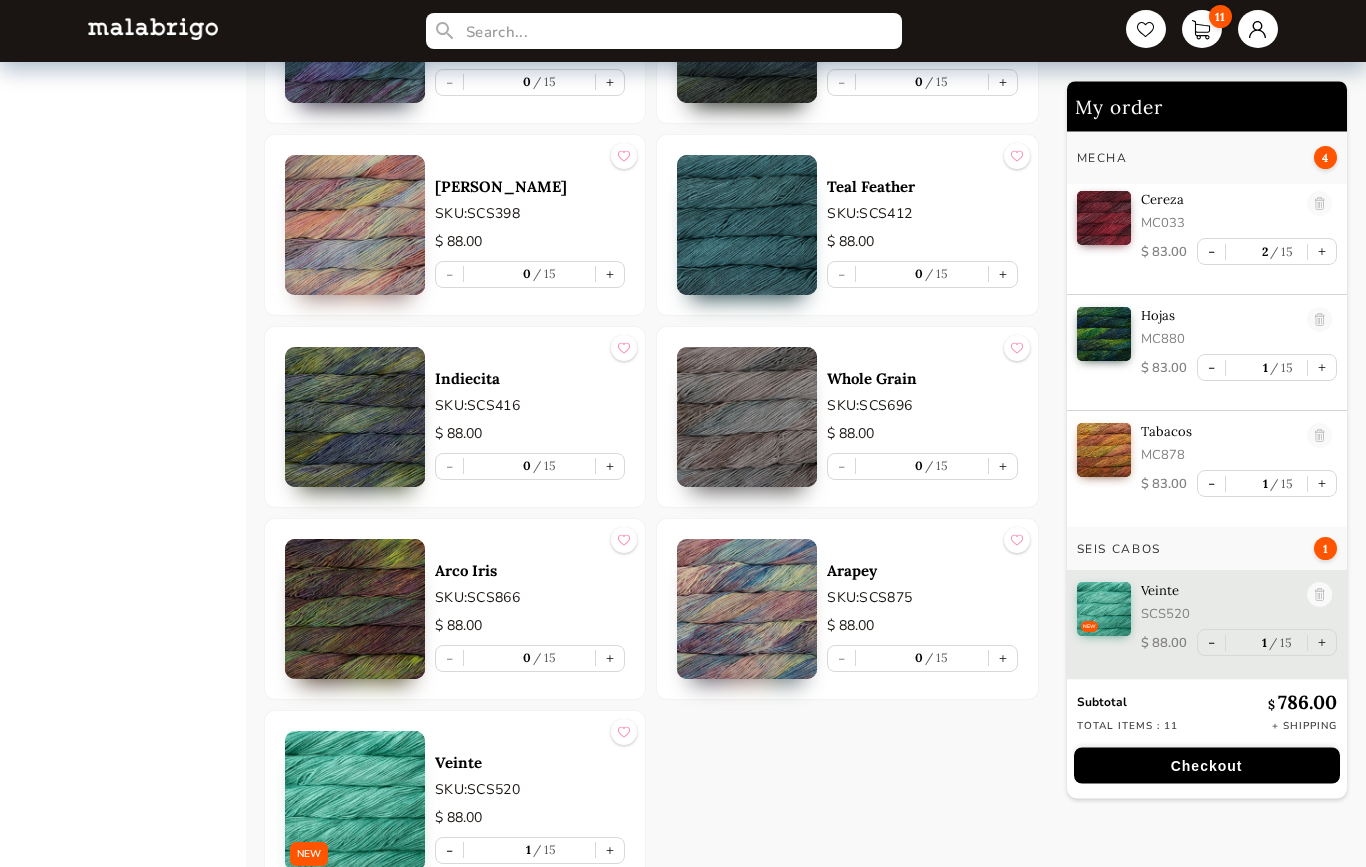 scroll, scrollTop: 2365, scrollLeft: 0, axis: vertical 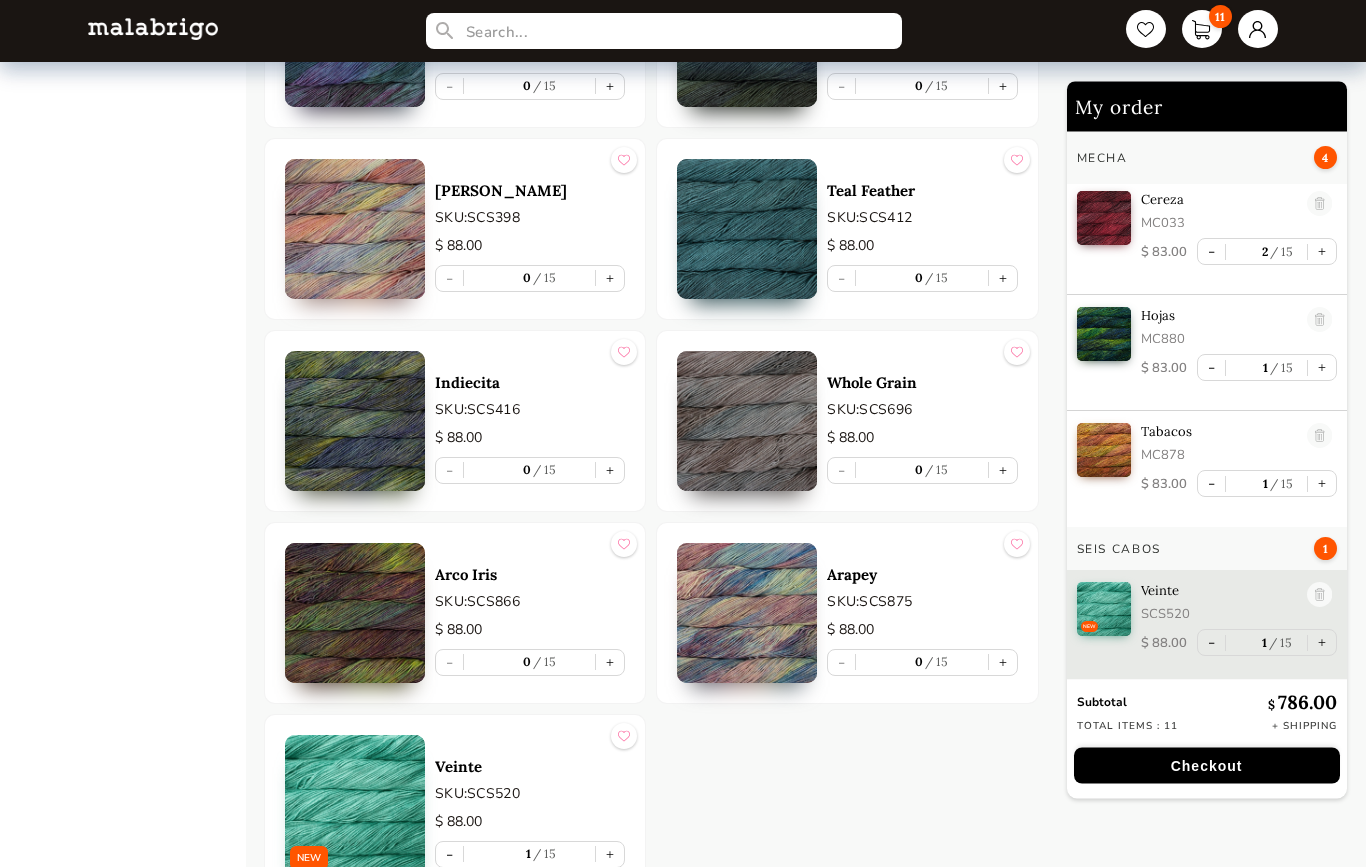 click at bounding box center [355, 230] 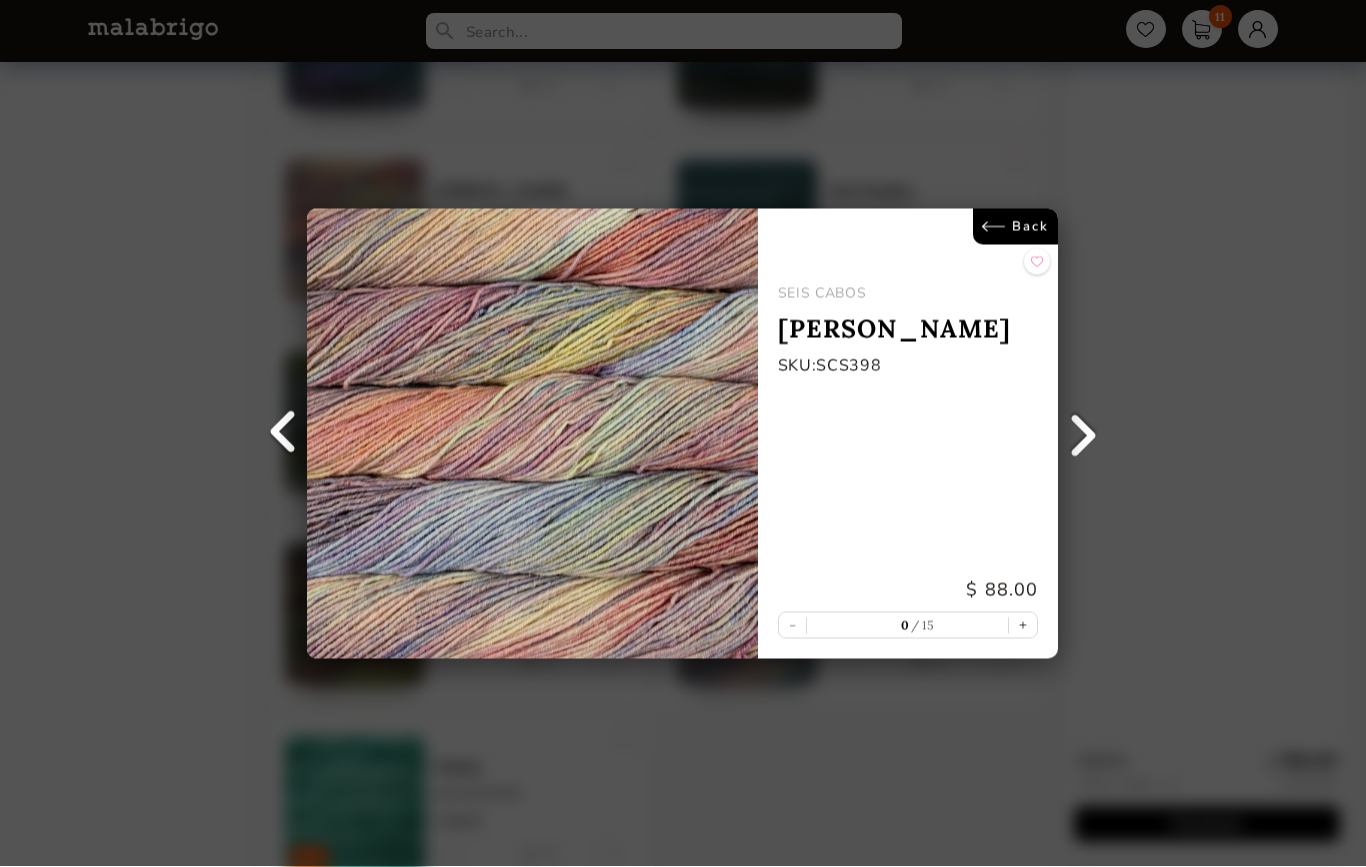 scroll, scrollTop: 2366, scrollLeft: 0, axis: vertical 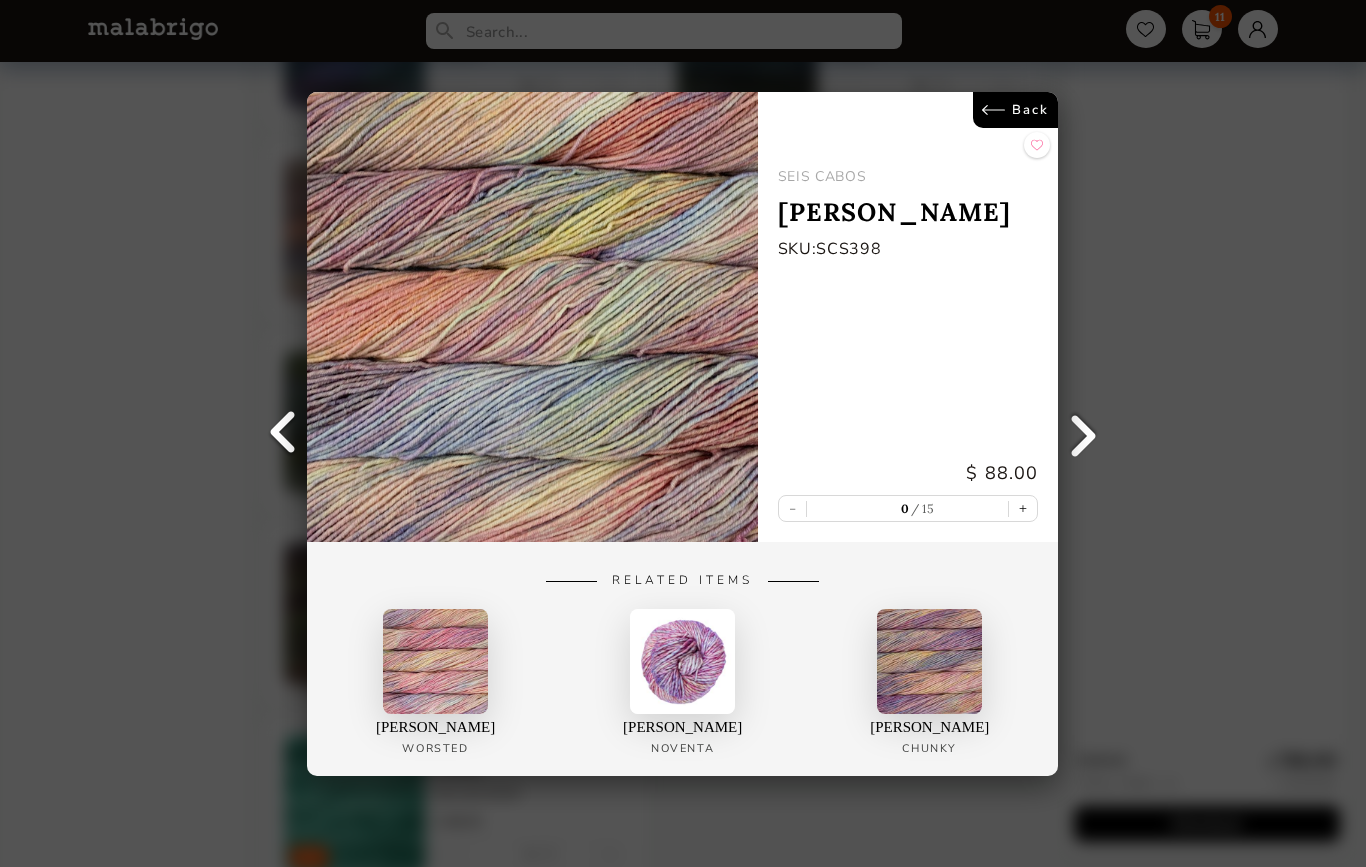click on "+" at bounding box center (1024, 508) 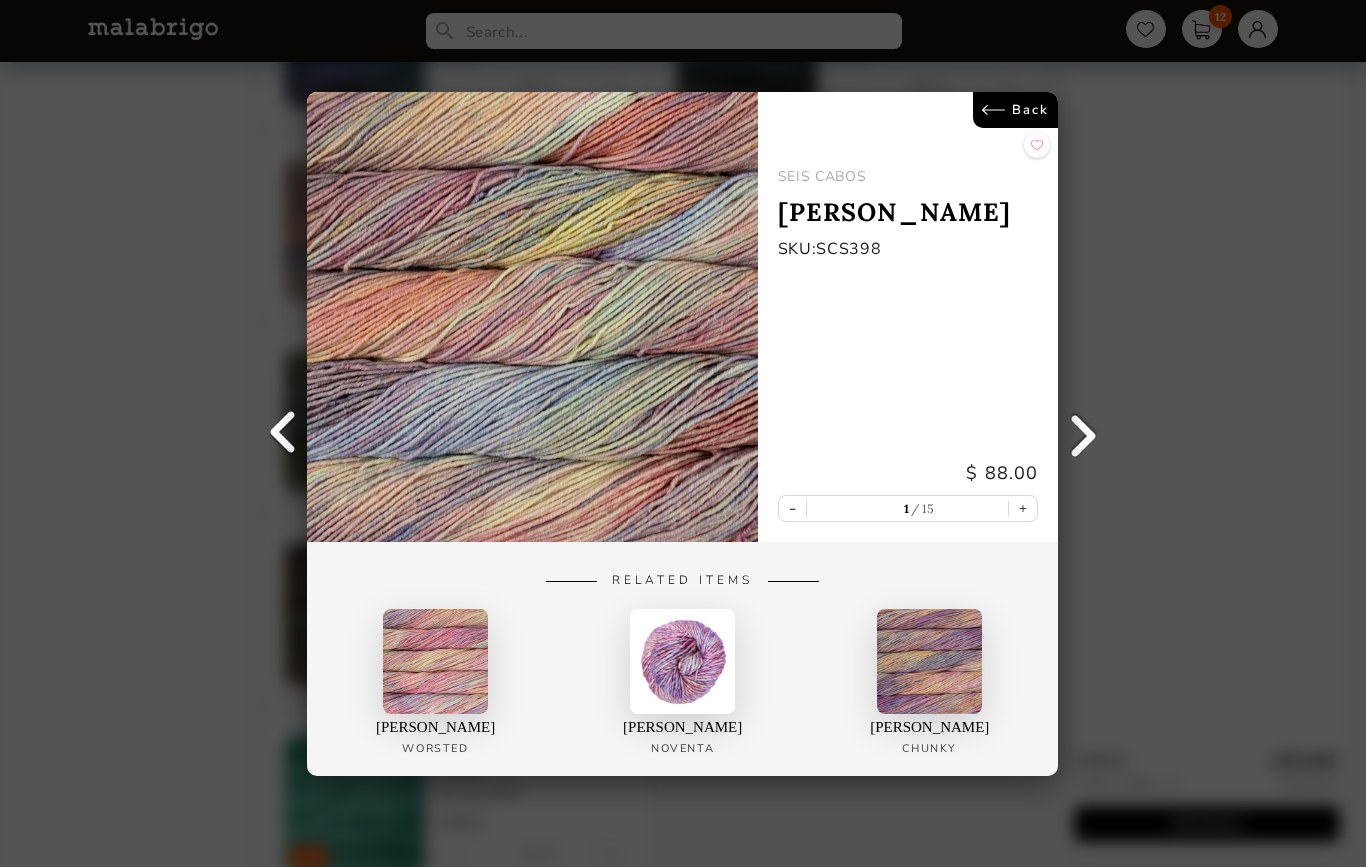 type on "1" 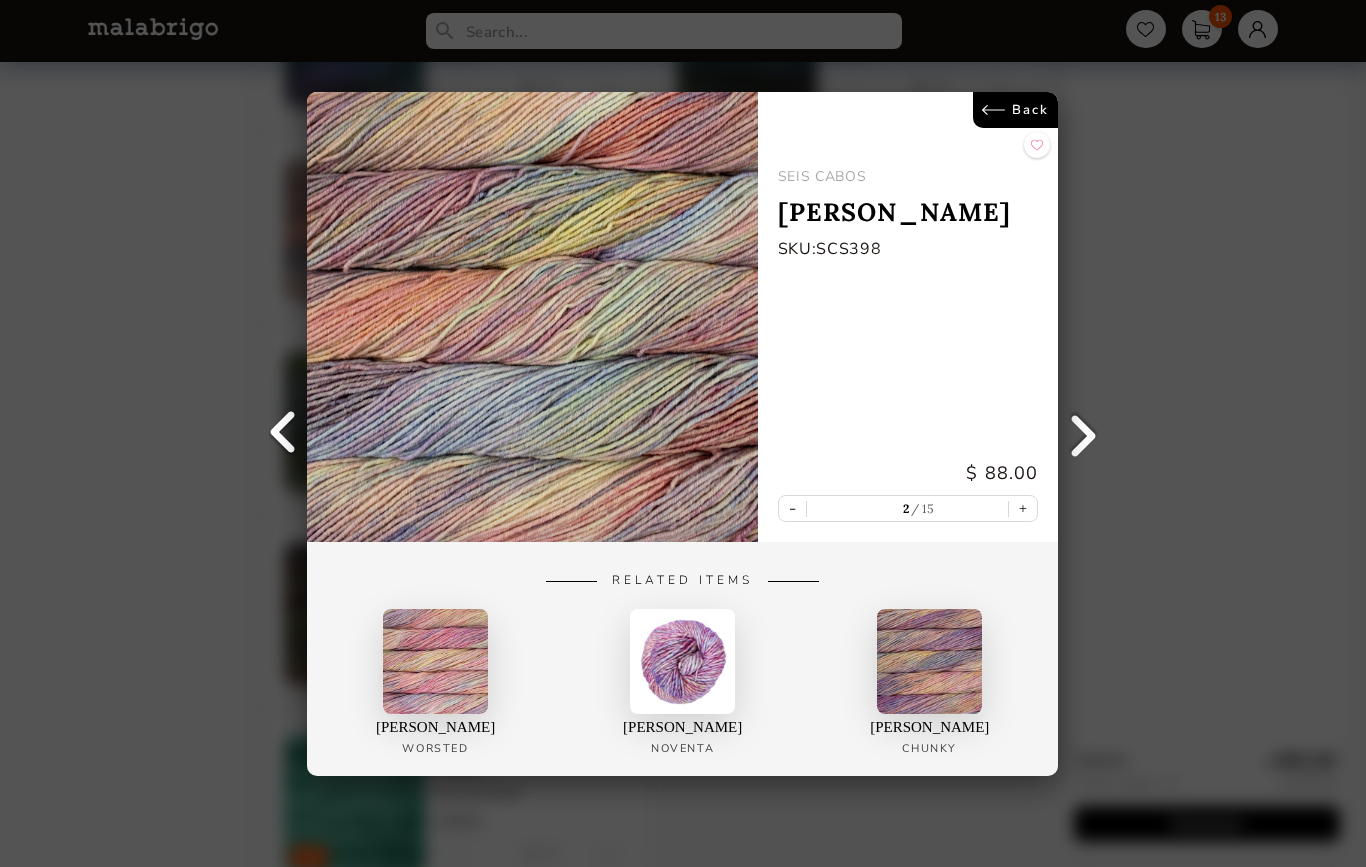 click on "+" at bounding box center [1024, 508] 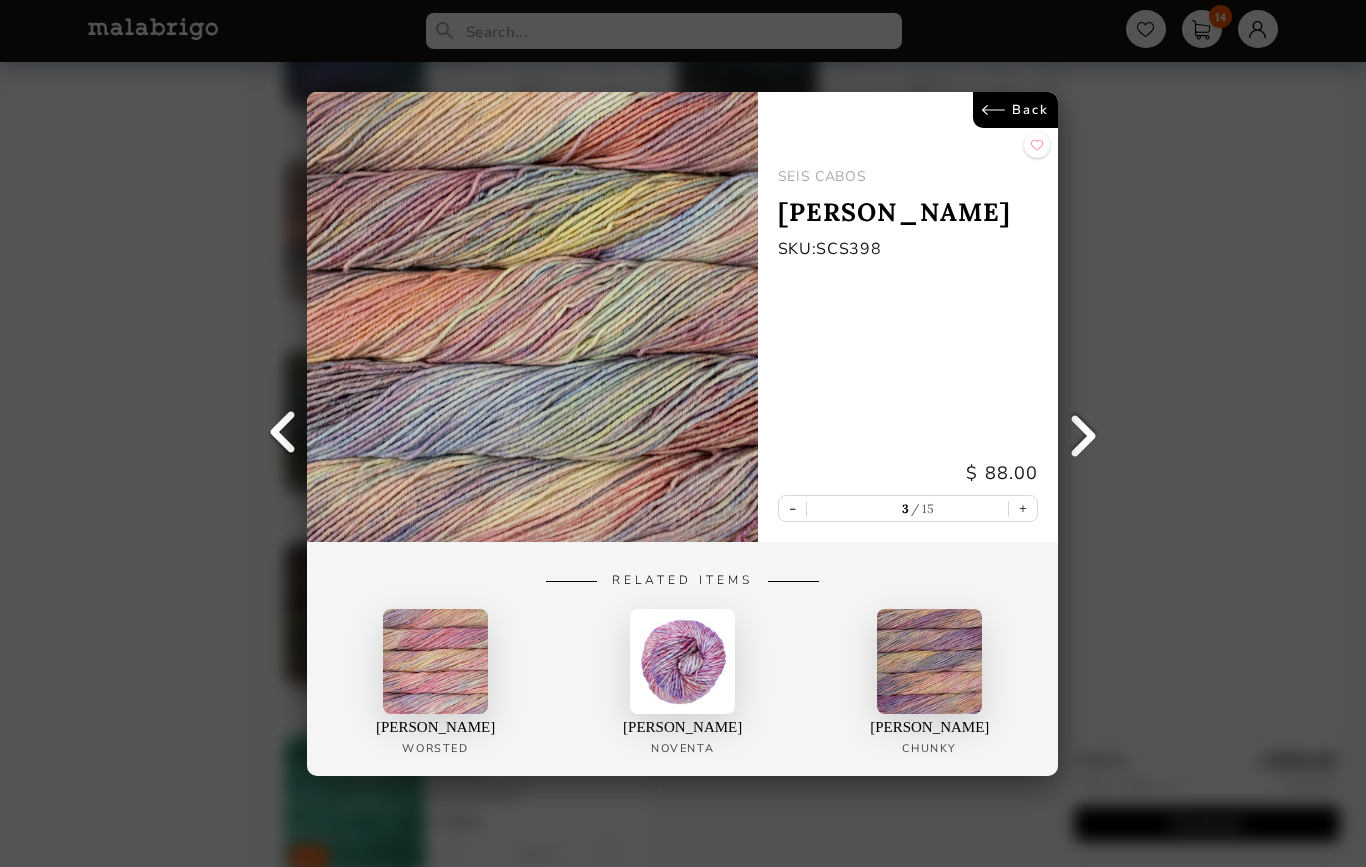click on "+" at bounding box center [1024, 508] 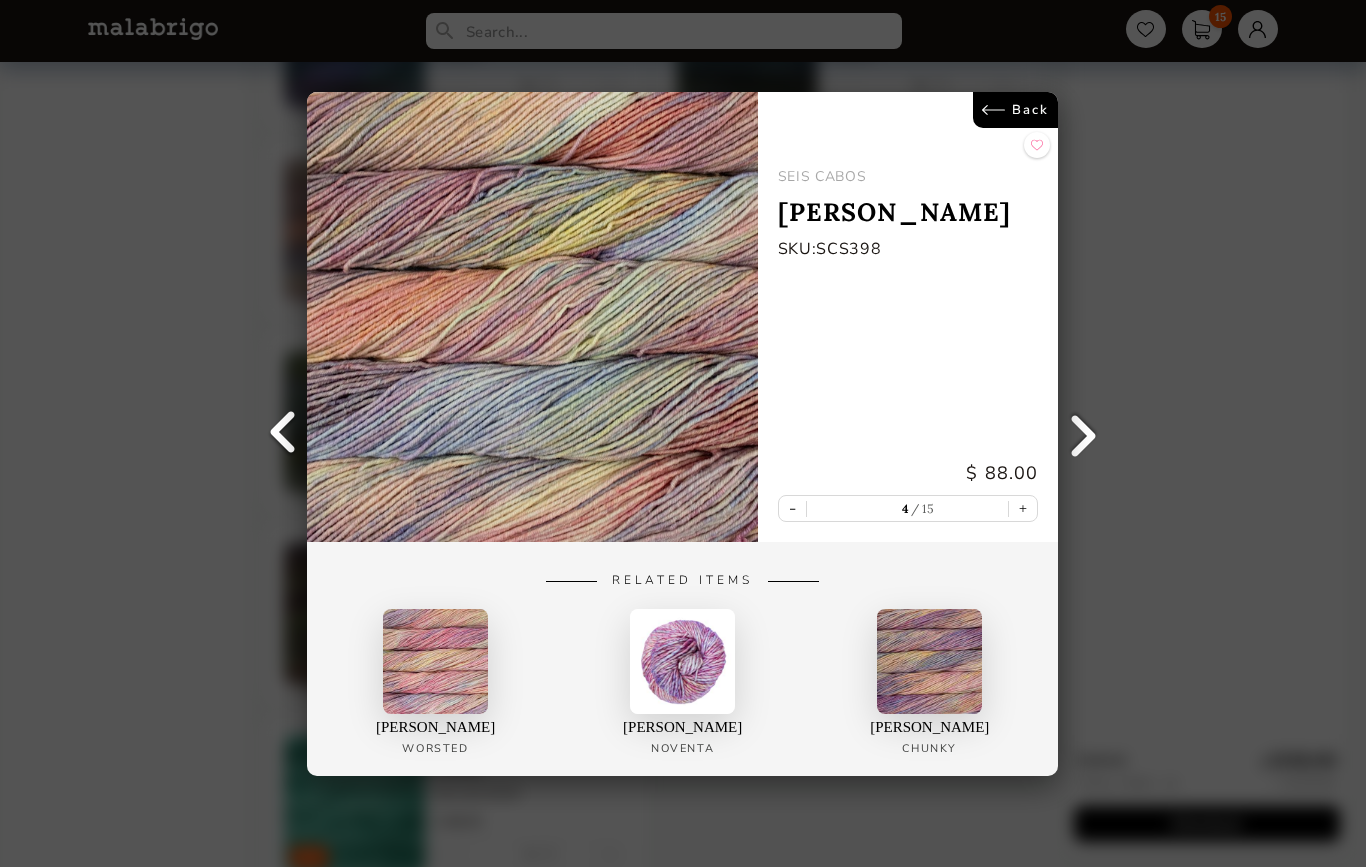click at bounding box center (532, 317) 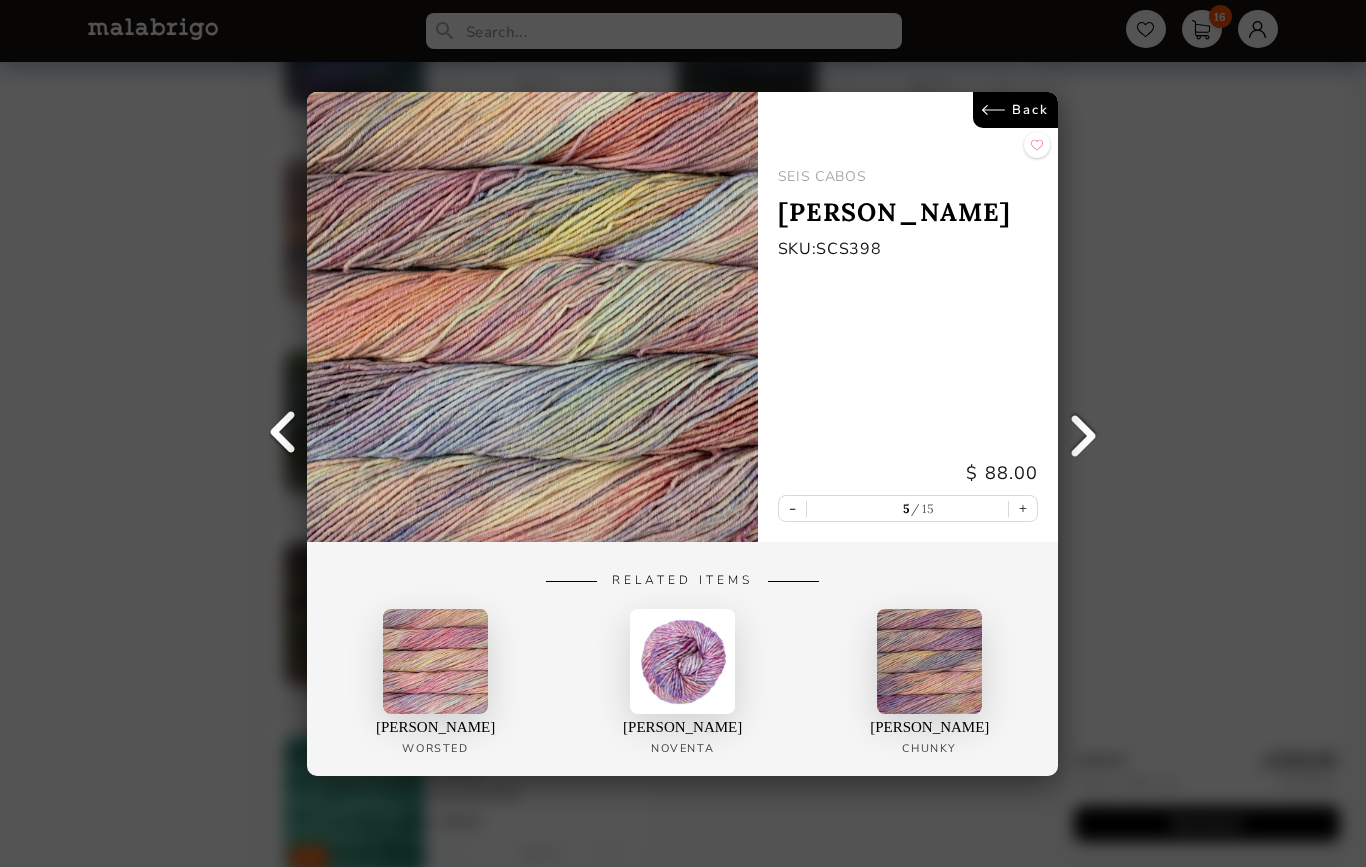 click on "+" at bounding box center [1024, 508] 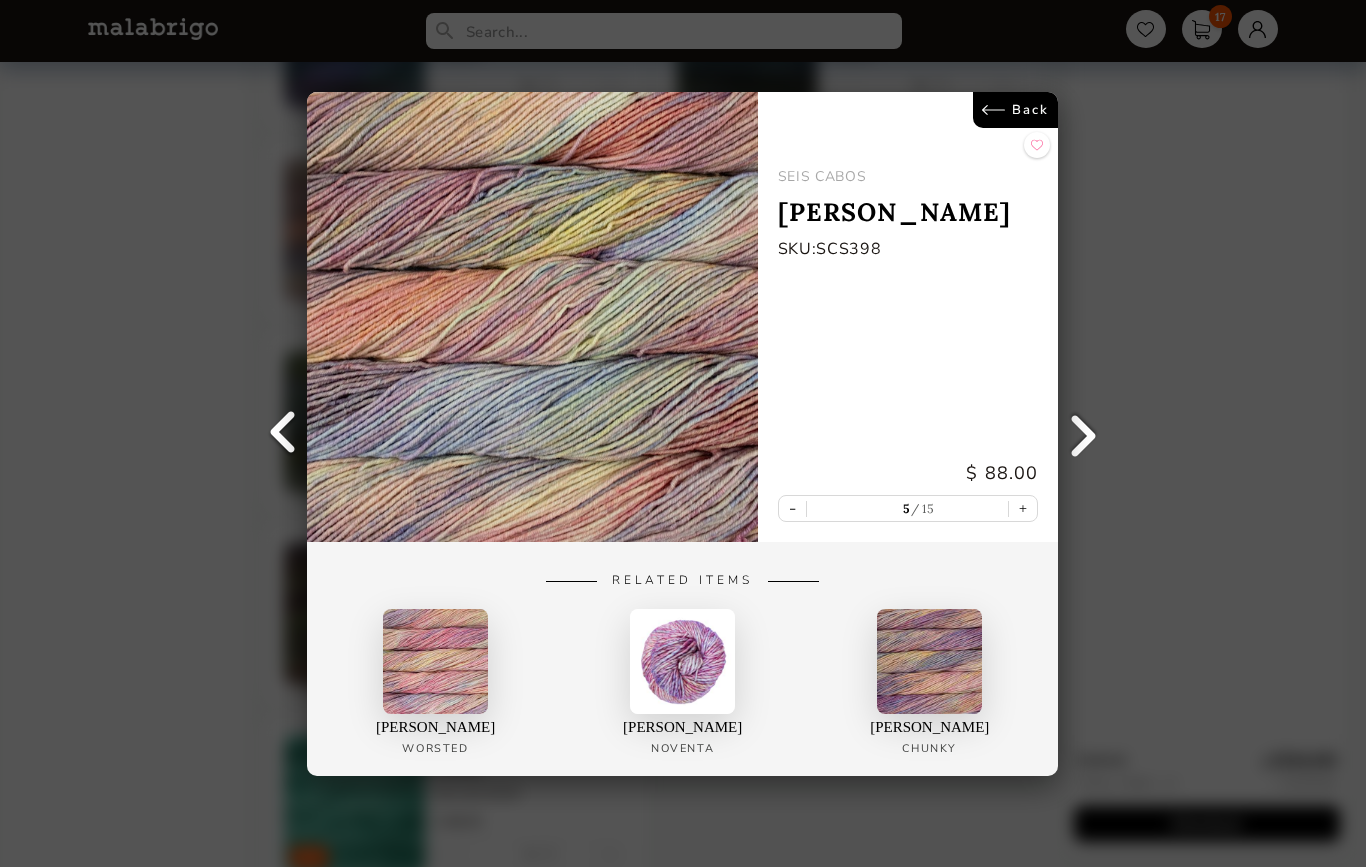 type on "6" 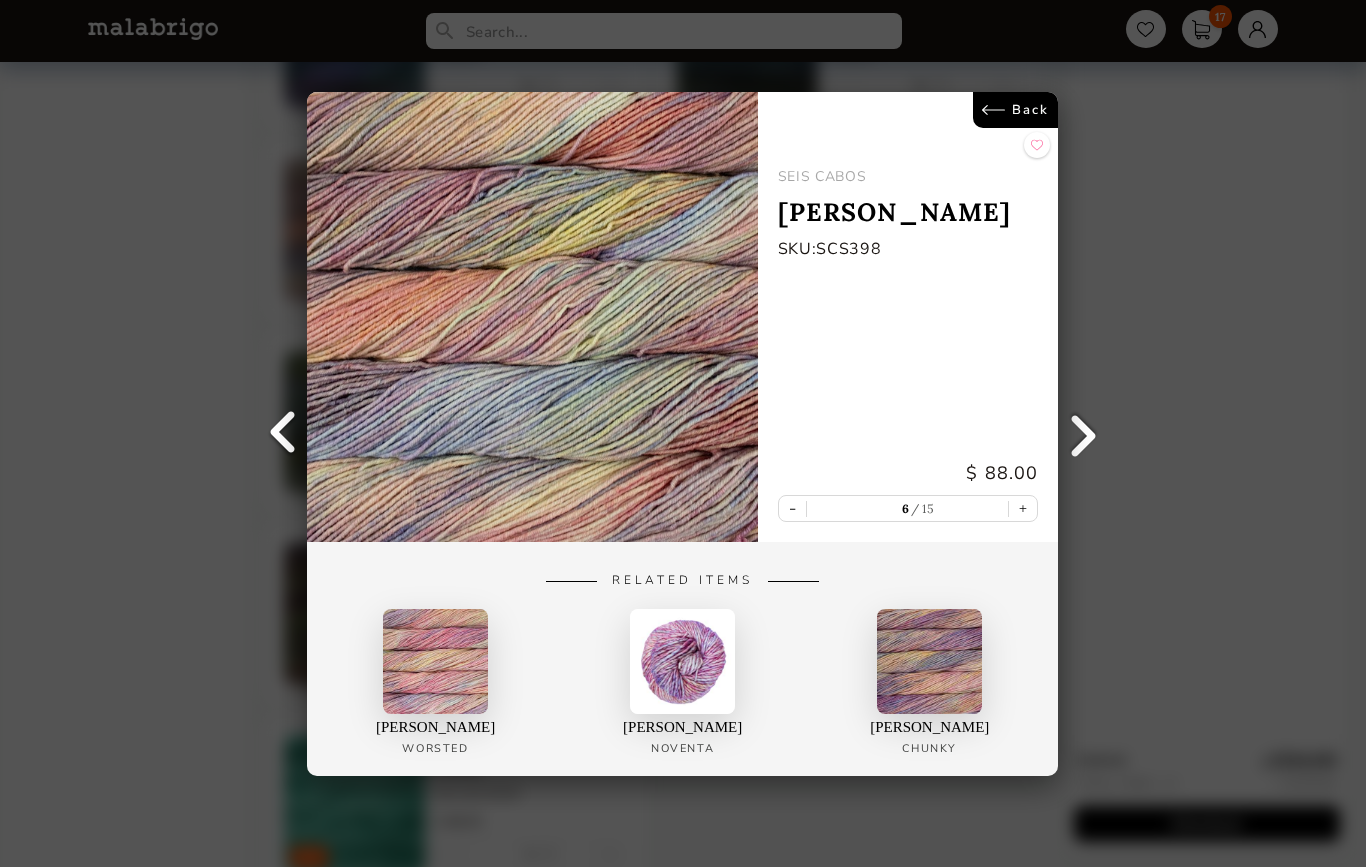 click on "-" at bounding box center (792, 508) 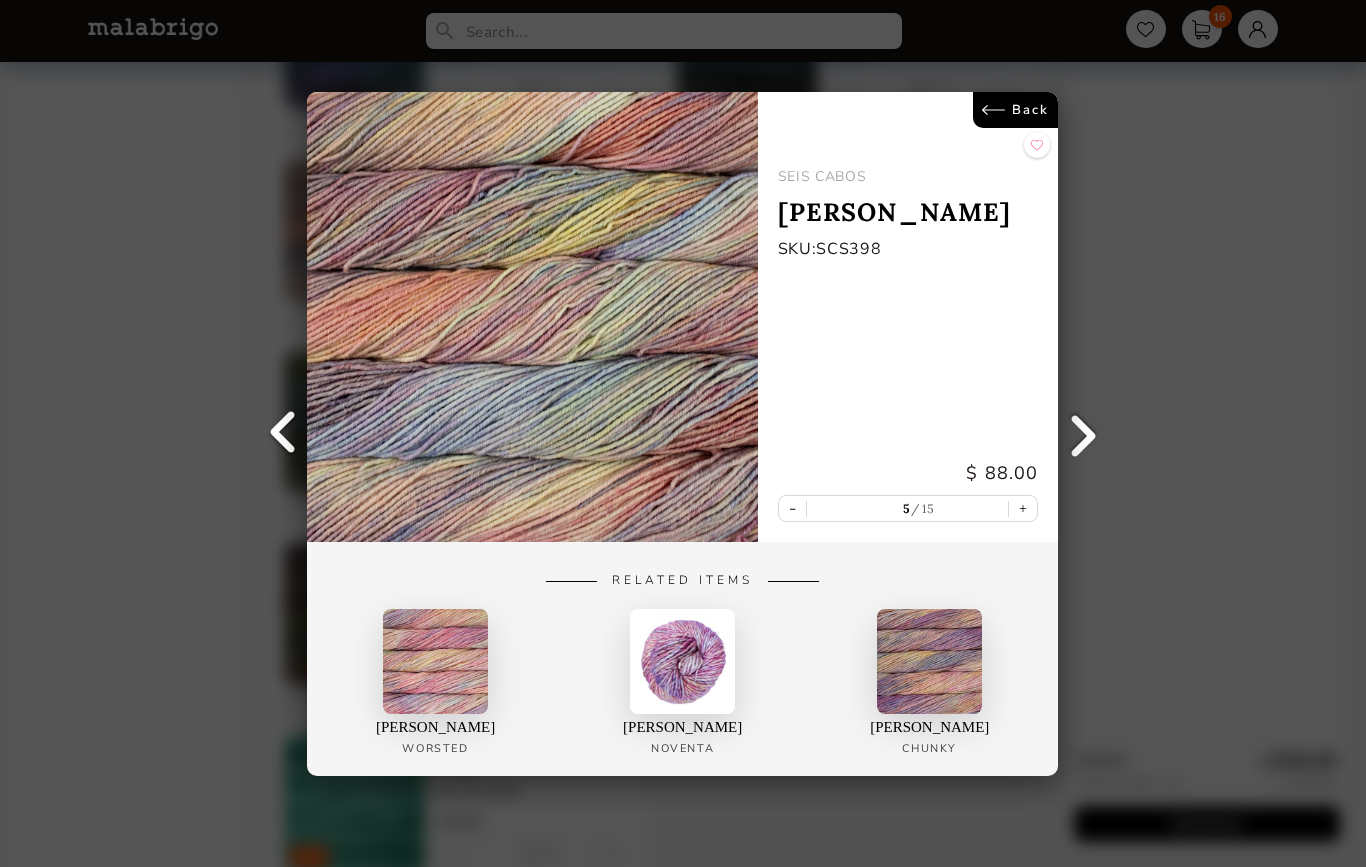 click on "-" at bounding box center [792, 508] 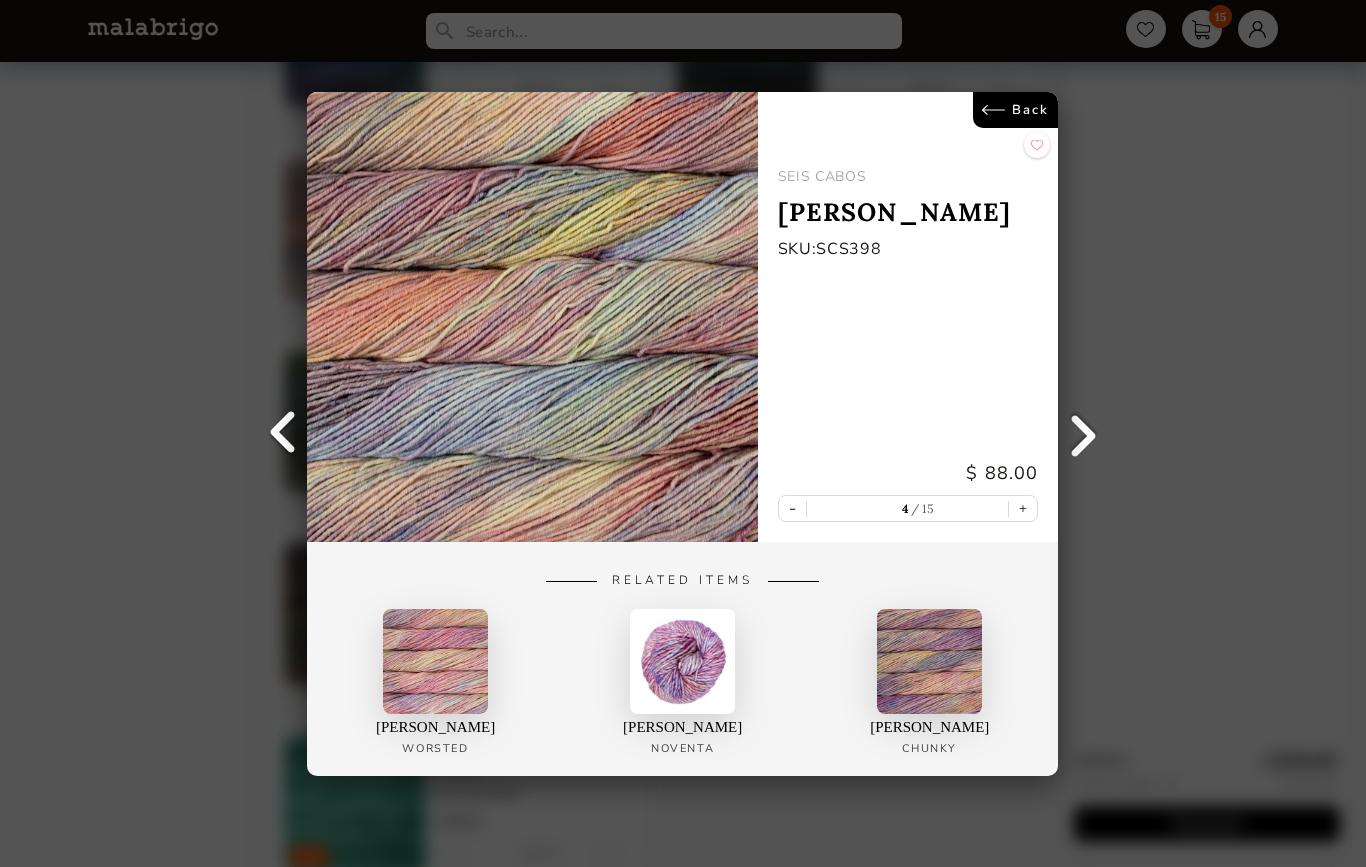 click on "-" at bounding box center [792, 508] 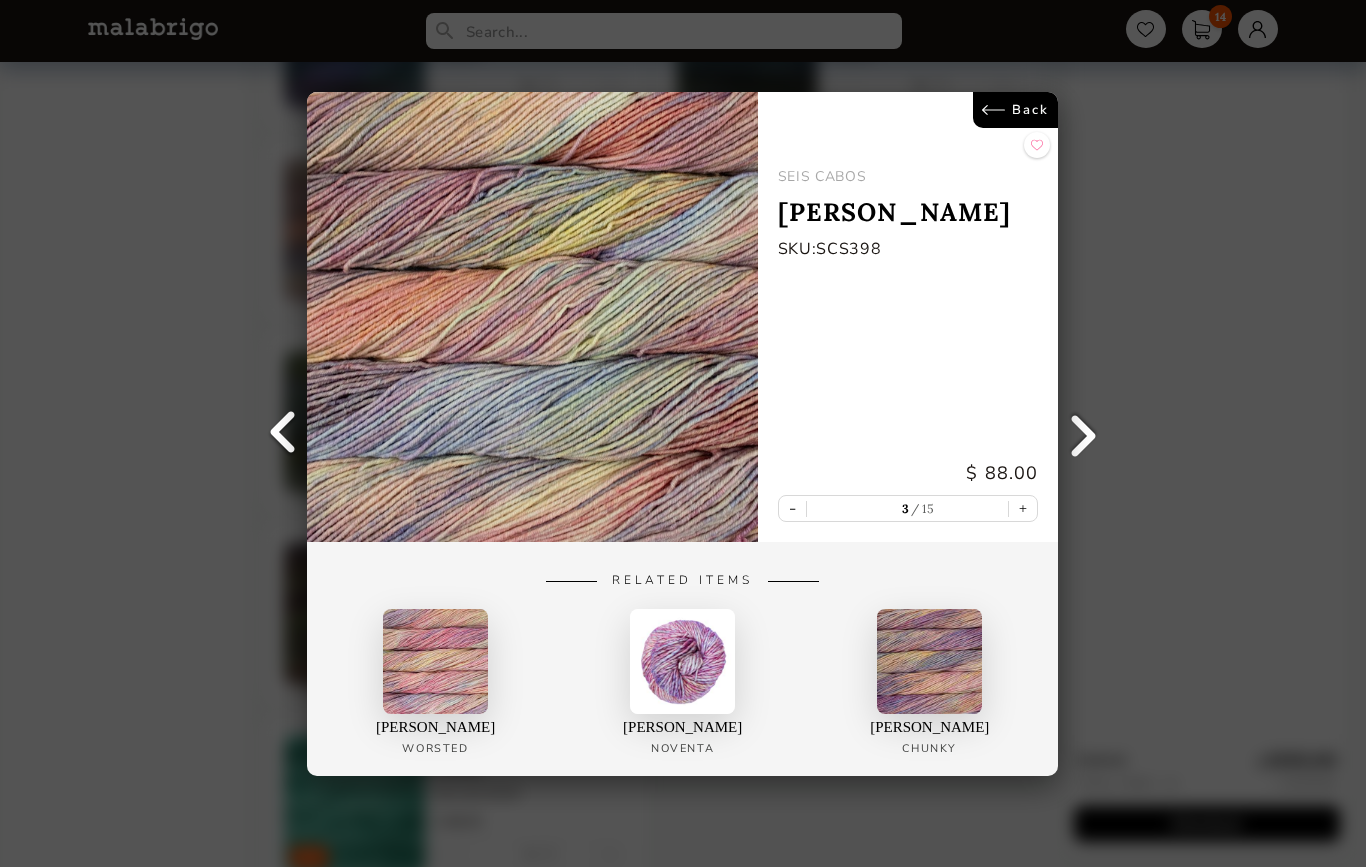click on "SEIS CABOS [PERSON_NAME]:  SCS398 $   88.00 - 3 15 +" at bounding box center [908, 317] 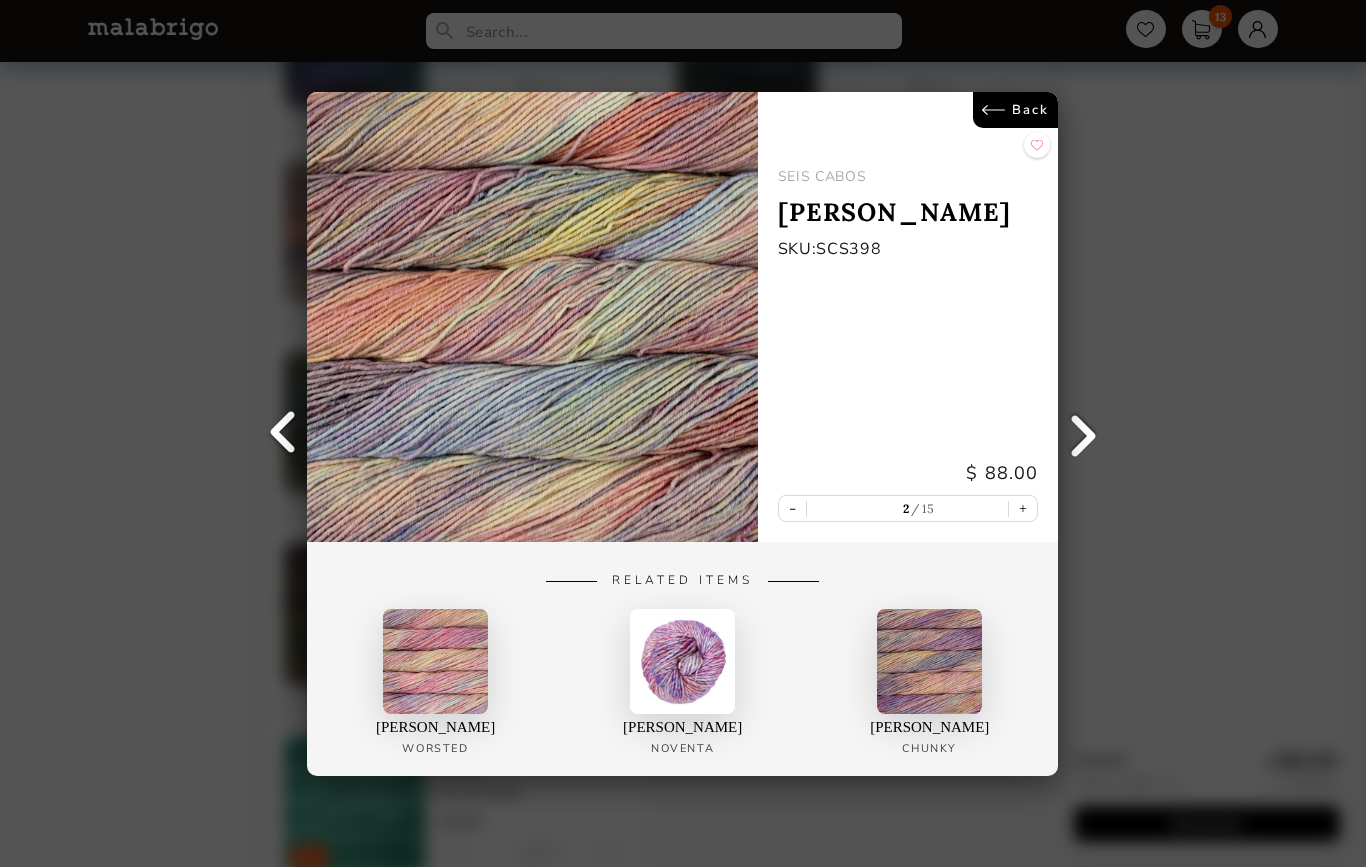 click on "-" at bounding box center [792, 508] 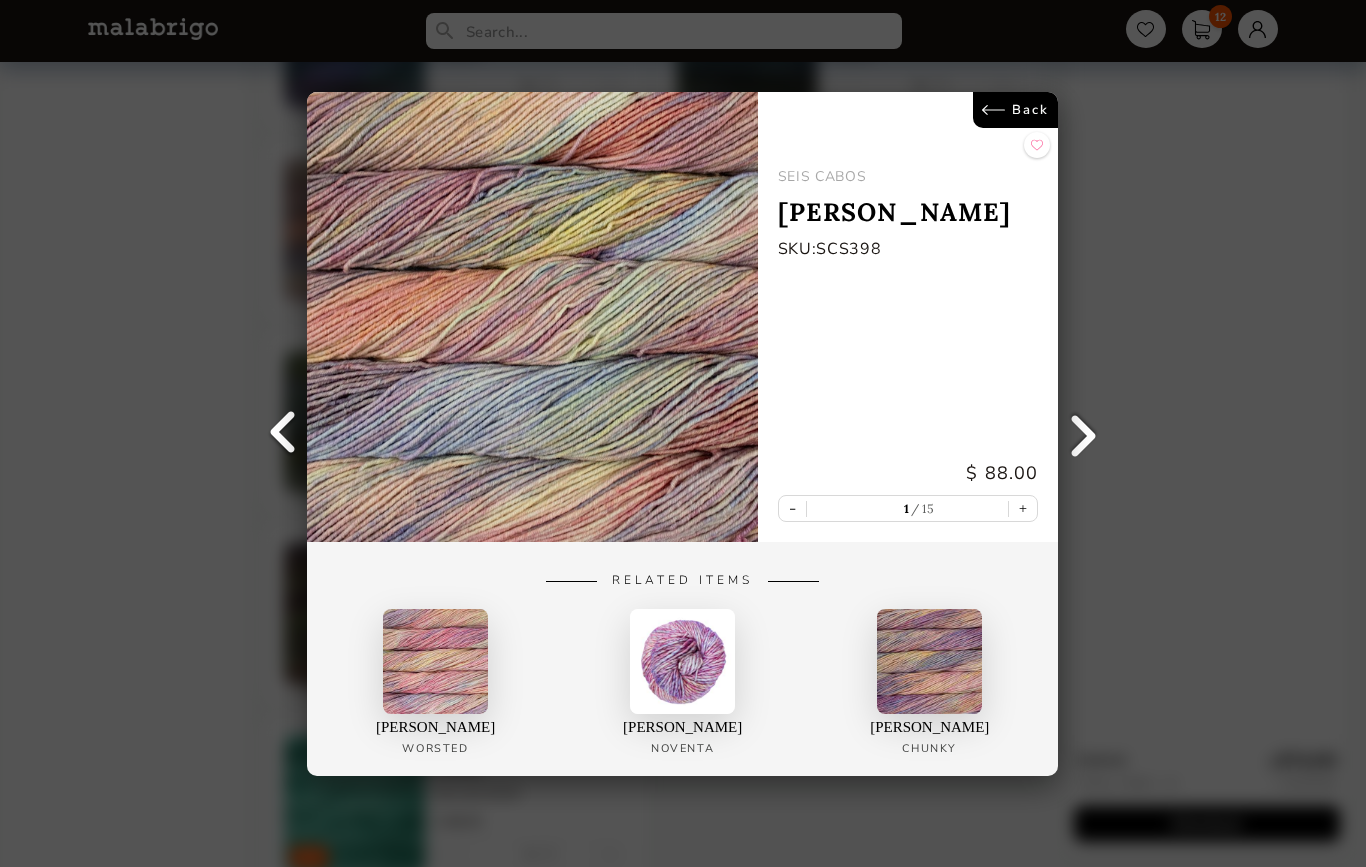 click on "Back" at bounding box center [1016, 110] 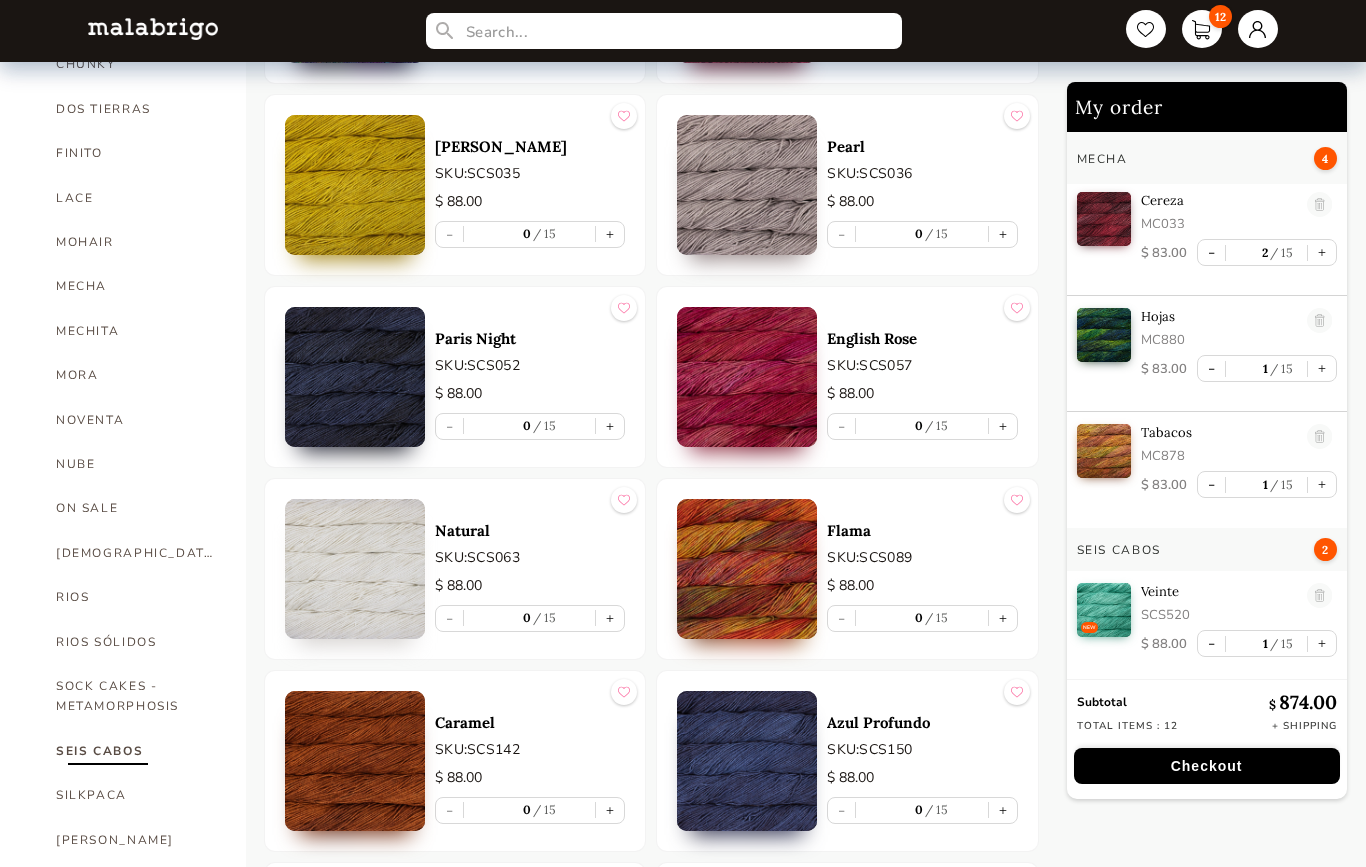scroll, scrollTop: 683, scrollLeft: 0, axis: vertical 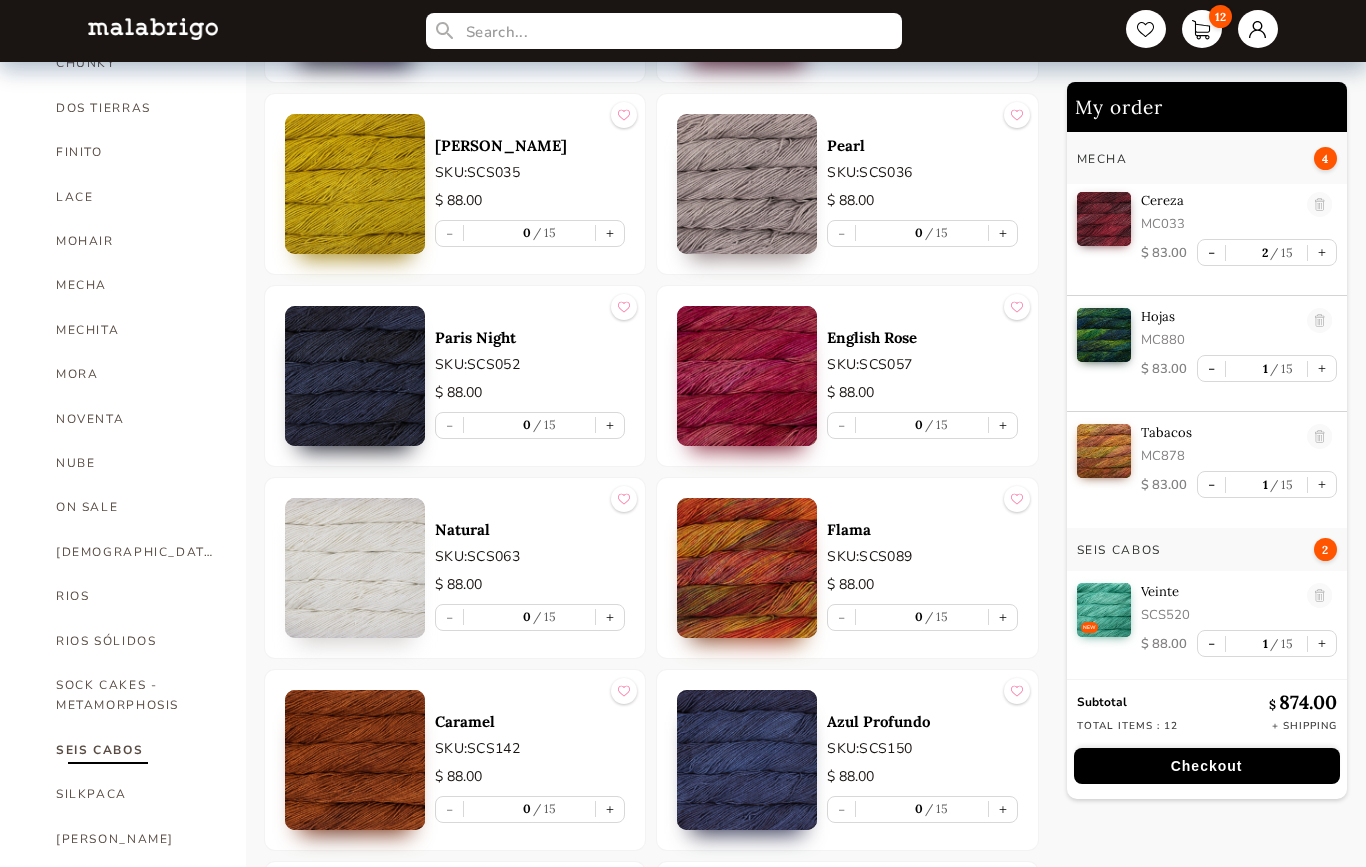 click on "+" at bounding box center [610, 617] 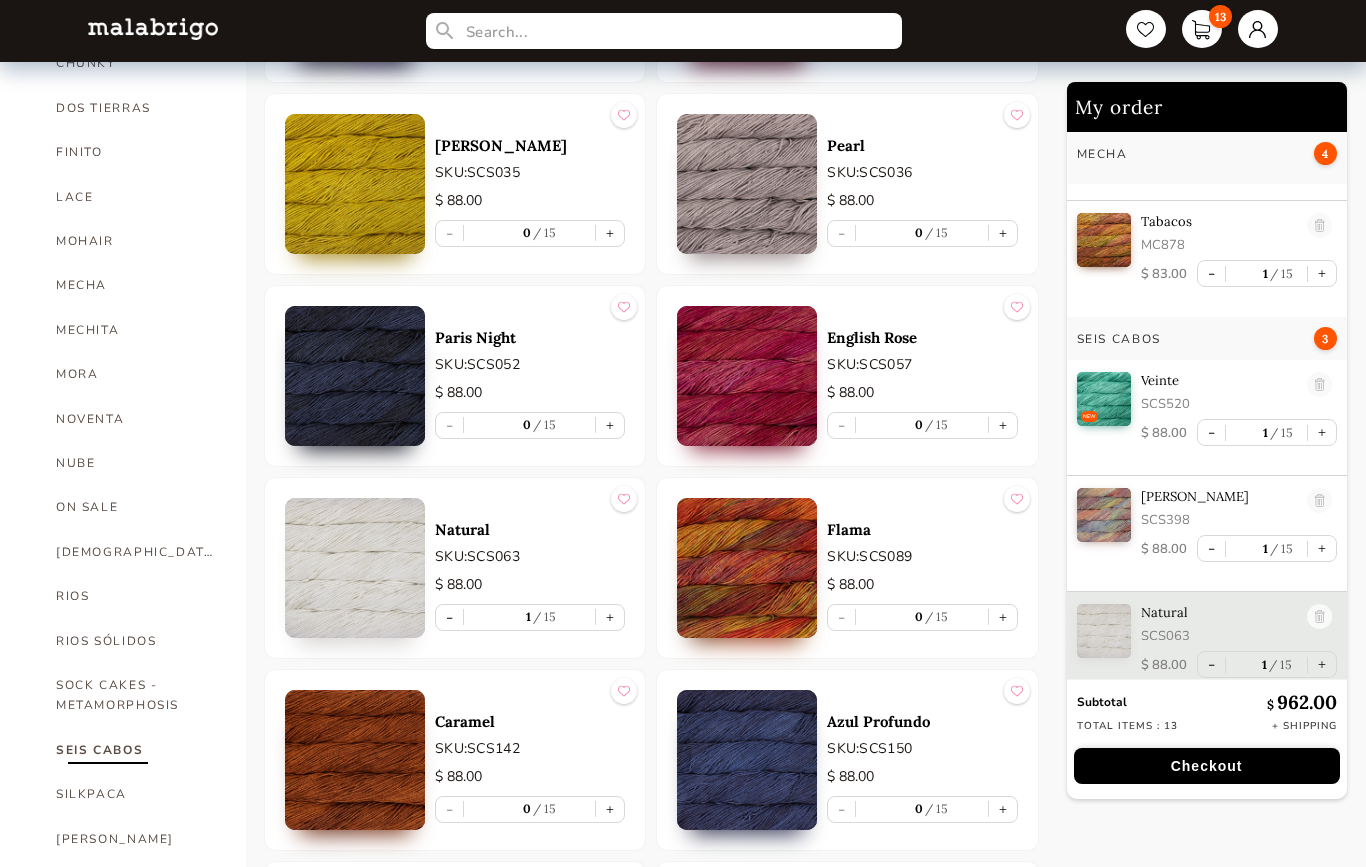 scroll, scrollTop: 829, scrollLeft: 0, axis: vertical 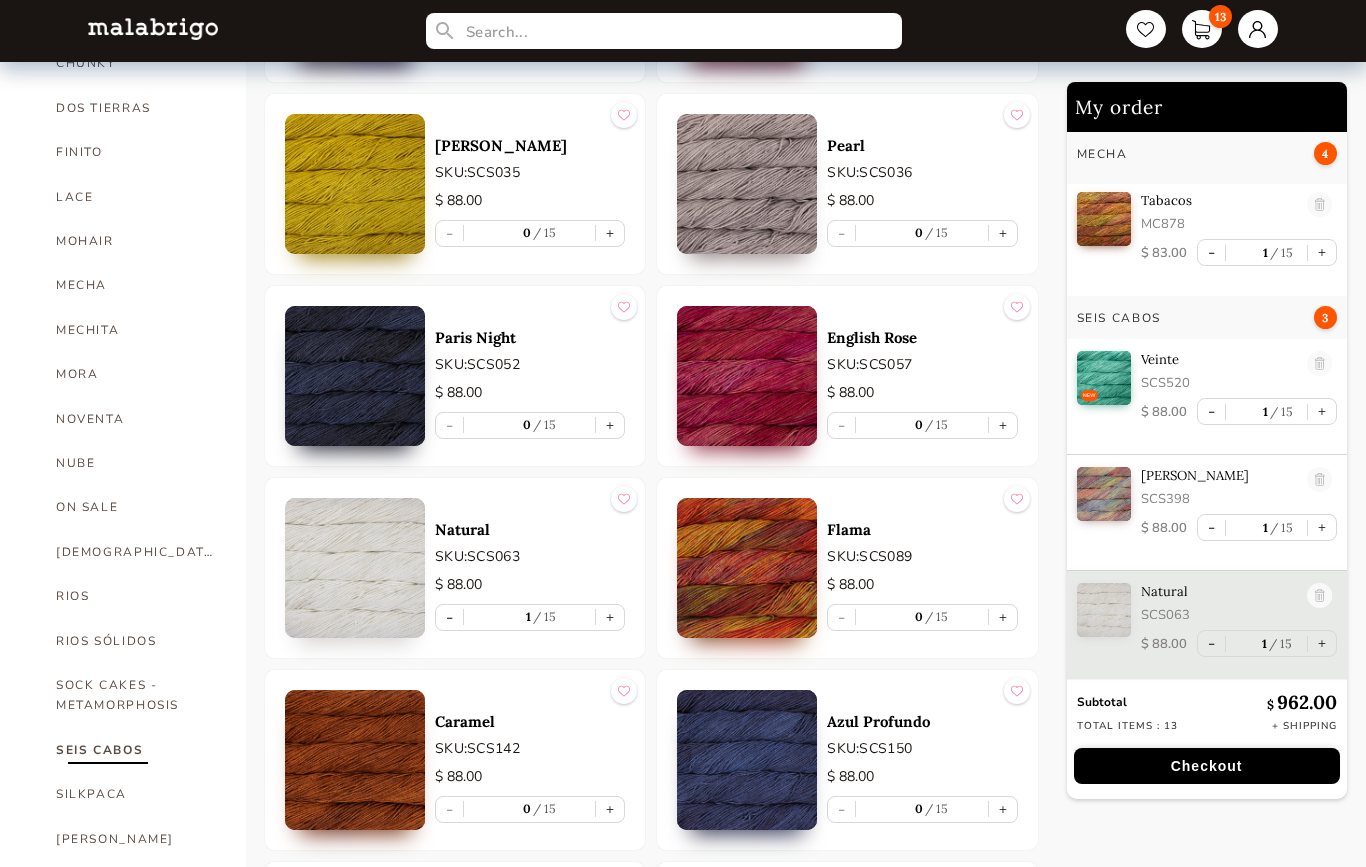 click on "-" at bounding box center [1211, 252] 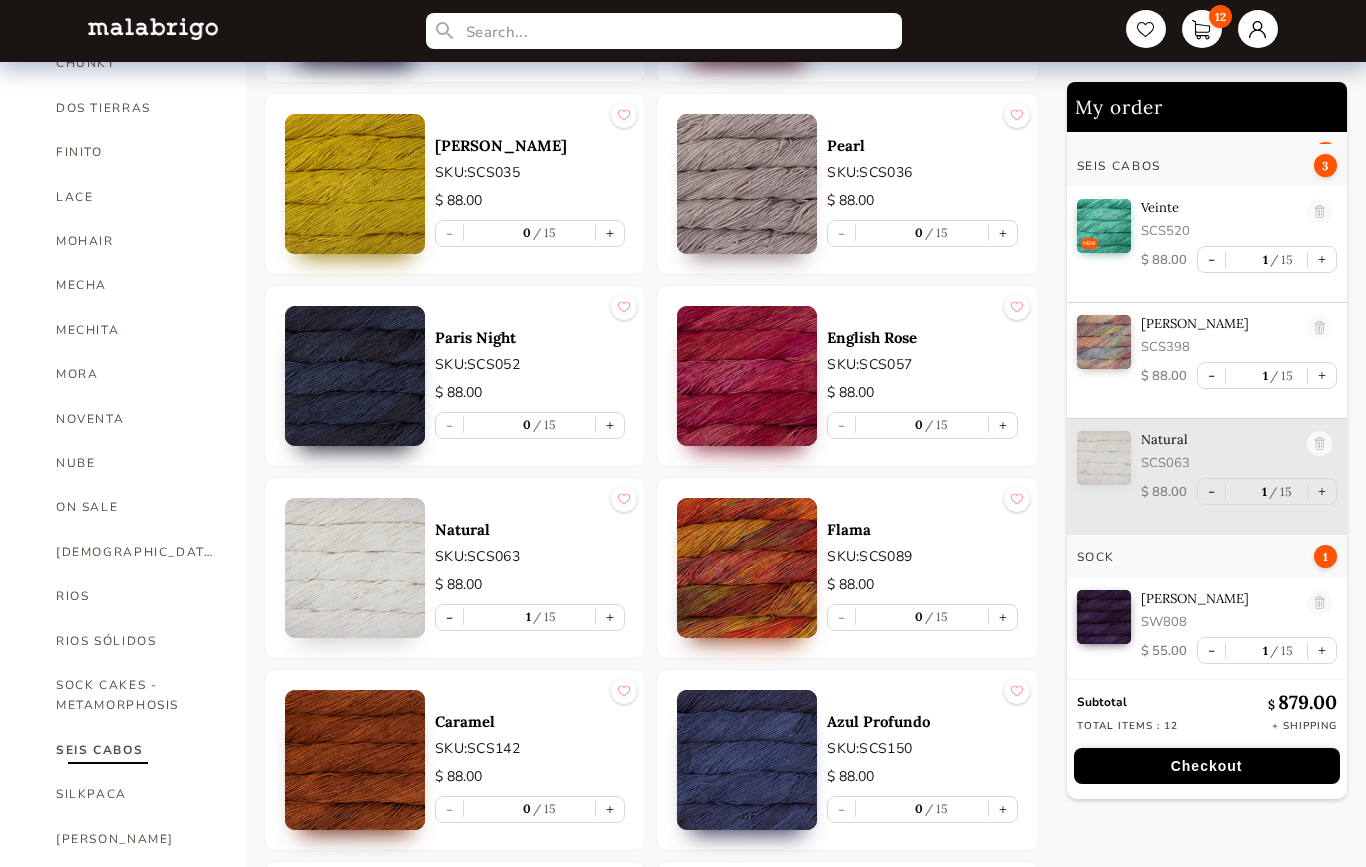scroll, scrollTop: 858, scrollLeft: 0, axis: vertical 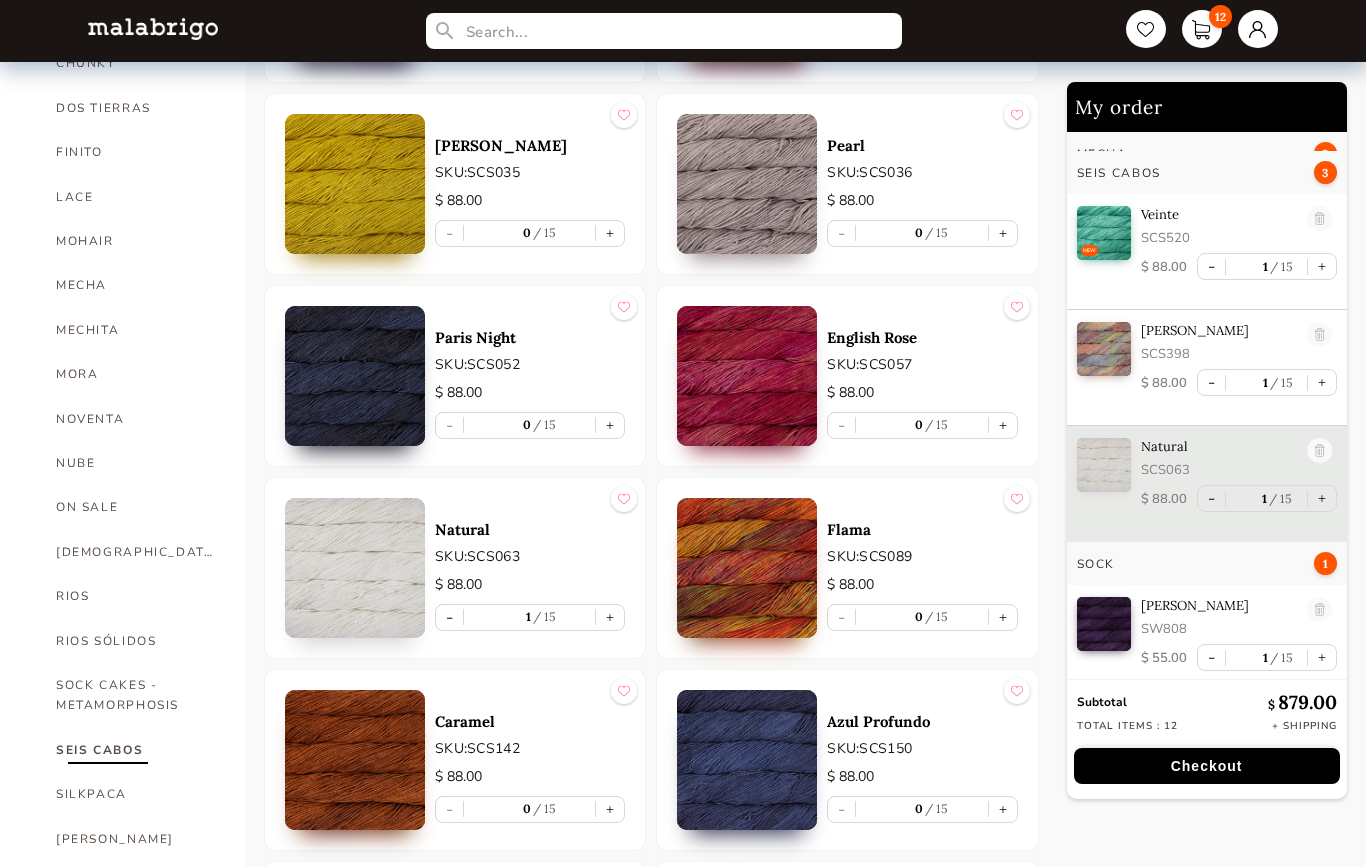 click on "-" at bounding box center [1211, 382] 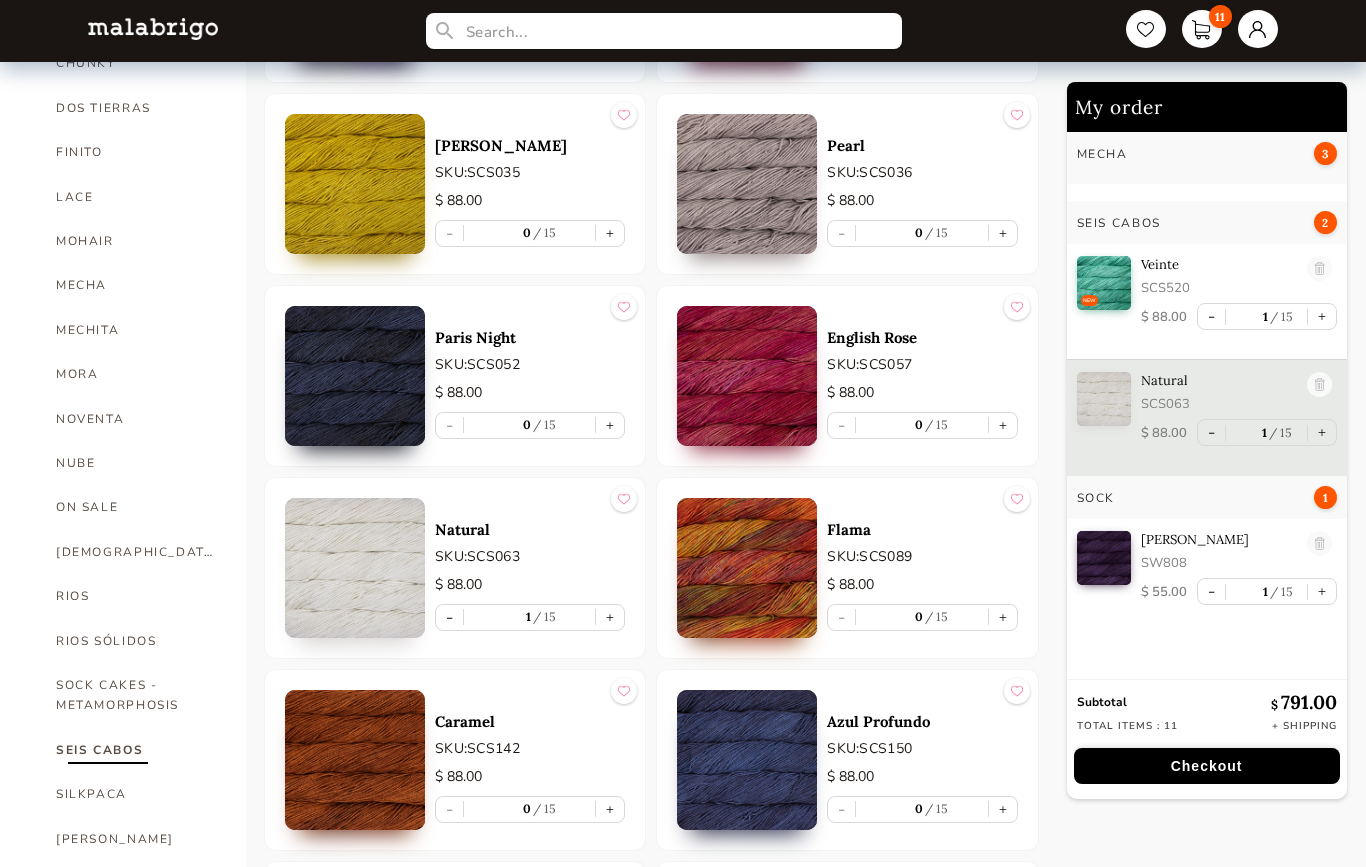 scroll, scrollTop: 817, scrollLeft: 0, axis: vertical 